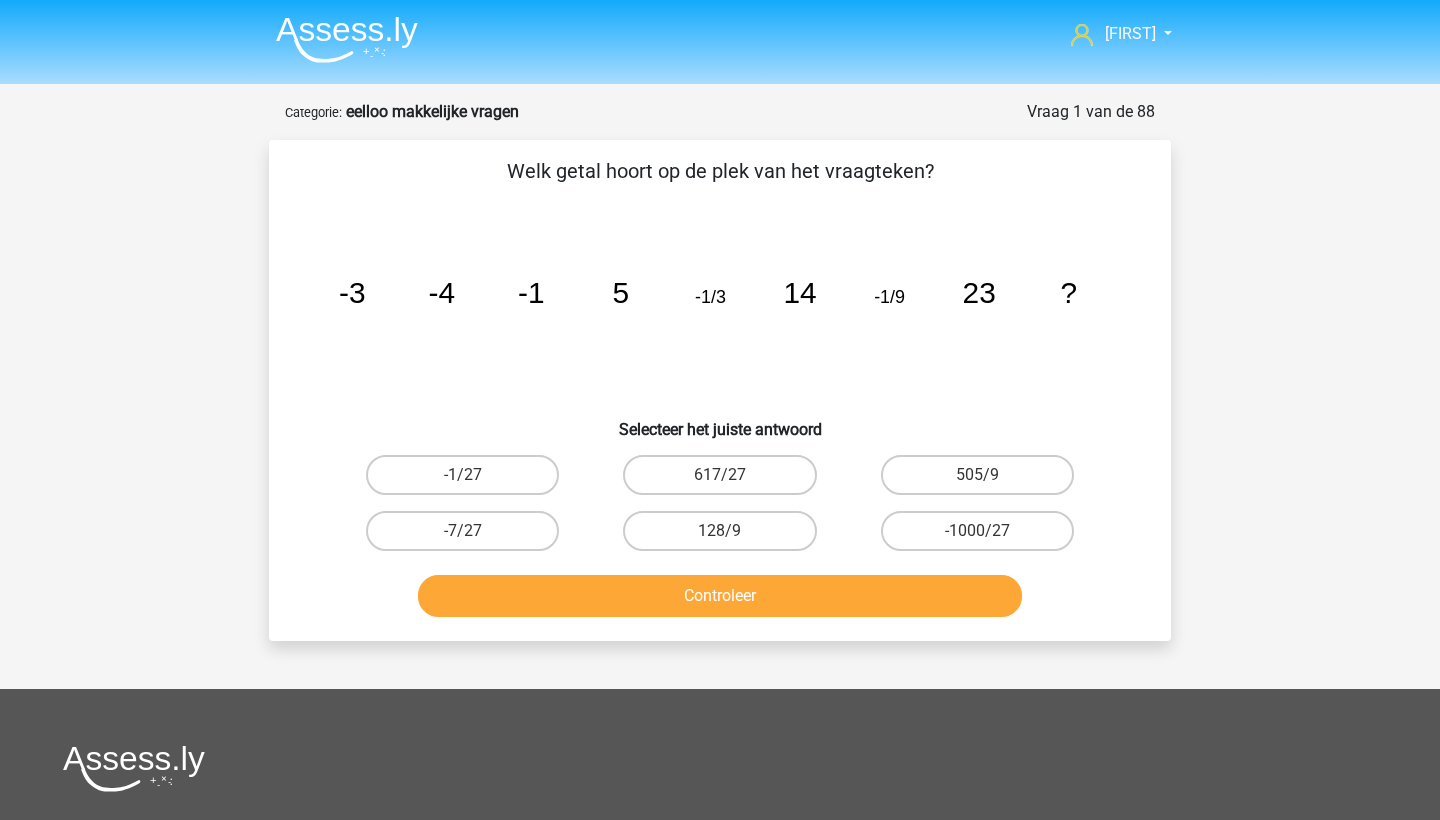 scroll, scrollTop: 0, scrollLeft: 0, axis: both 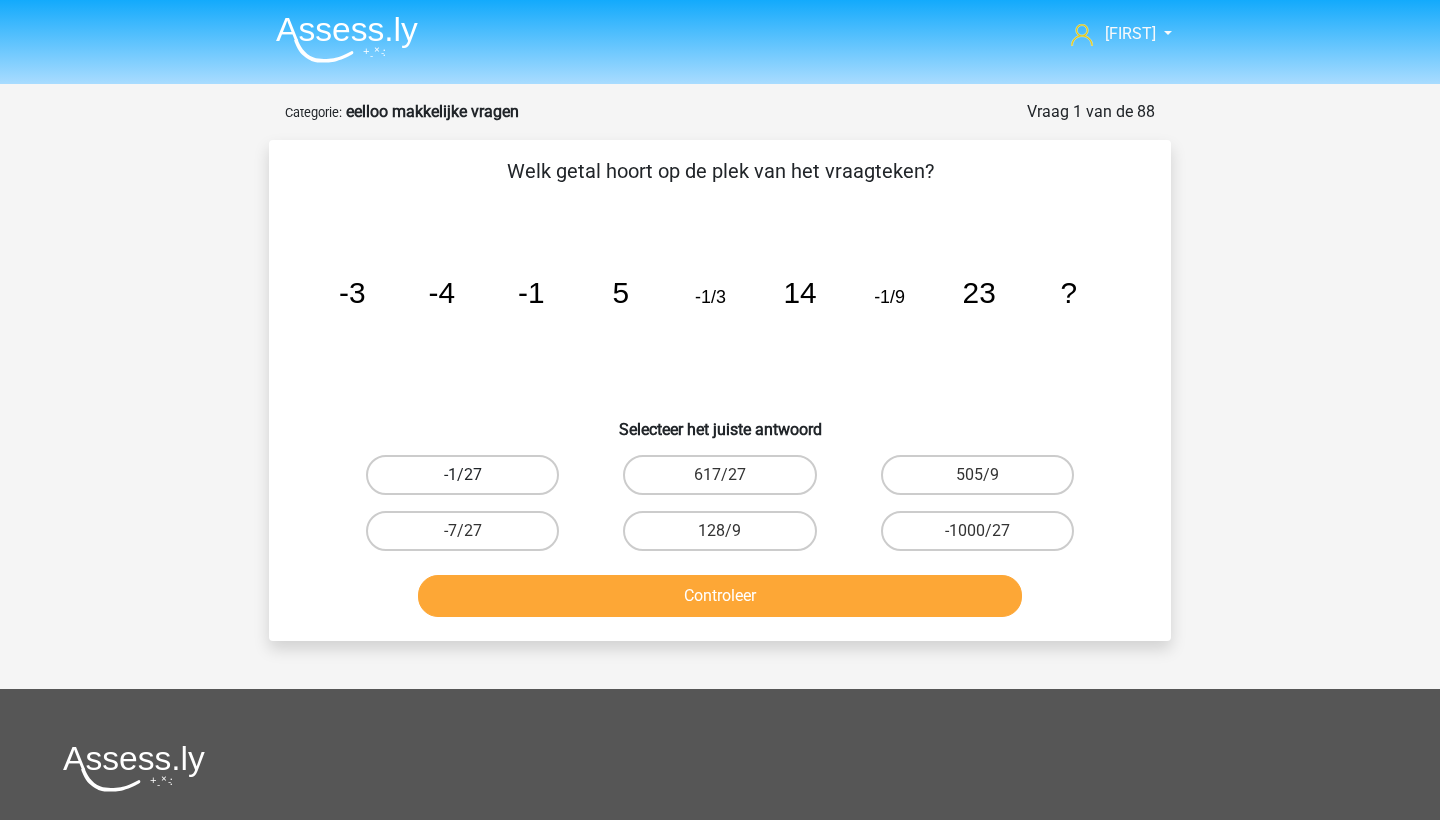 click on "-1/27" at bounding box center (462, 475) 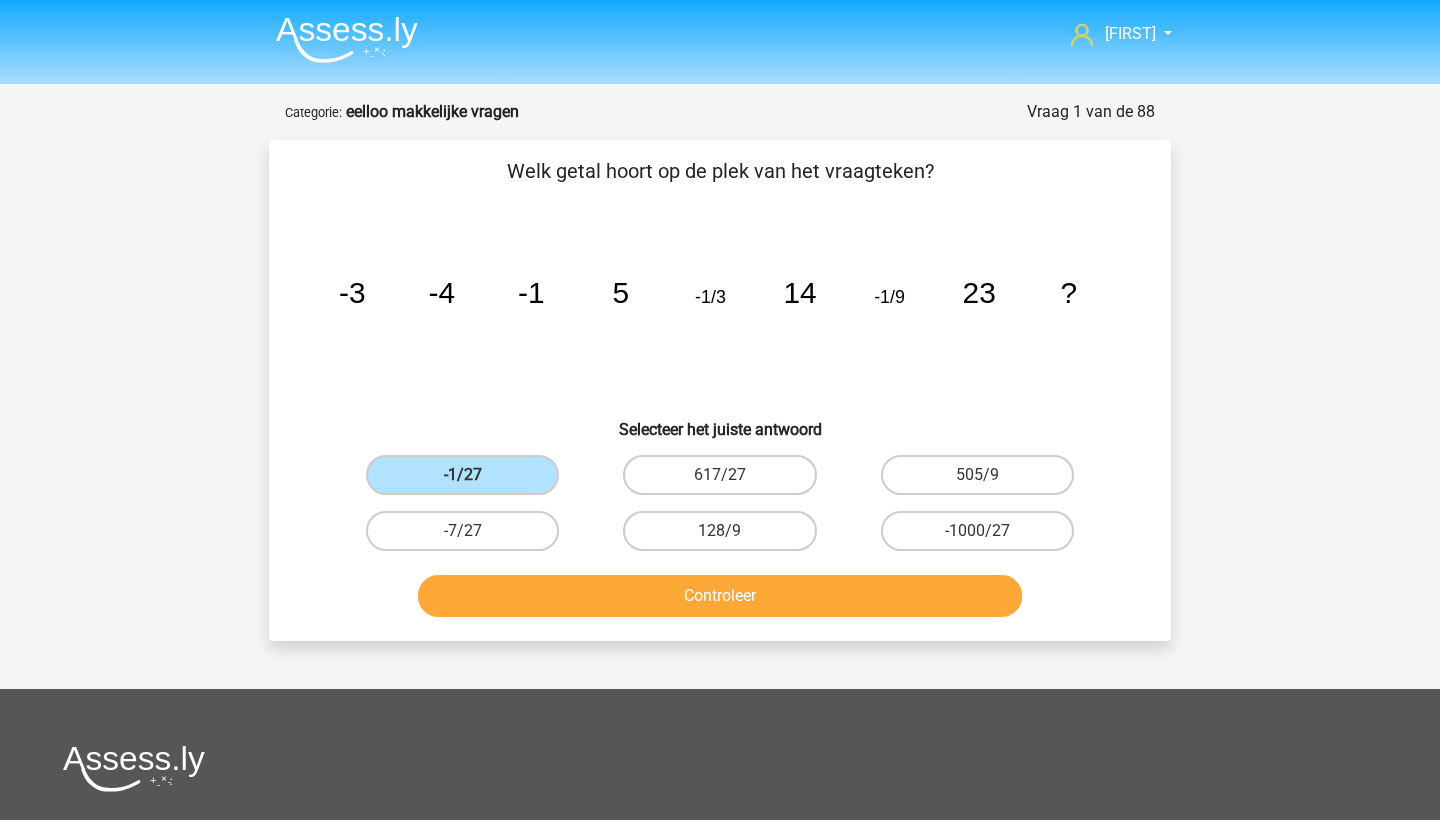 click on "Controleer" at bounding box center [720, 596] 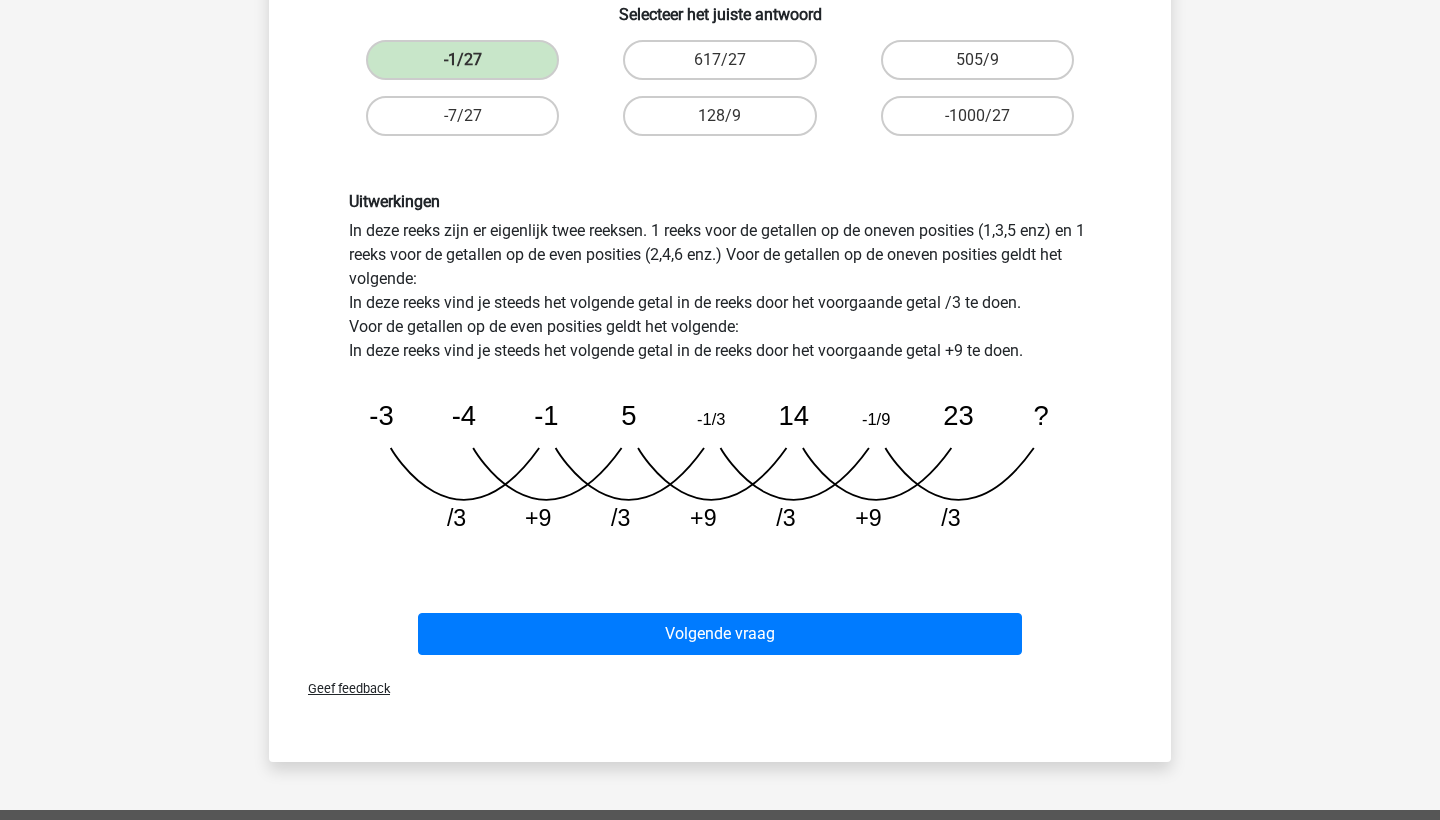 scroll, scrollTop: 422, scrollLeft: 0, axis: vertical 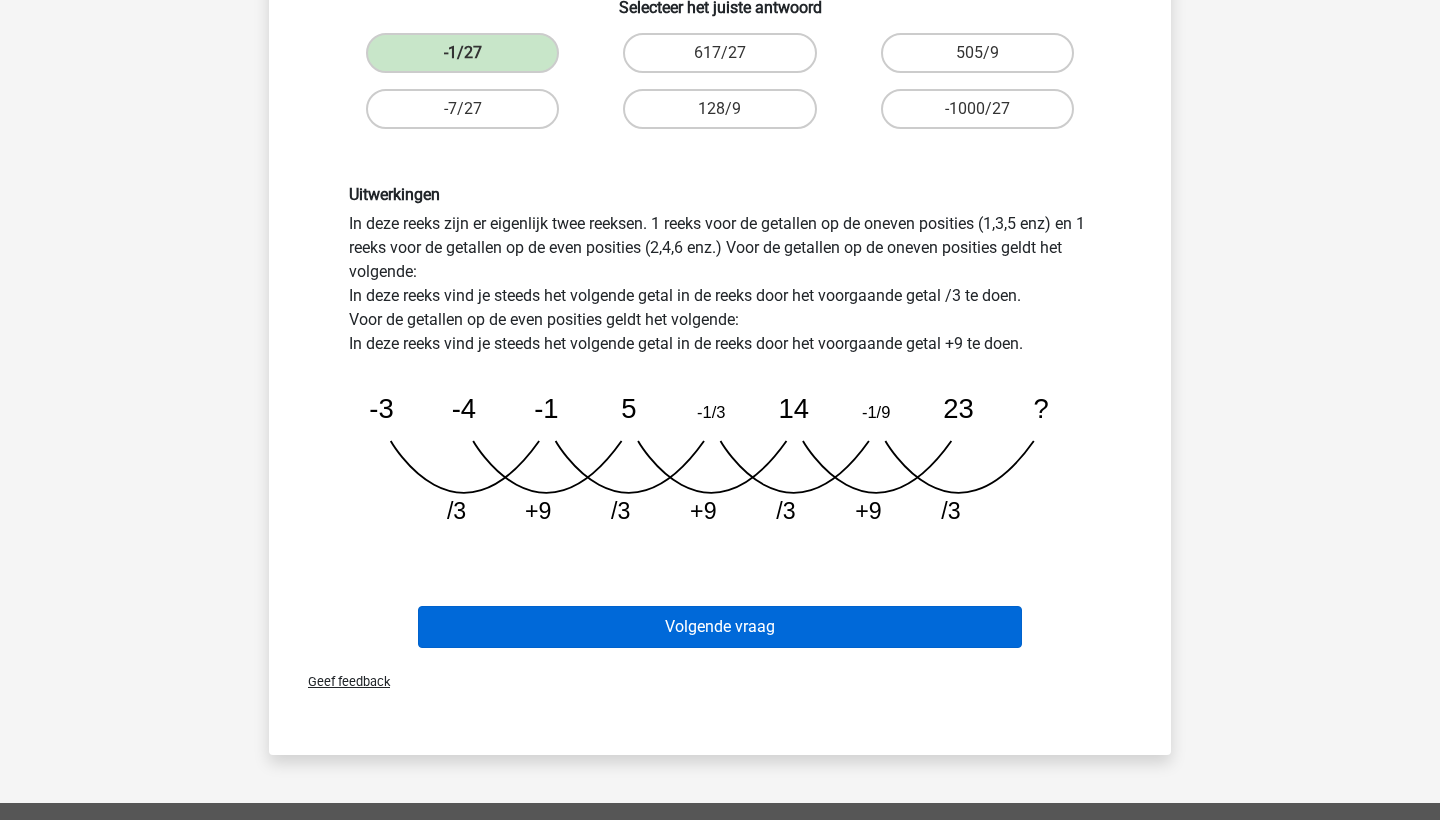click on "Volgende vraag" at bounding box center [720, 627] 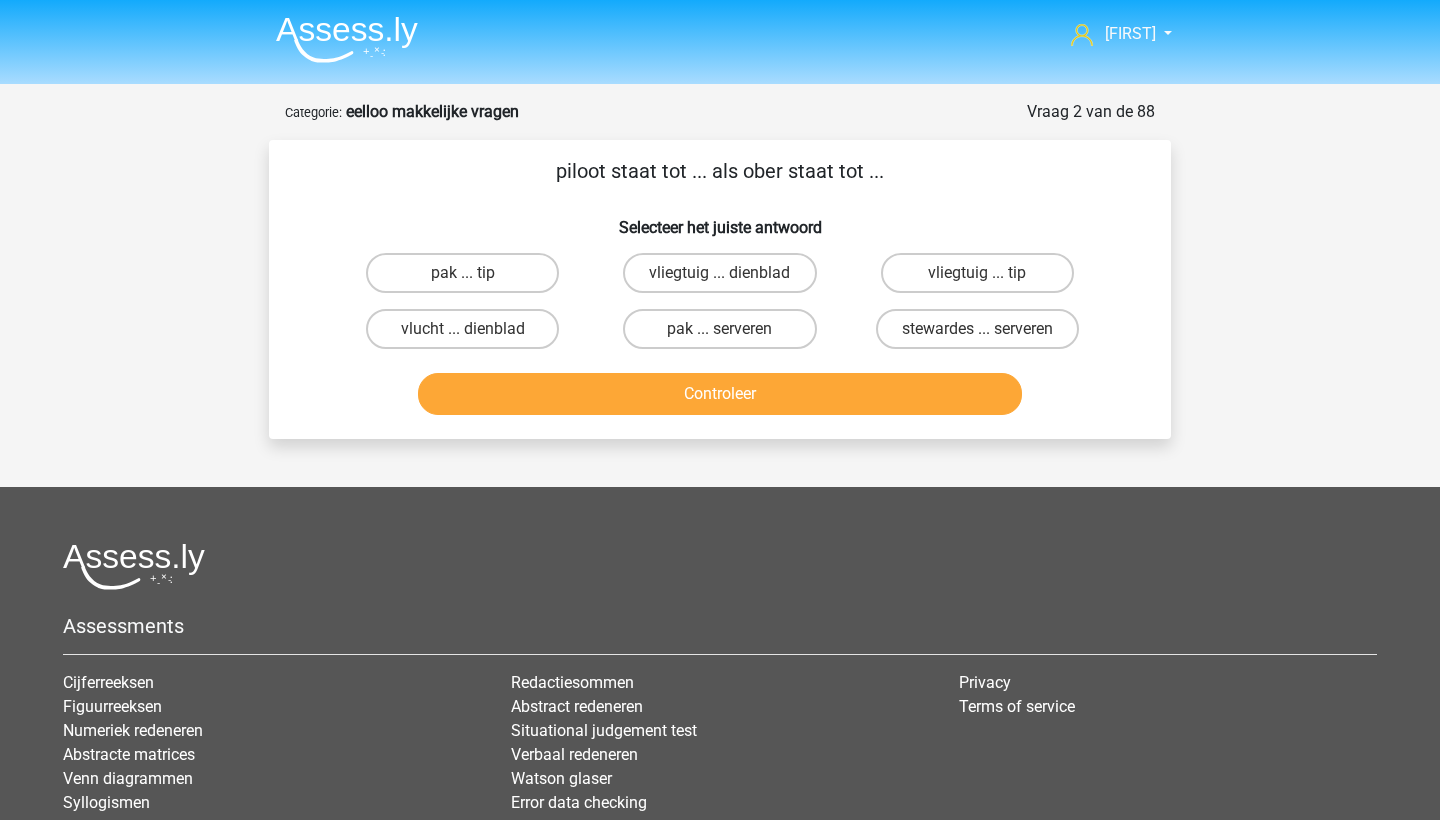 scroll, scrollTop: 0, scrollLeft: 0, axis: both 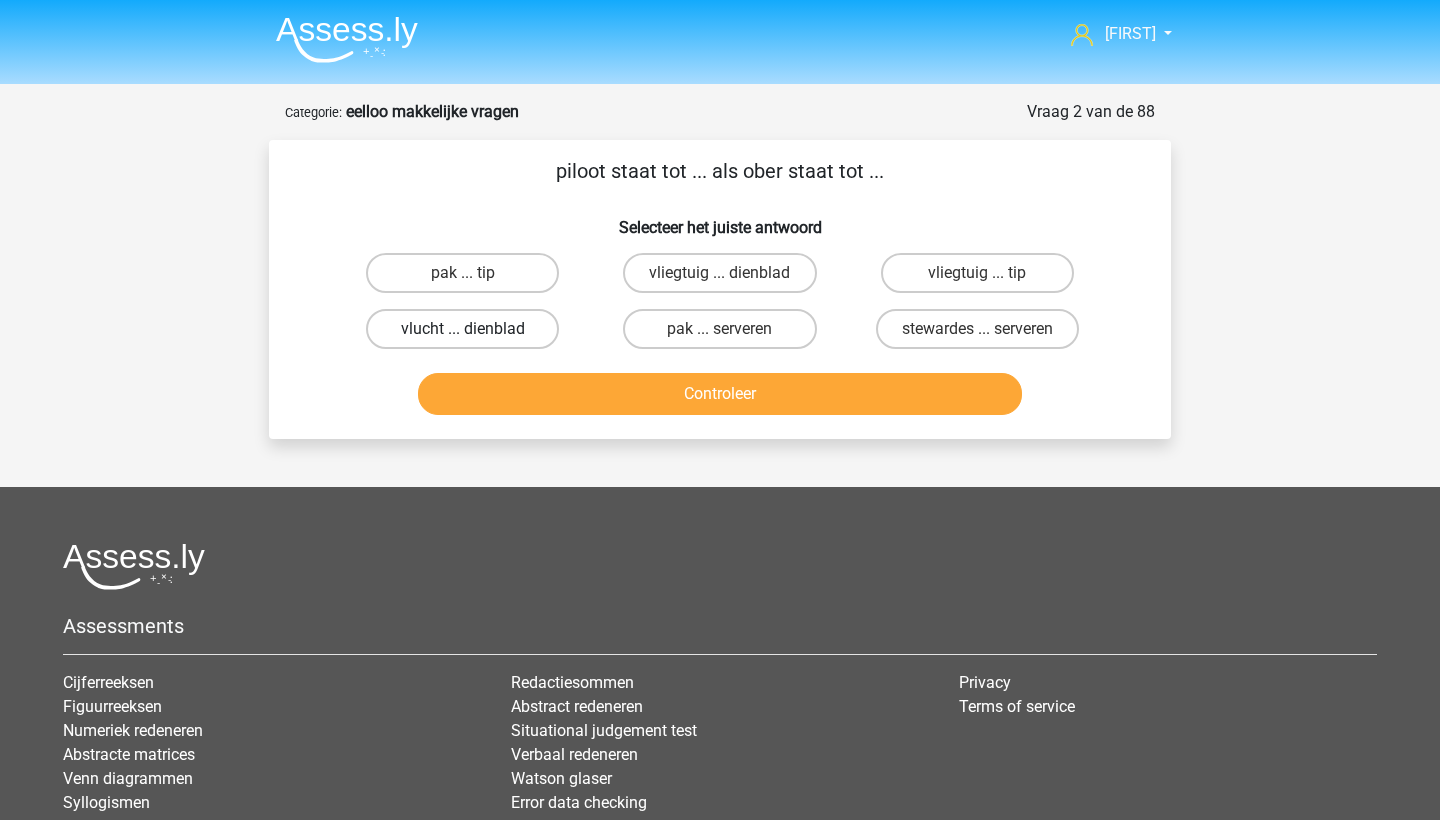 click on "vlucht ... dienblad" at bounding box center (462, 329) 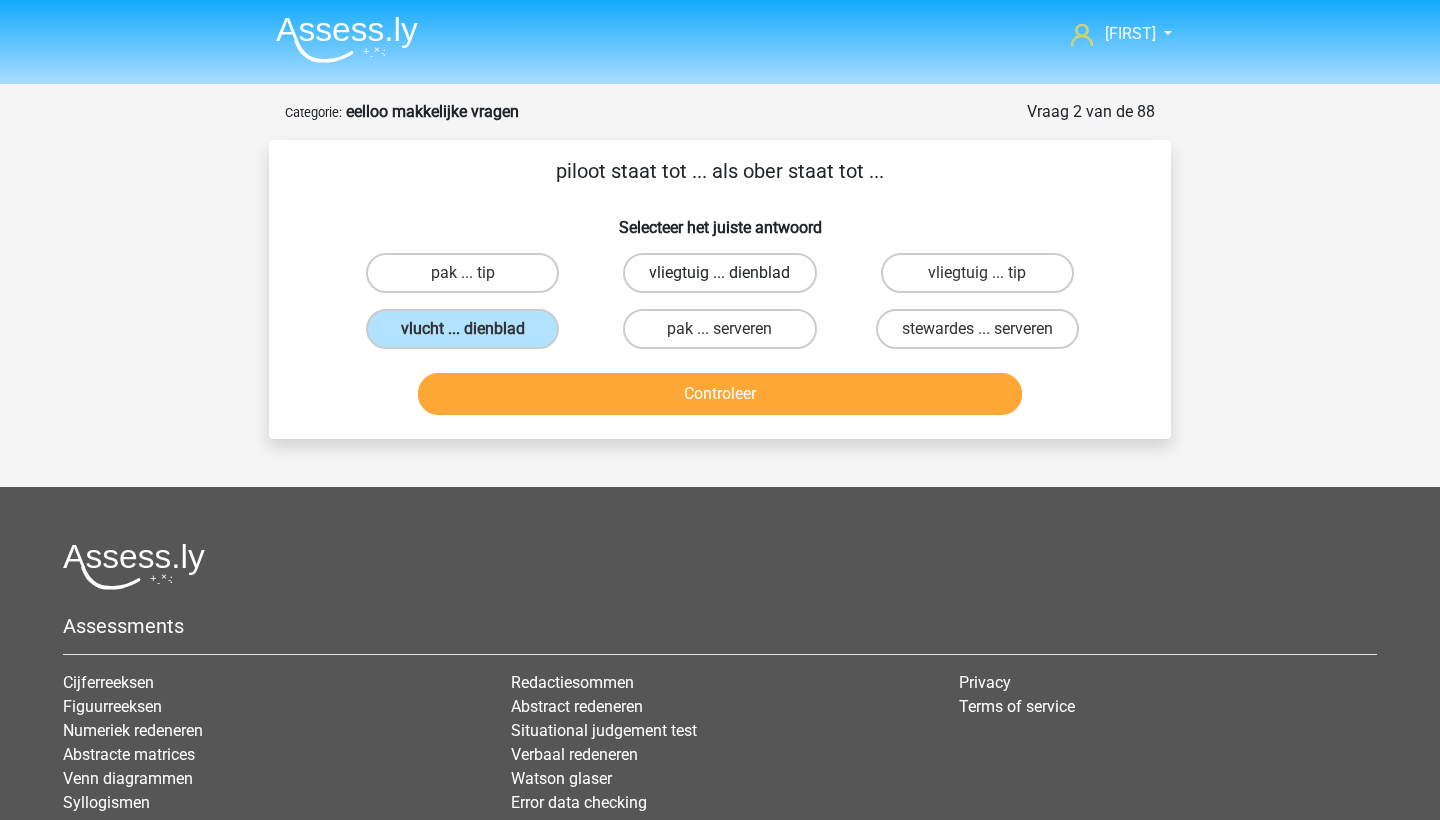 click on "vliegtuig ... dienblad" at bounding box center (719, 273) 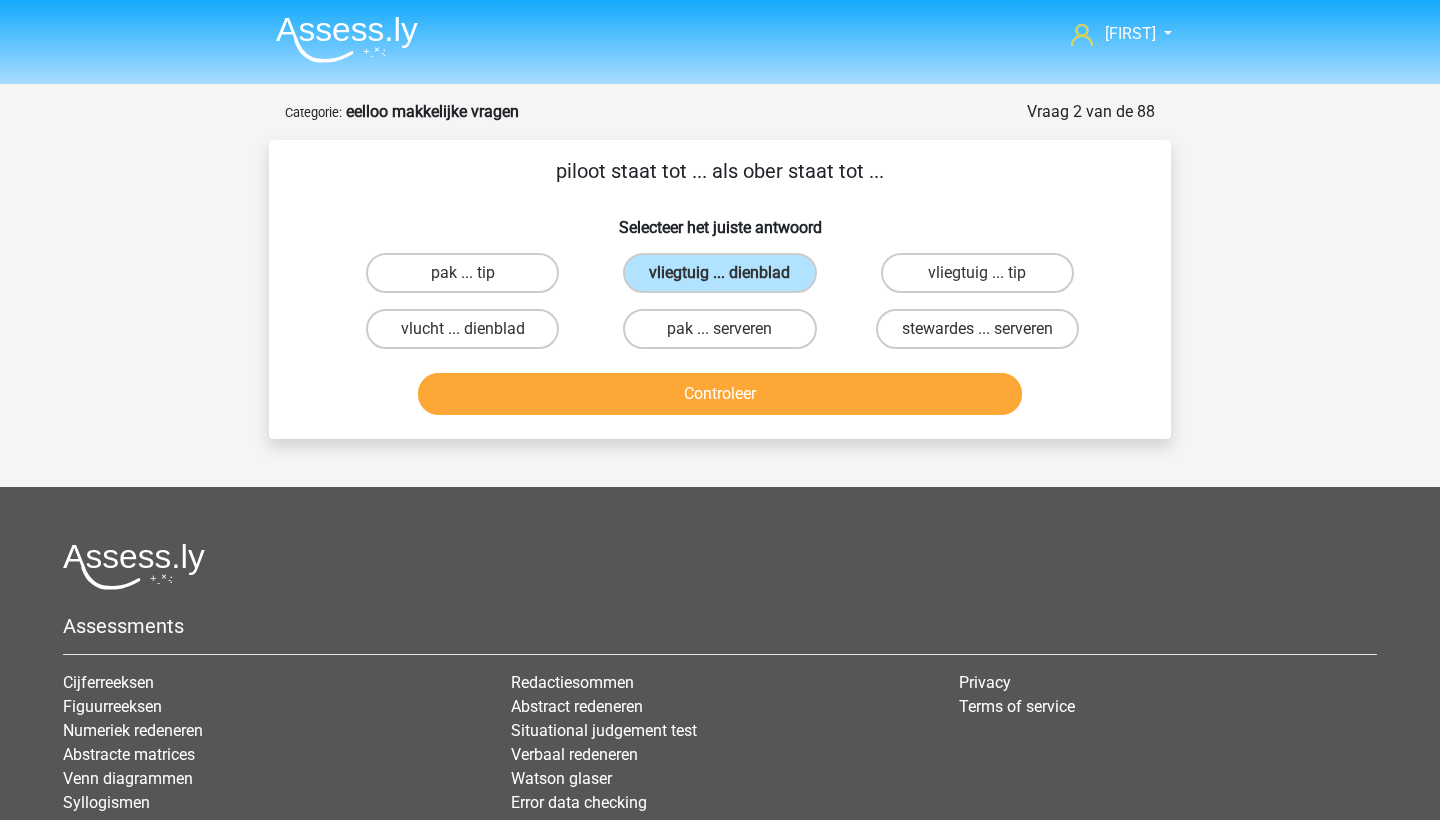 click on "Controleer" at bounding box center (720, 394) 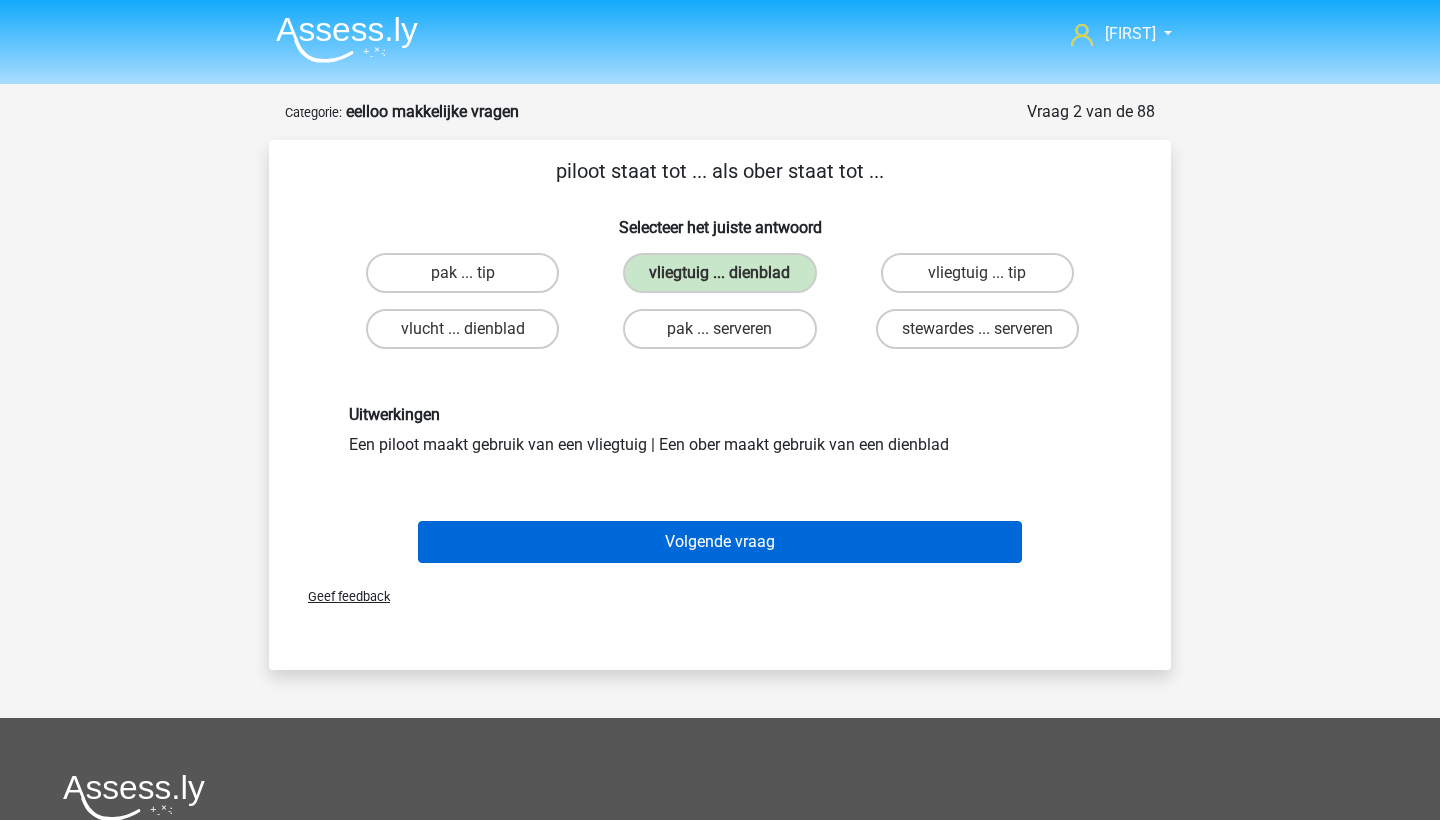 click on "Volgende vraag" at bounding box center [720, 542] 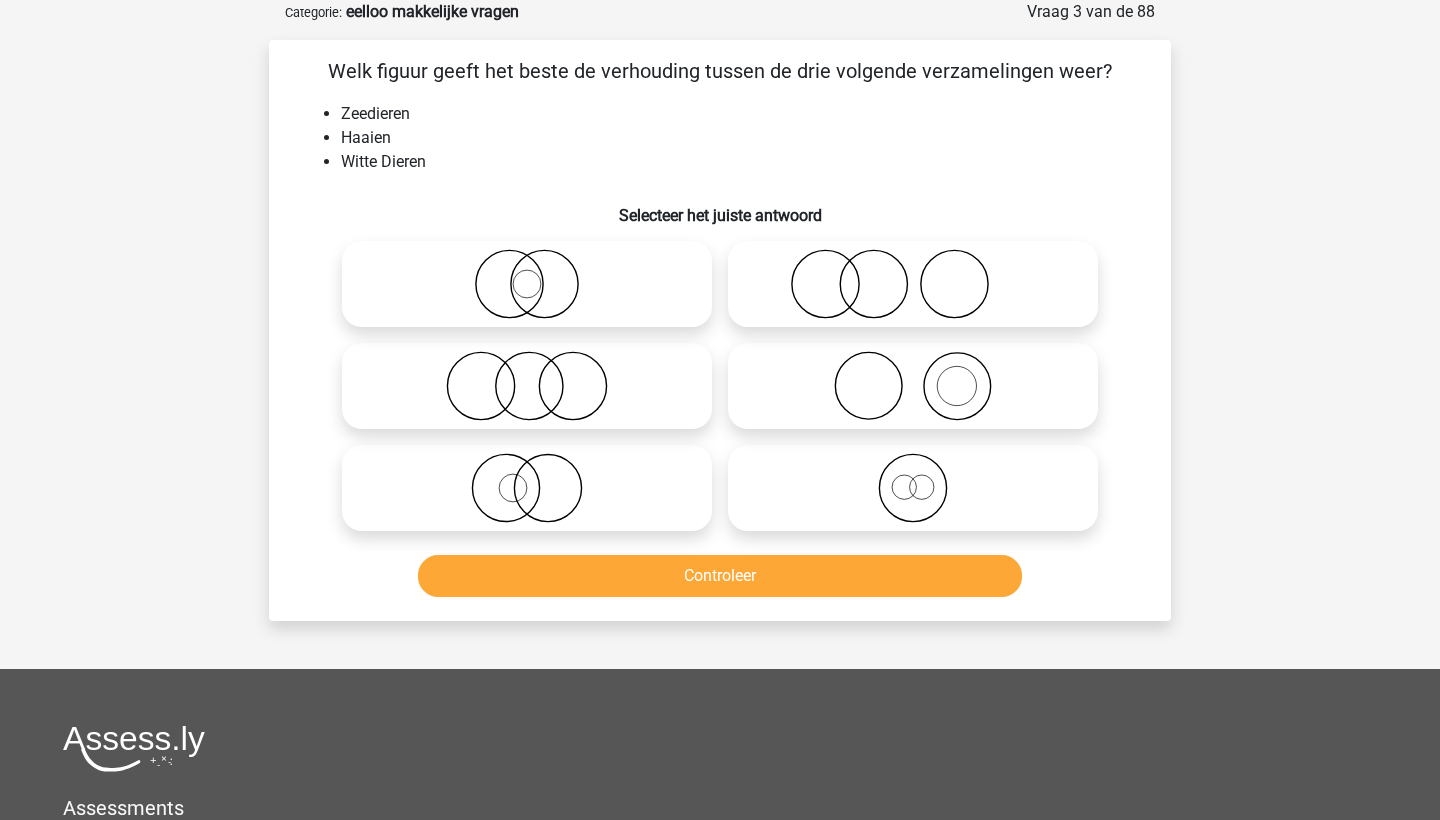 click 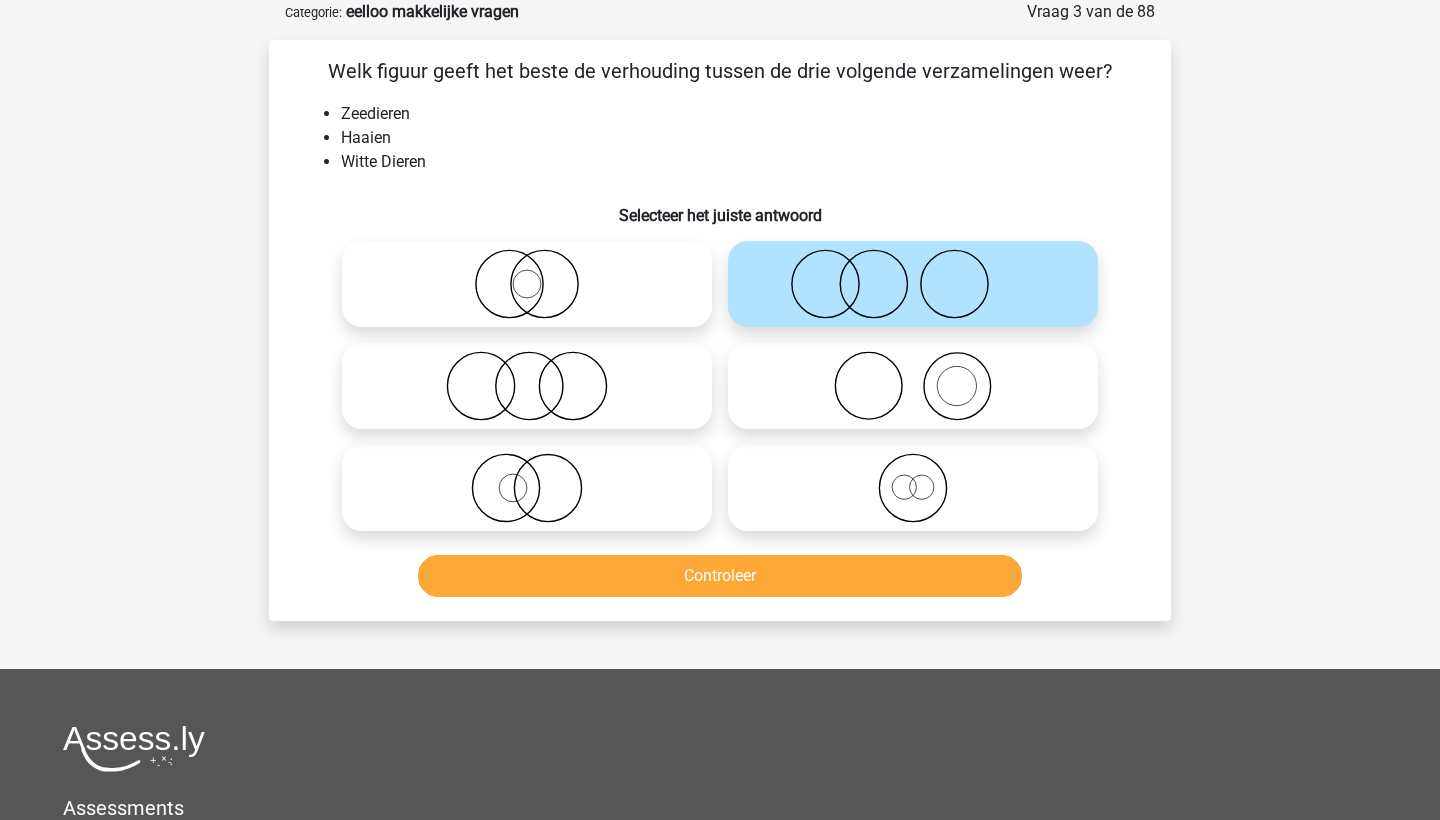 click on "Controleer" at bounding box center (720, 576) 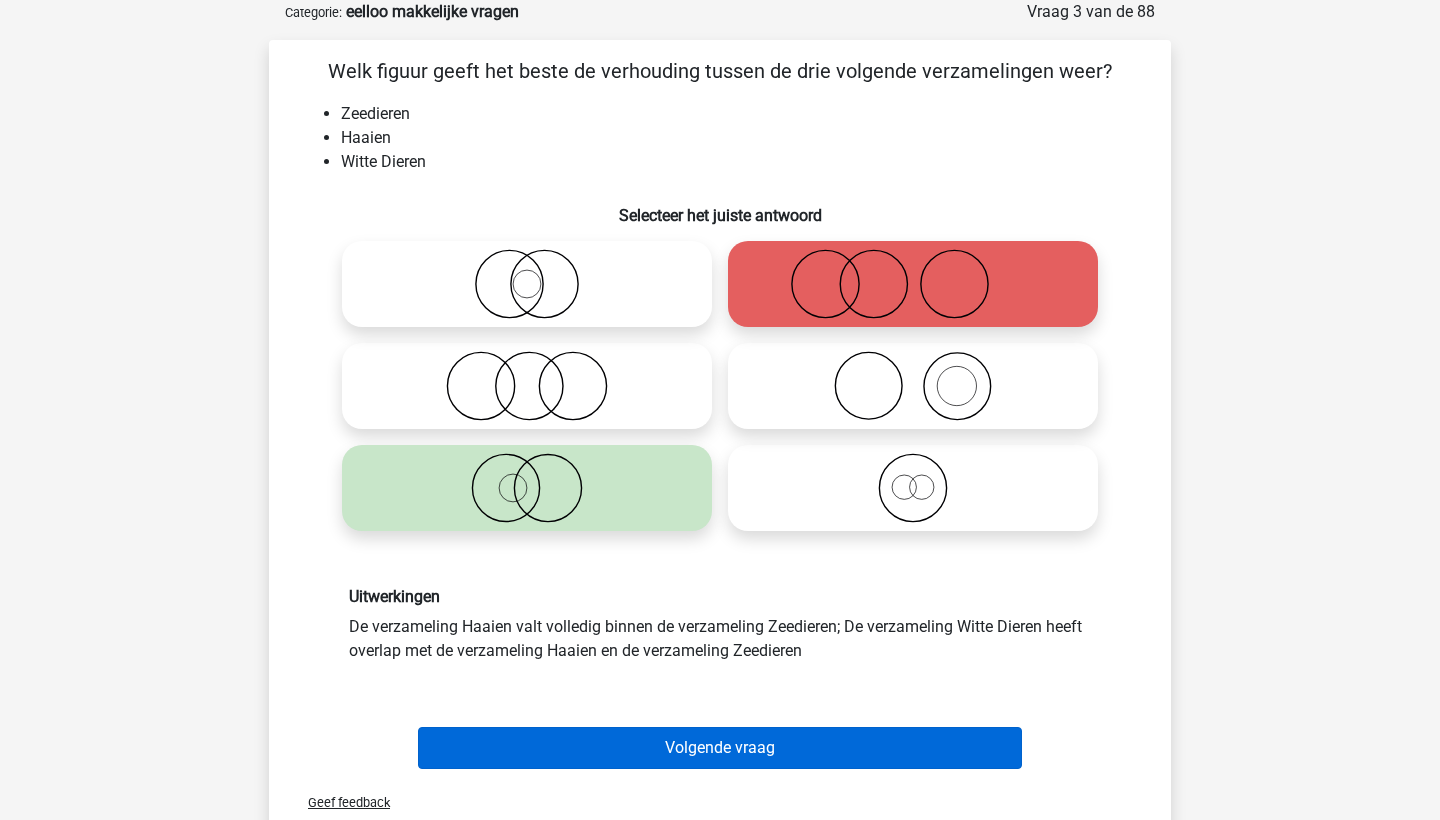 click on "Volgende vraag" at bounding box center (720, 748) 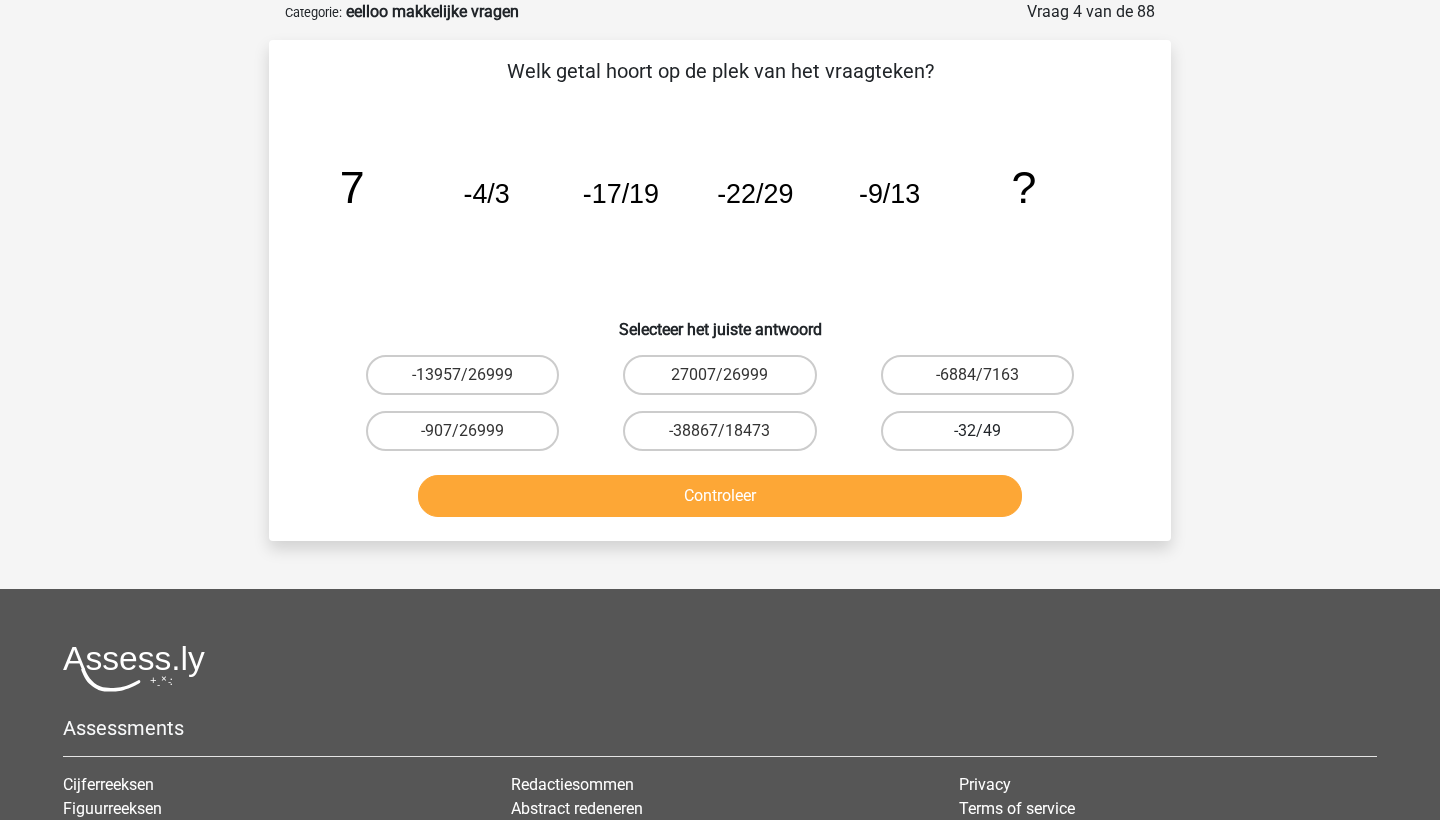 click on "-32/49" at bounding box center [977, 431] 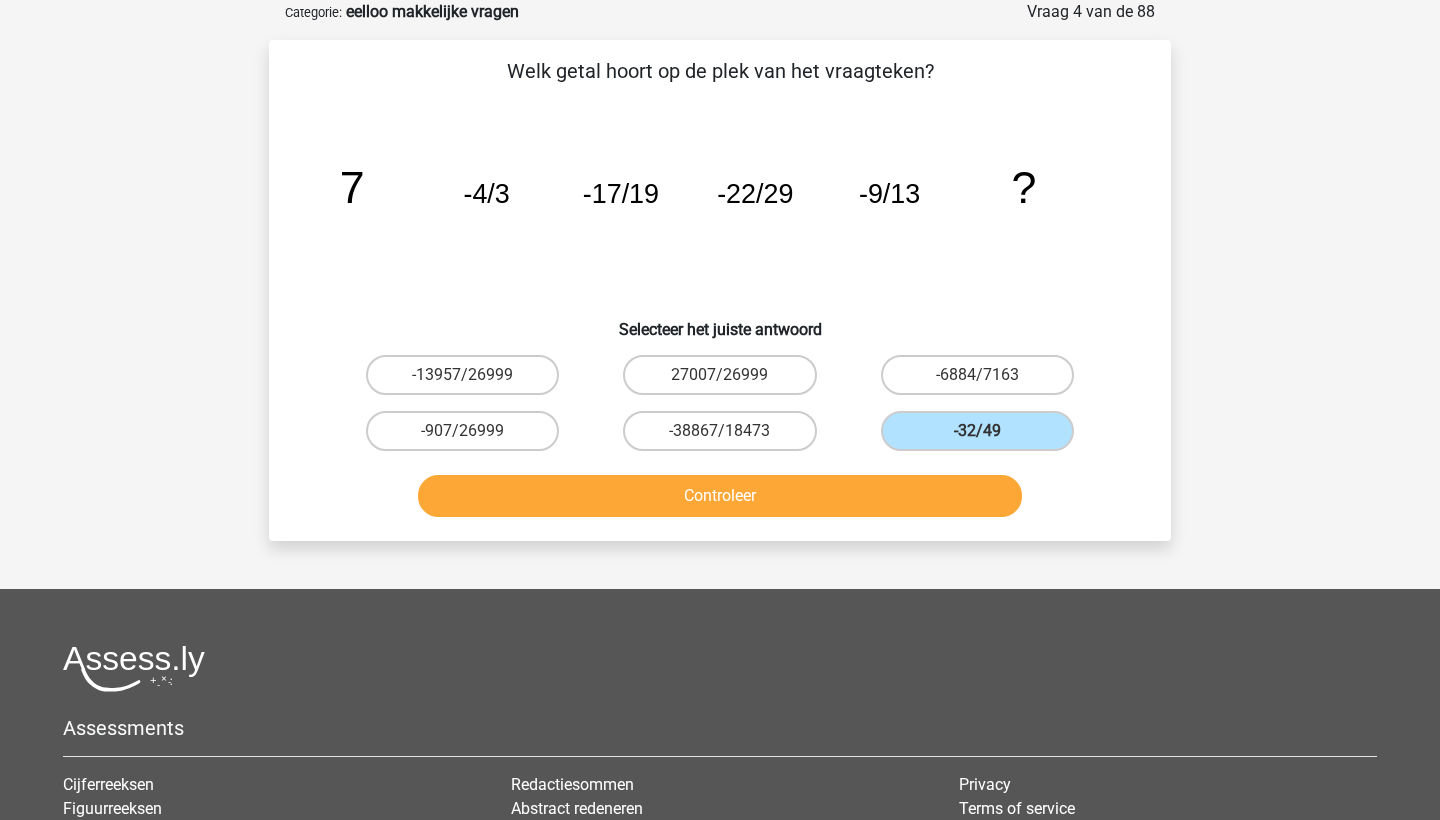 click on "Controleer" at bounding box center [720, 496] 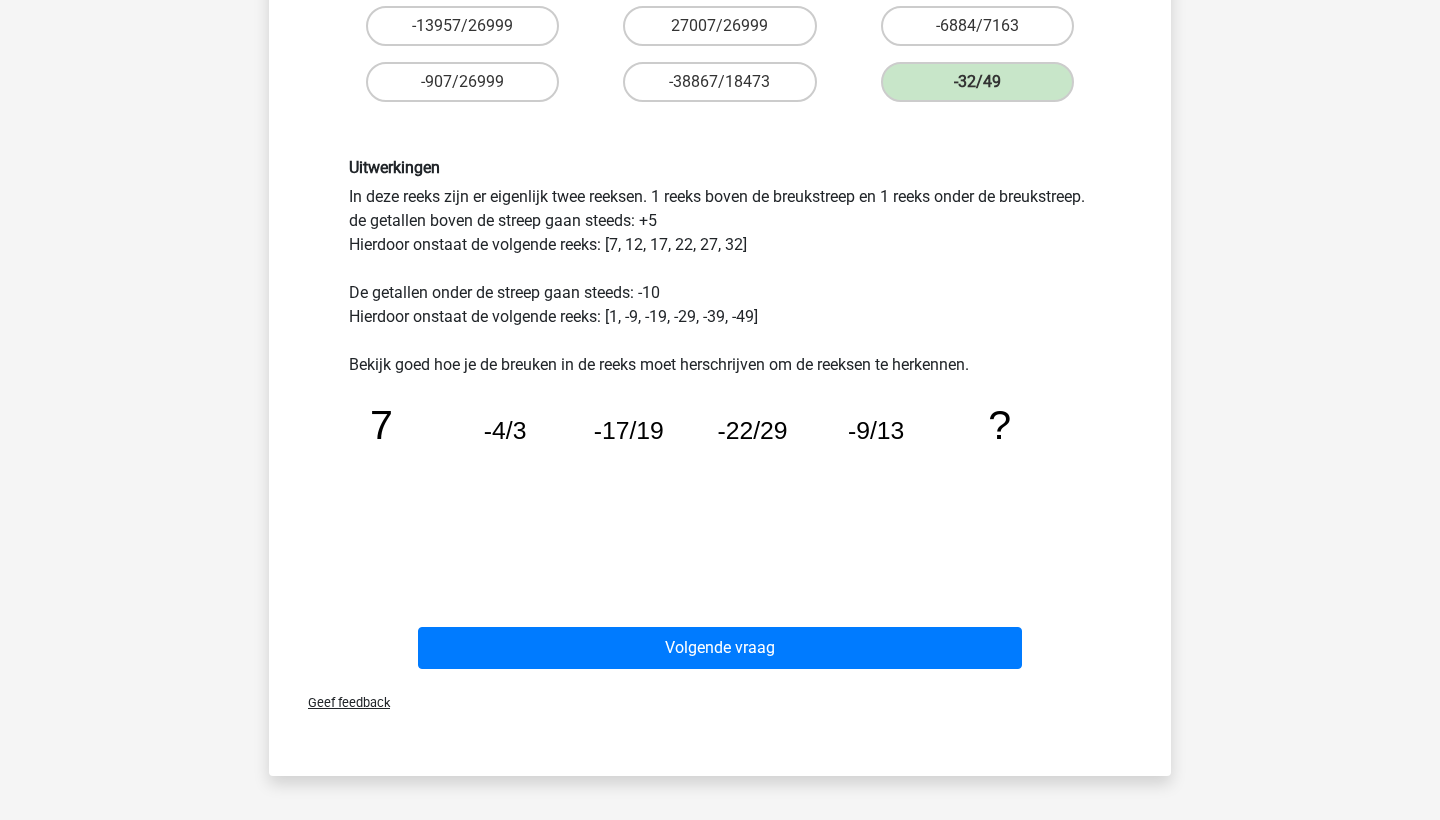scroll, scrollTop: 466, scrollLeft: 0, axis: vertical 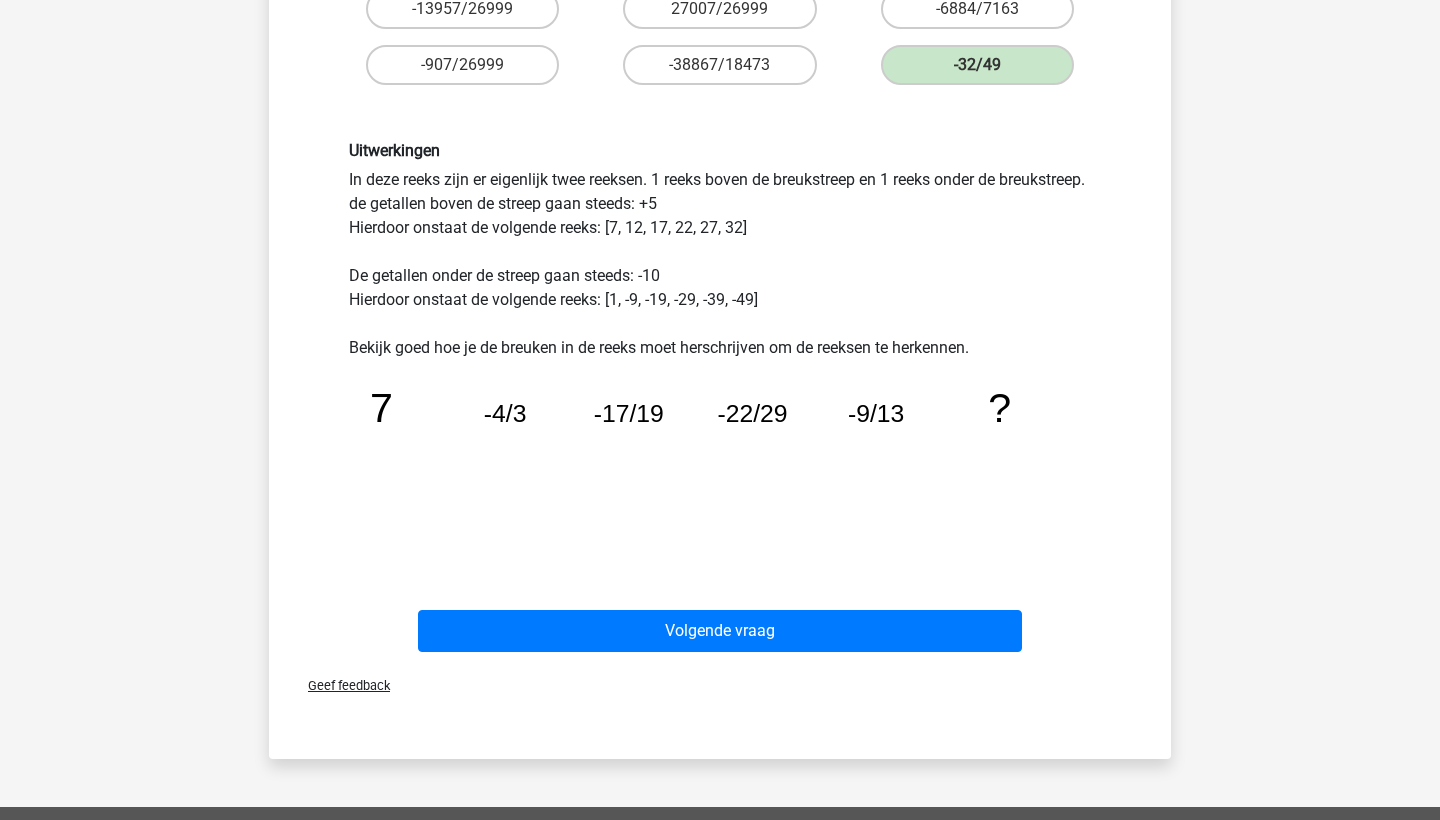 click on "Volgende vraag" at bounding box center (720, 627) 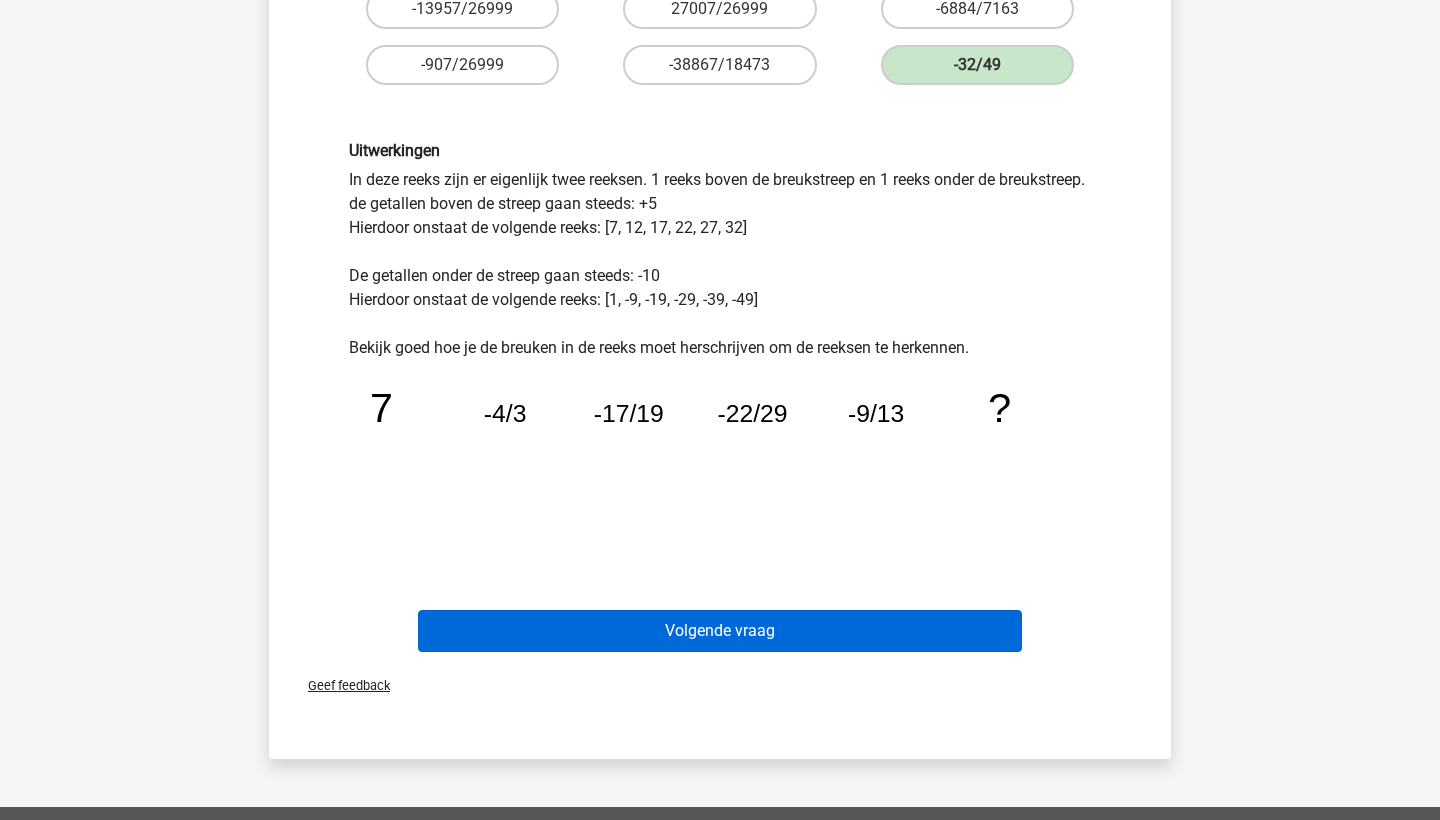 click on "Volgende vraag" at bounding box center [720, 631] 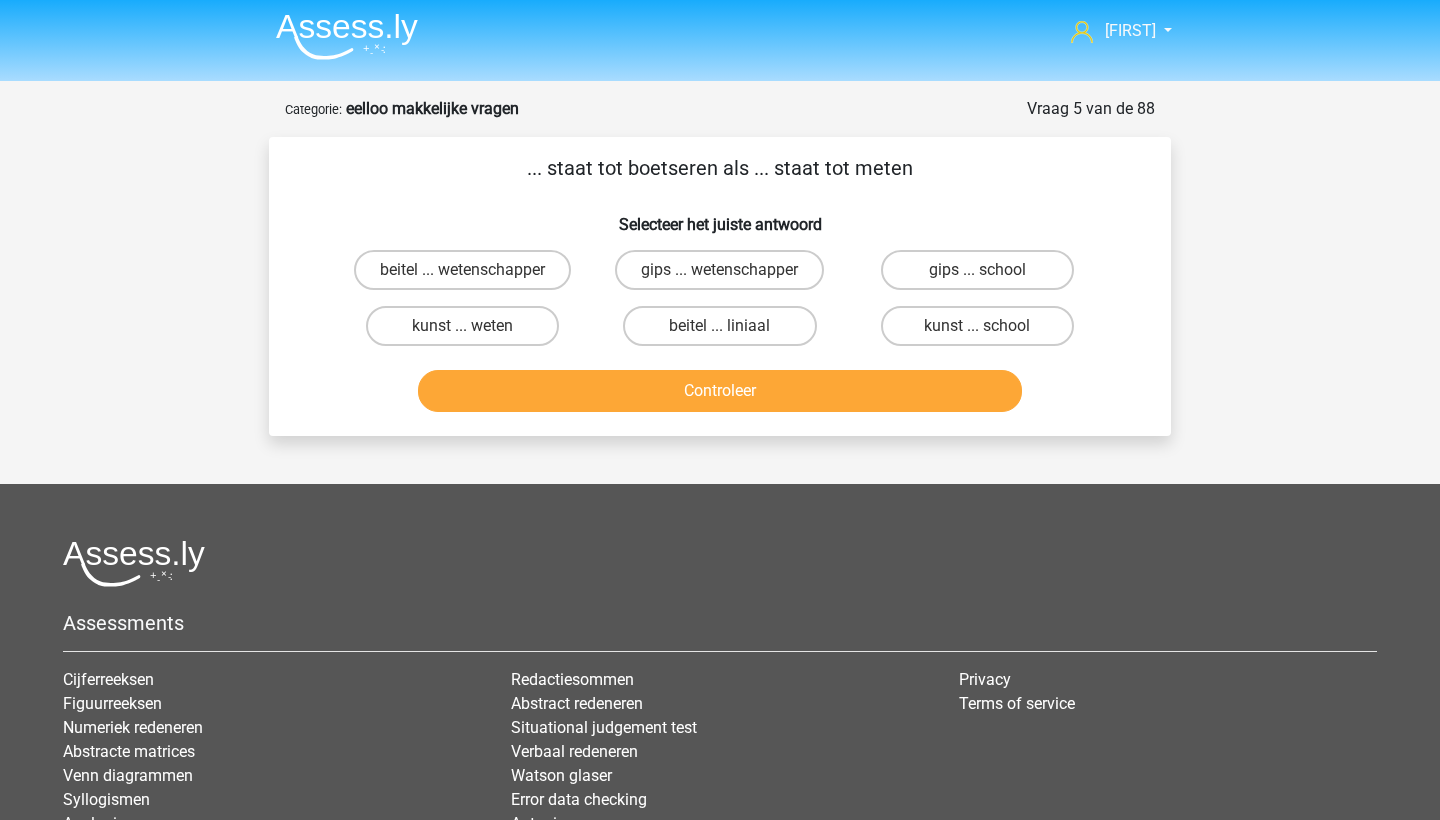 scroll, scrollTop: 1, scrollLeft: 0, axis: vertical 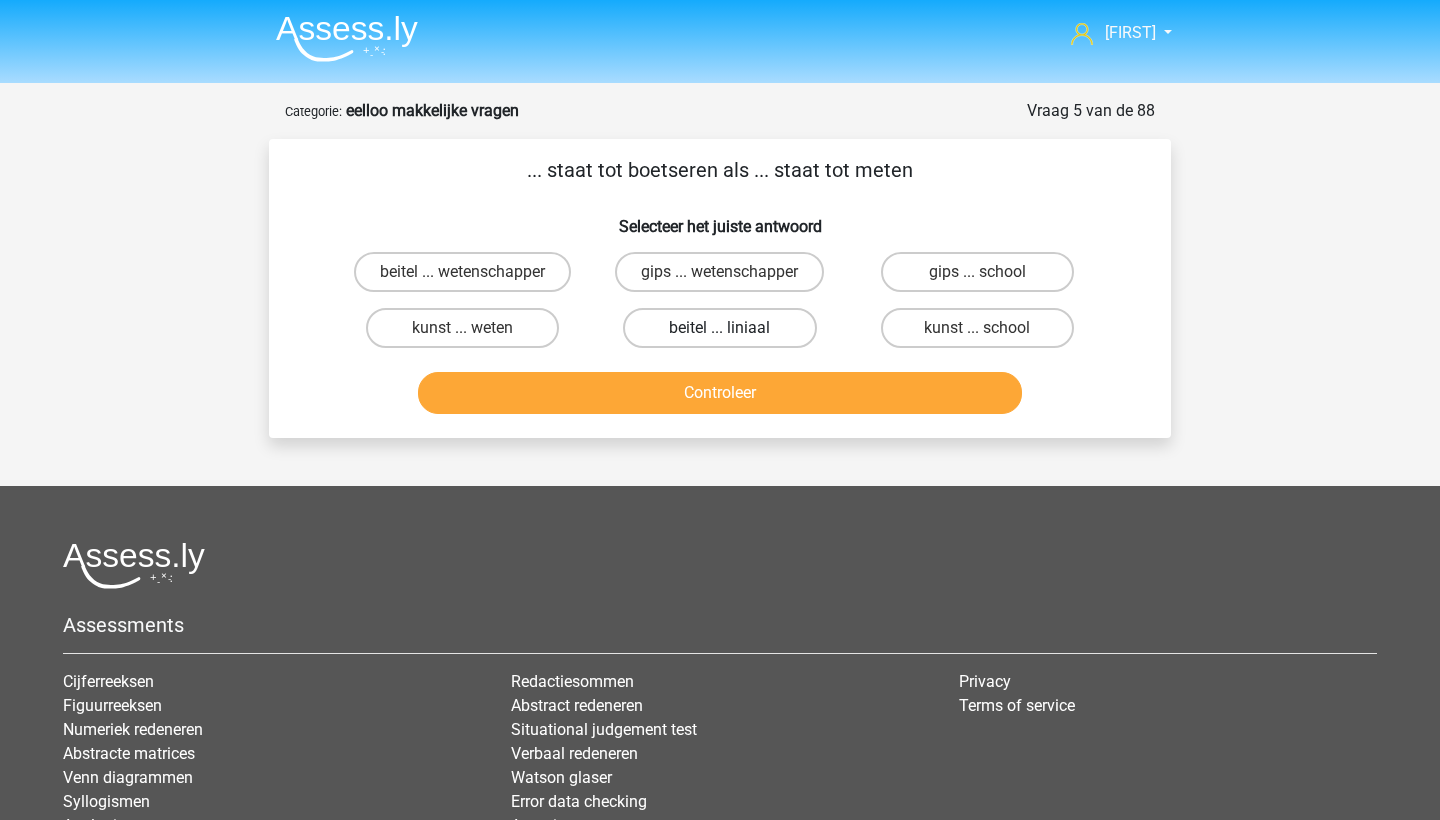click on "beitel ... liniaal" at bounding box center [719, 328] 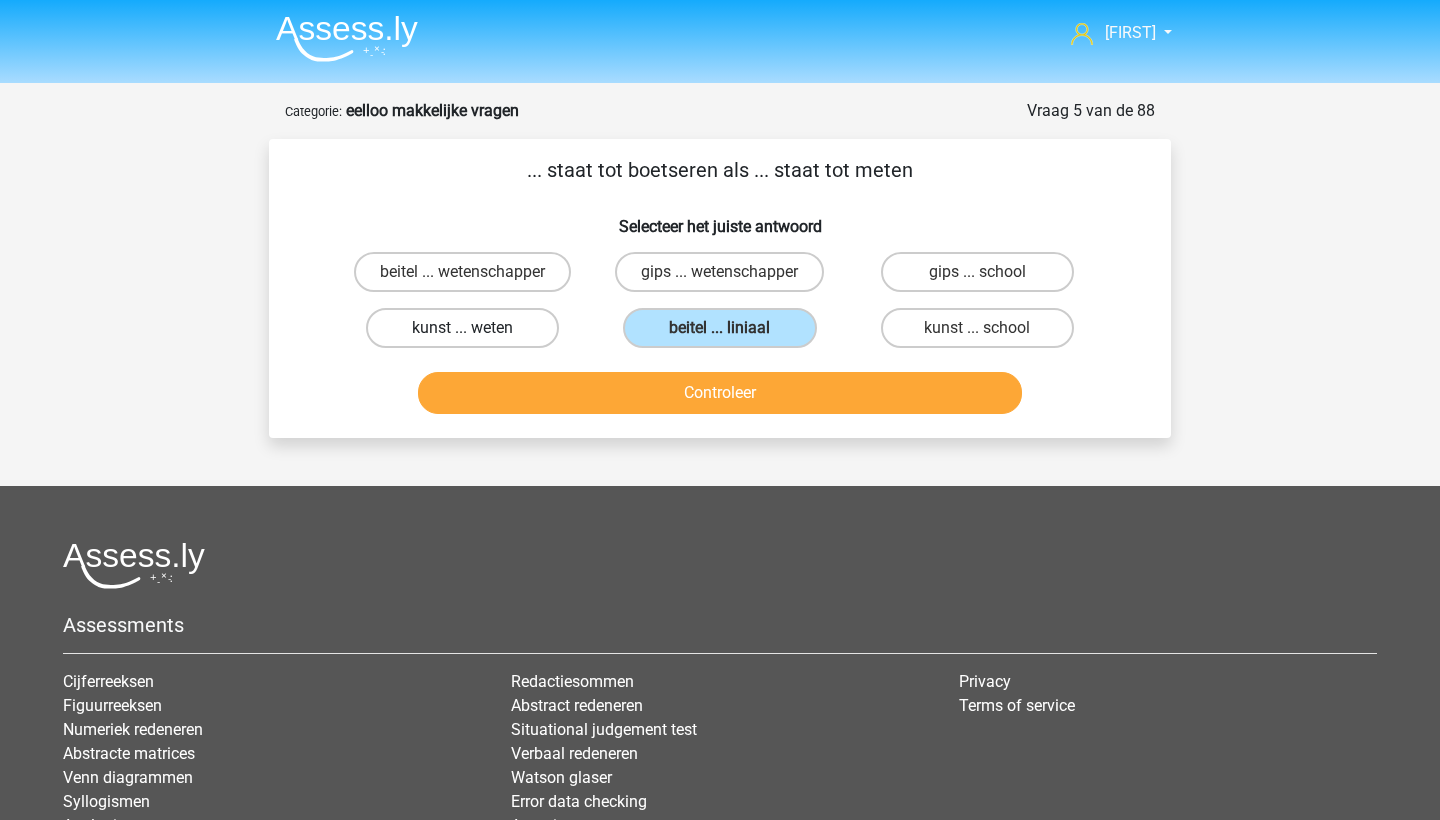click on "kunst ... weten" at bounding box center (462, 328) 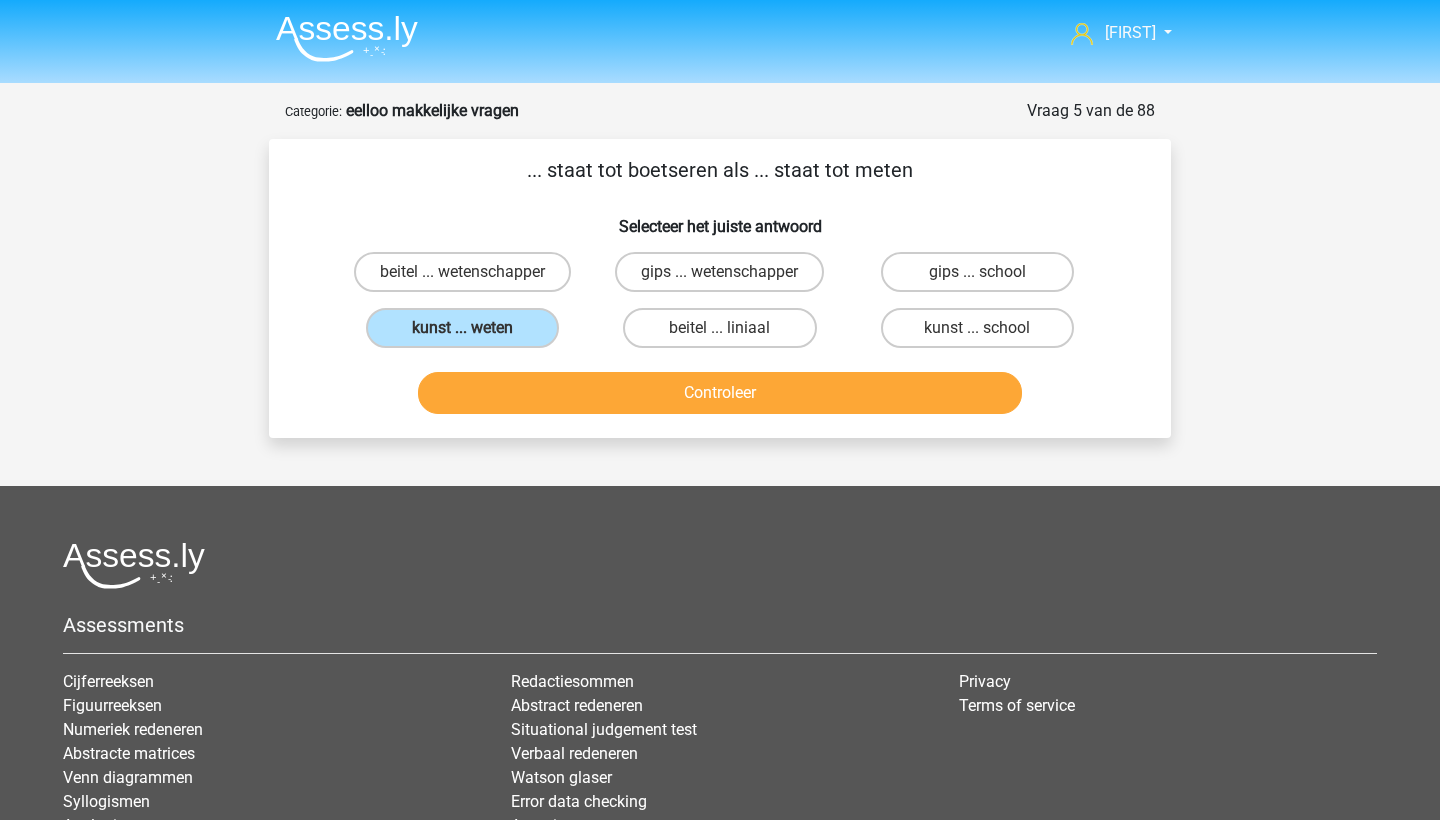 click on "Controleer" at bounding box center (720, 393) 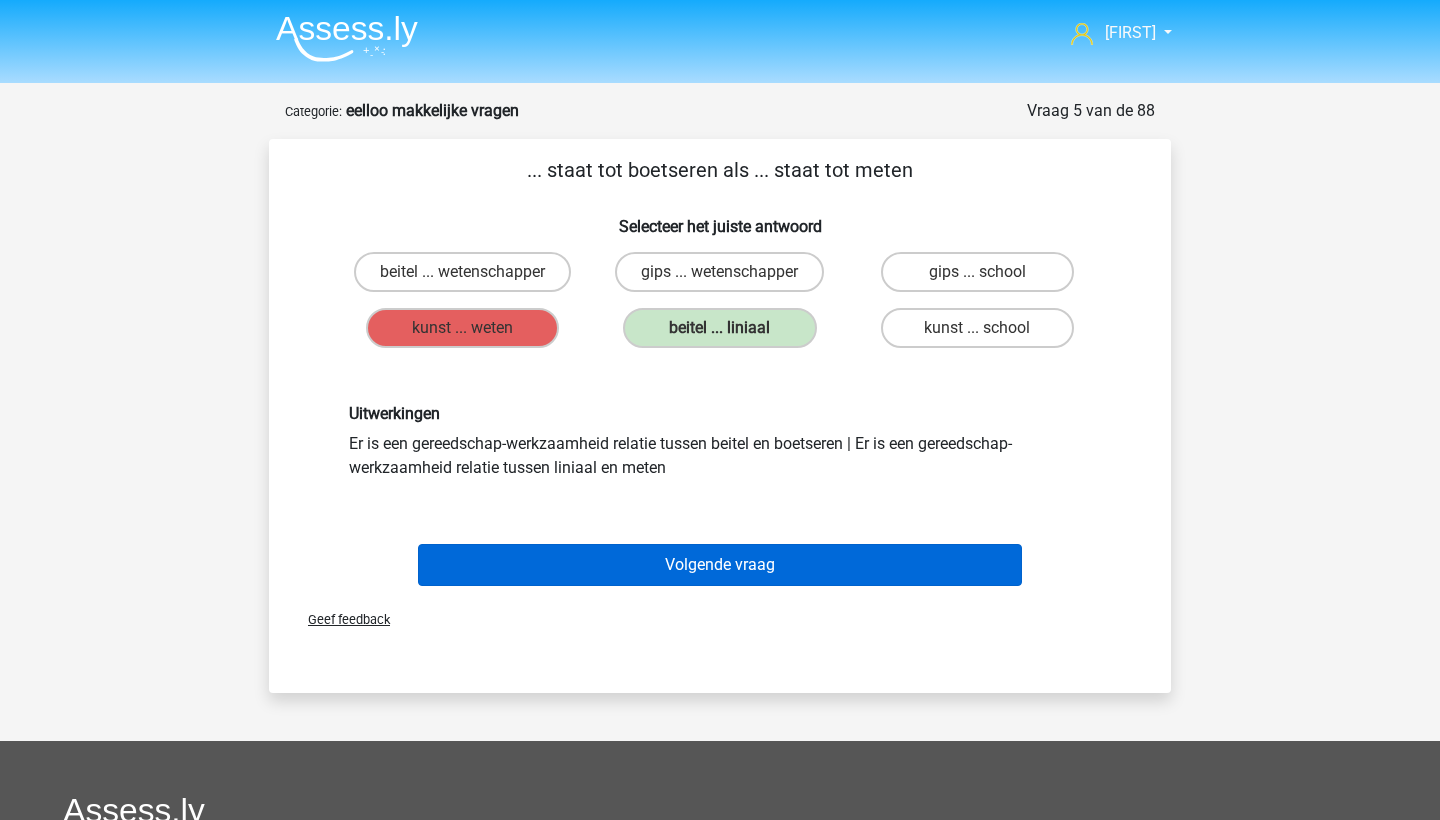 click on "Volgende vraag" at bounding box center (720, 565) 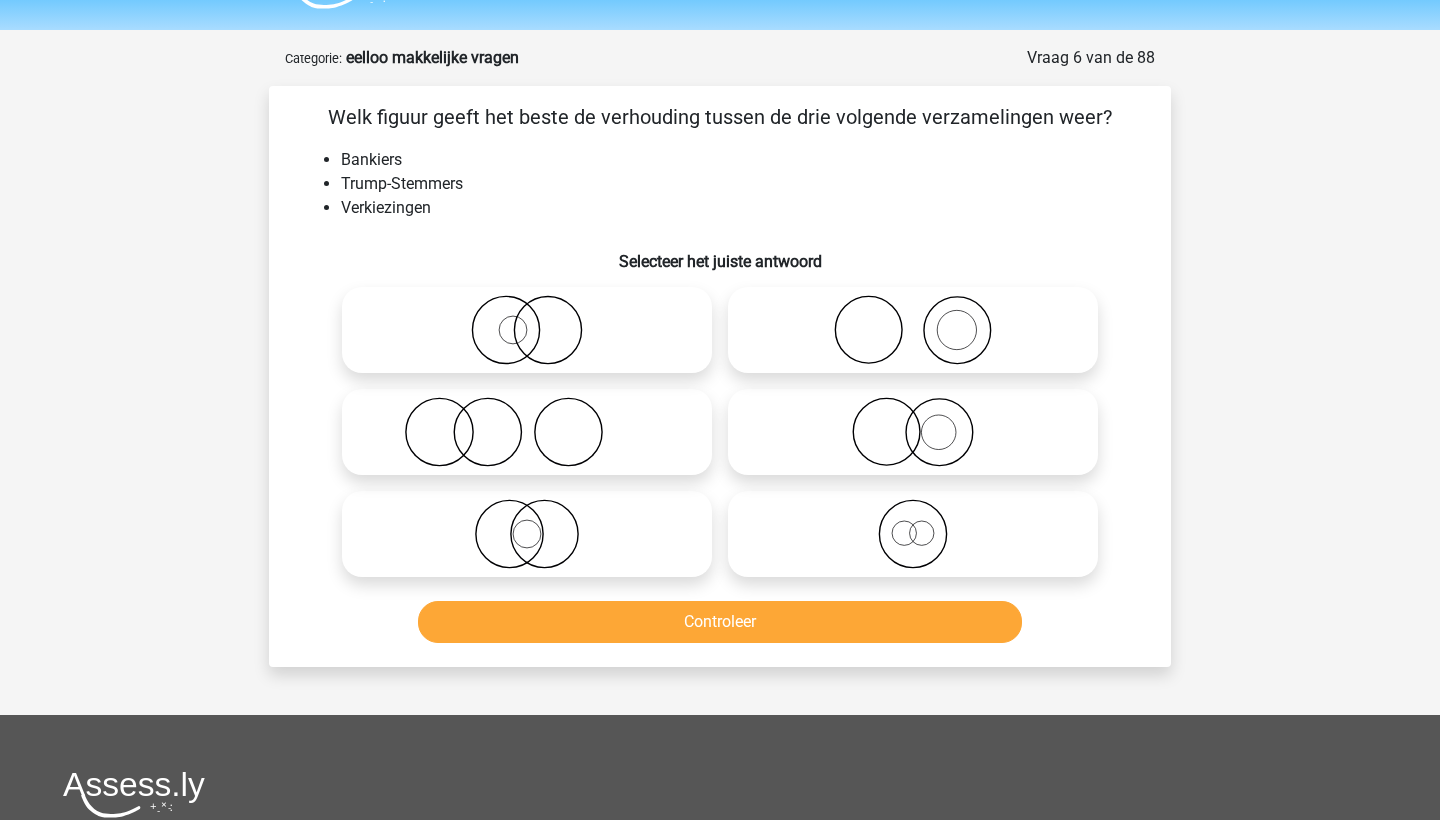 scroll, scrollTop: 54, scrollLeft: 0, axis: vertical 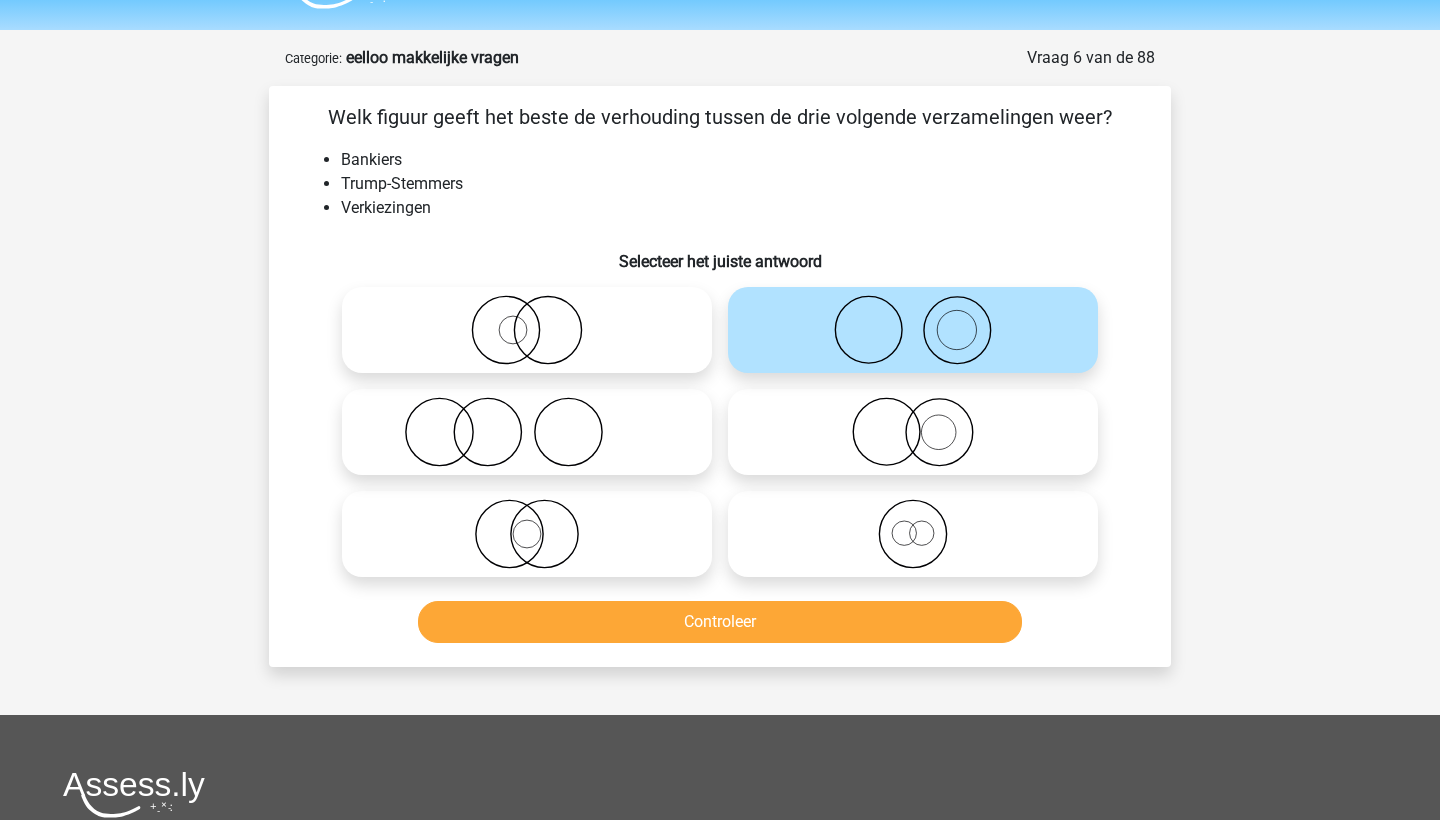 click on "Controleer" at bounding box center (720, 622) 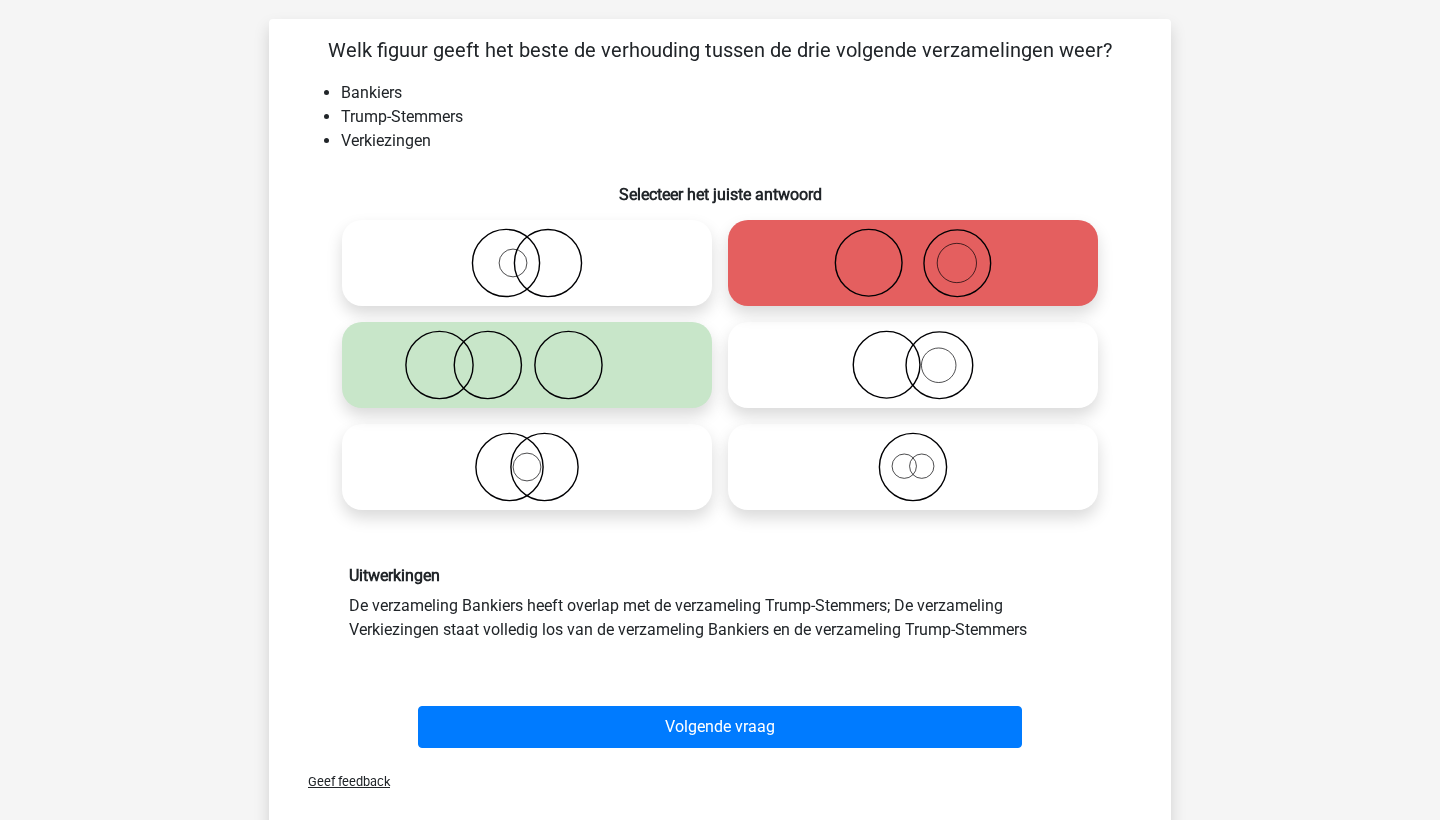 scroll, scrollTop: 132, scrollLeft: 0, axis: vertical 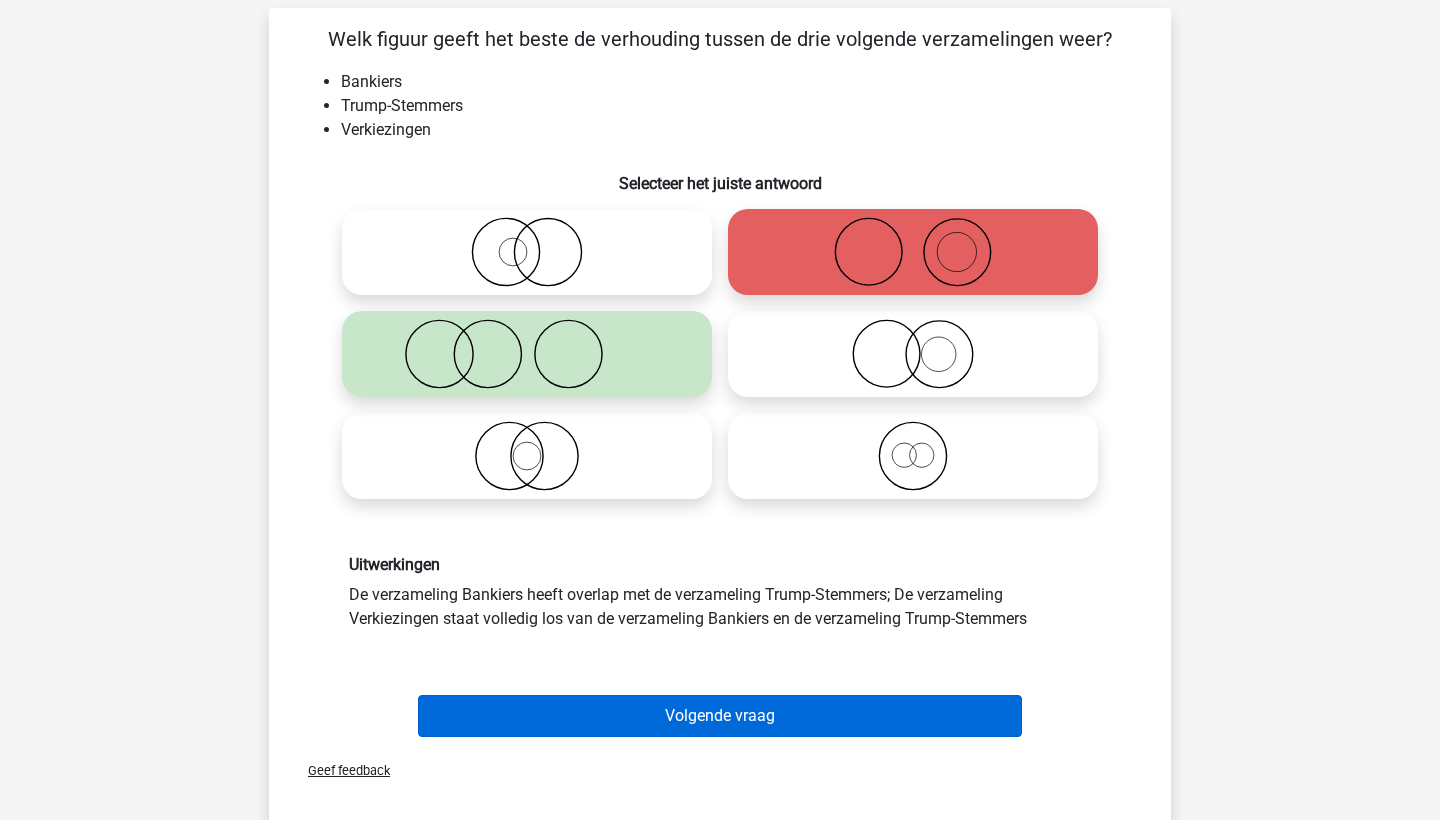click on "Volgende vraag" at bounding box center [720, 716] 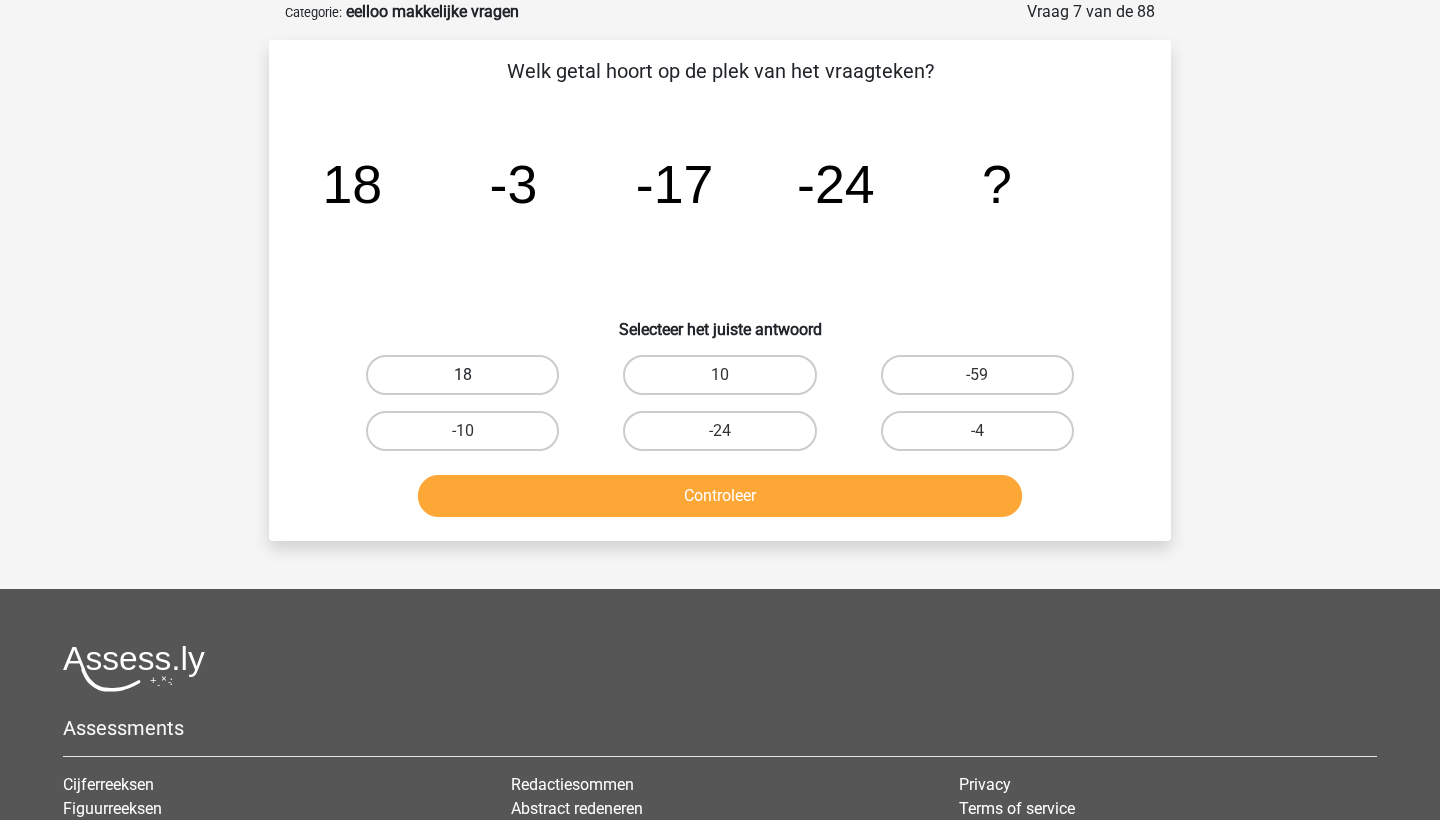 click on "18" at bounding box center (462, 375) 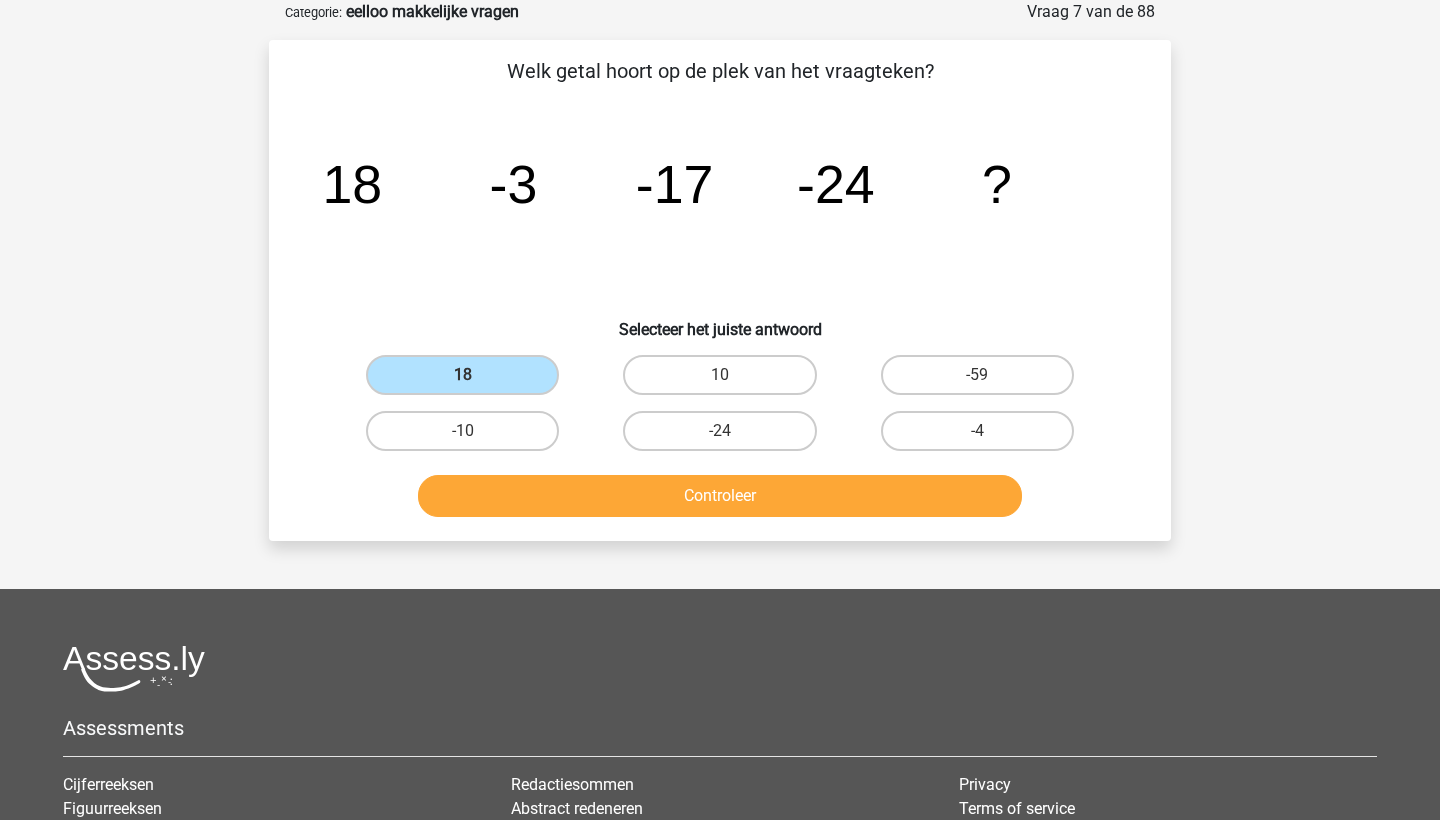 click on "Controleer" at bounding box center (720, 496) 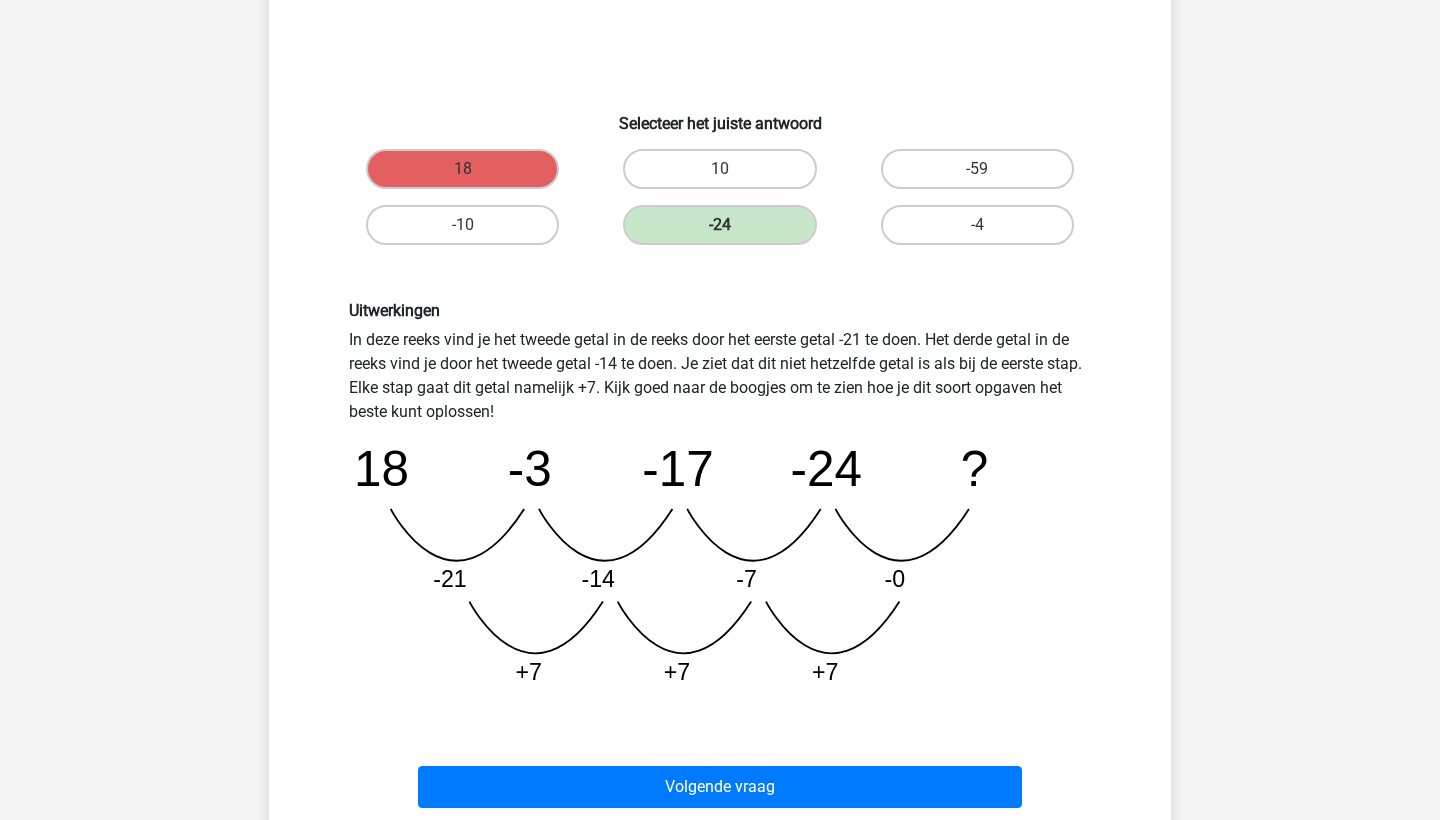 scroll, scrollTop: 309, scrollLeft: 0, axis: vertical 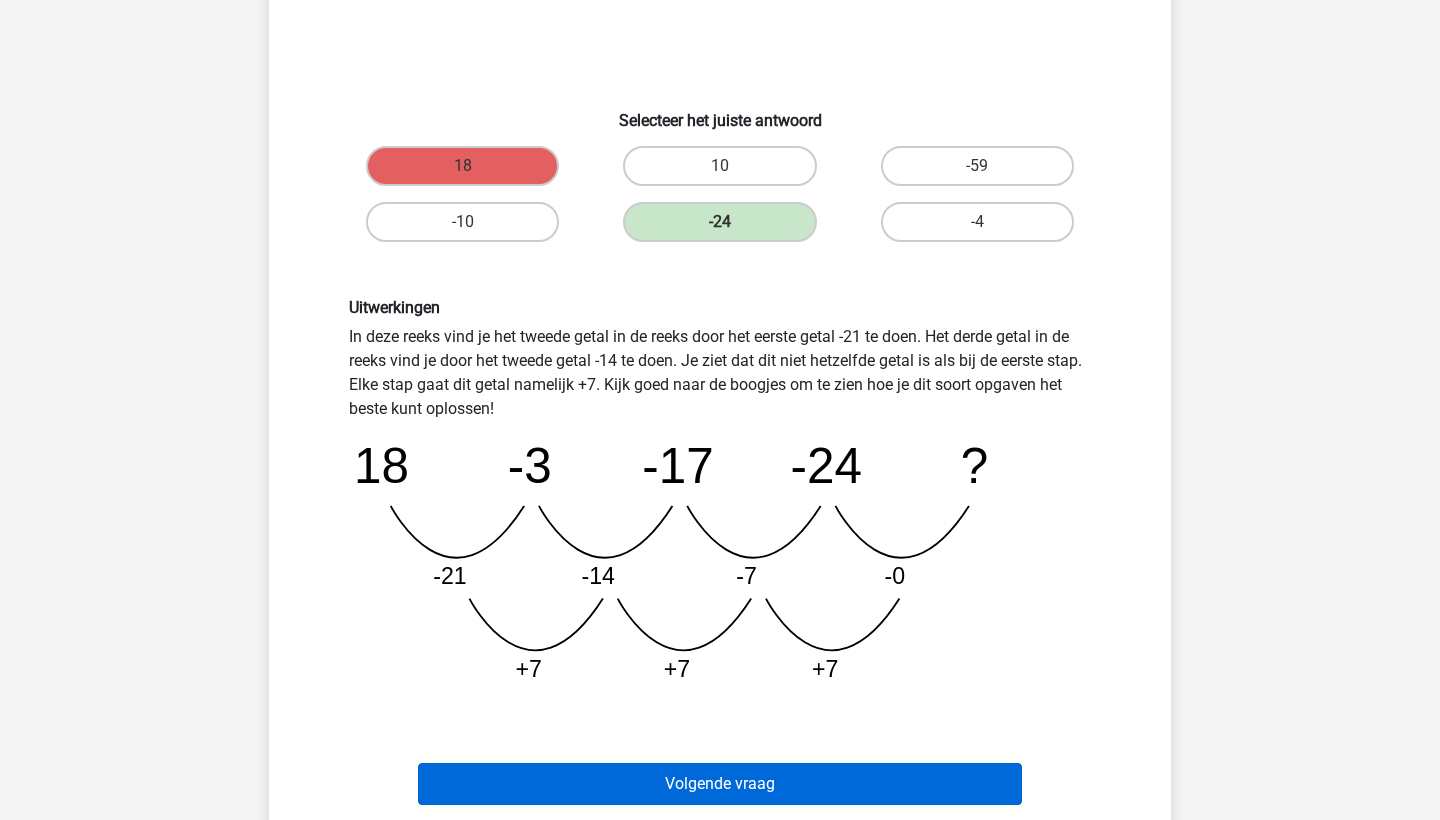 click on "Volgende vraag" at bounding box center [720, 784] 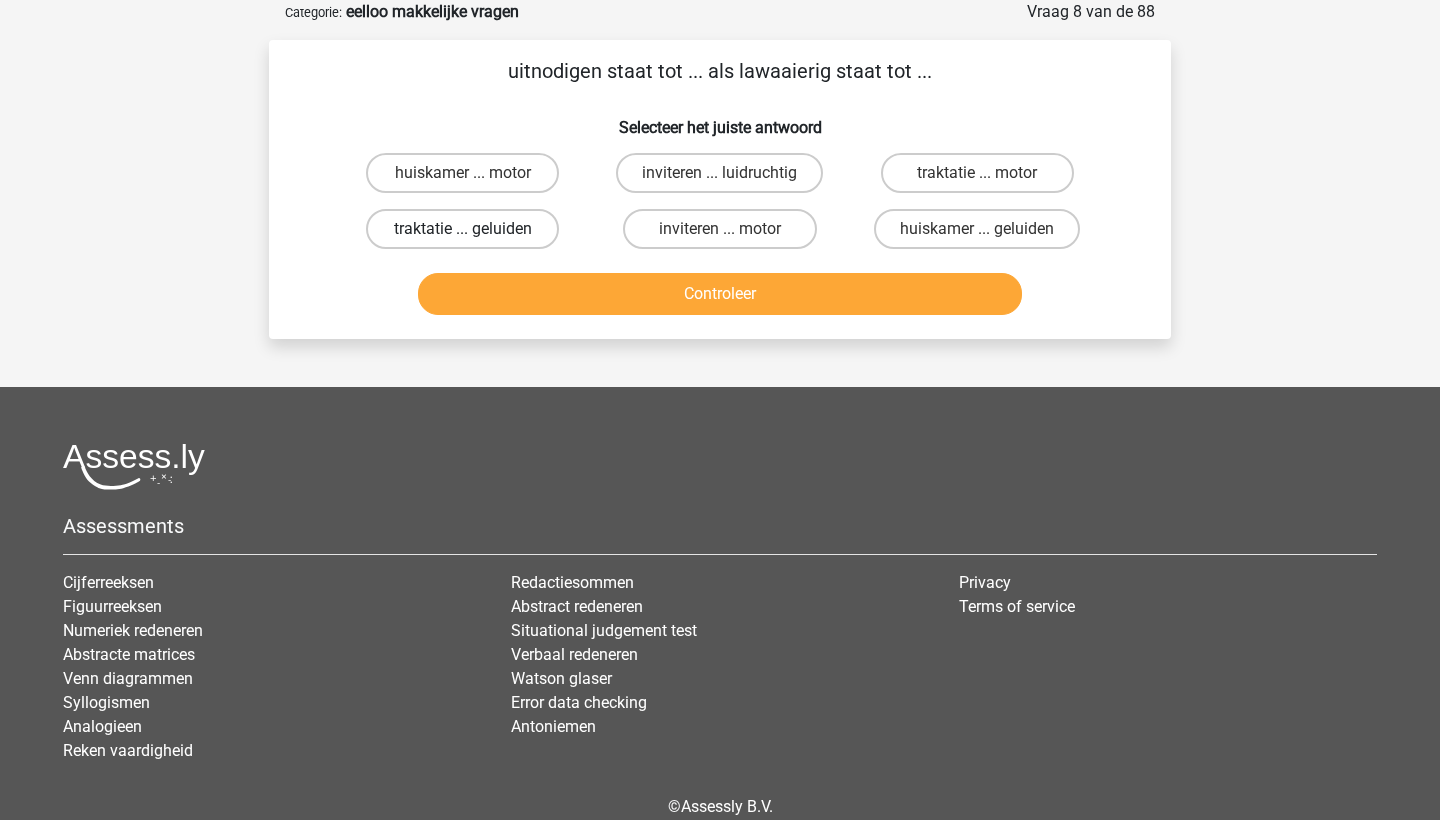click on "traktatie ... geluiden" at bounding box center (462, 229) 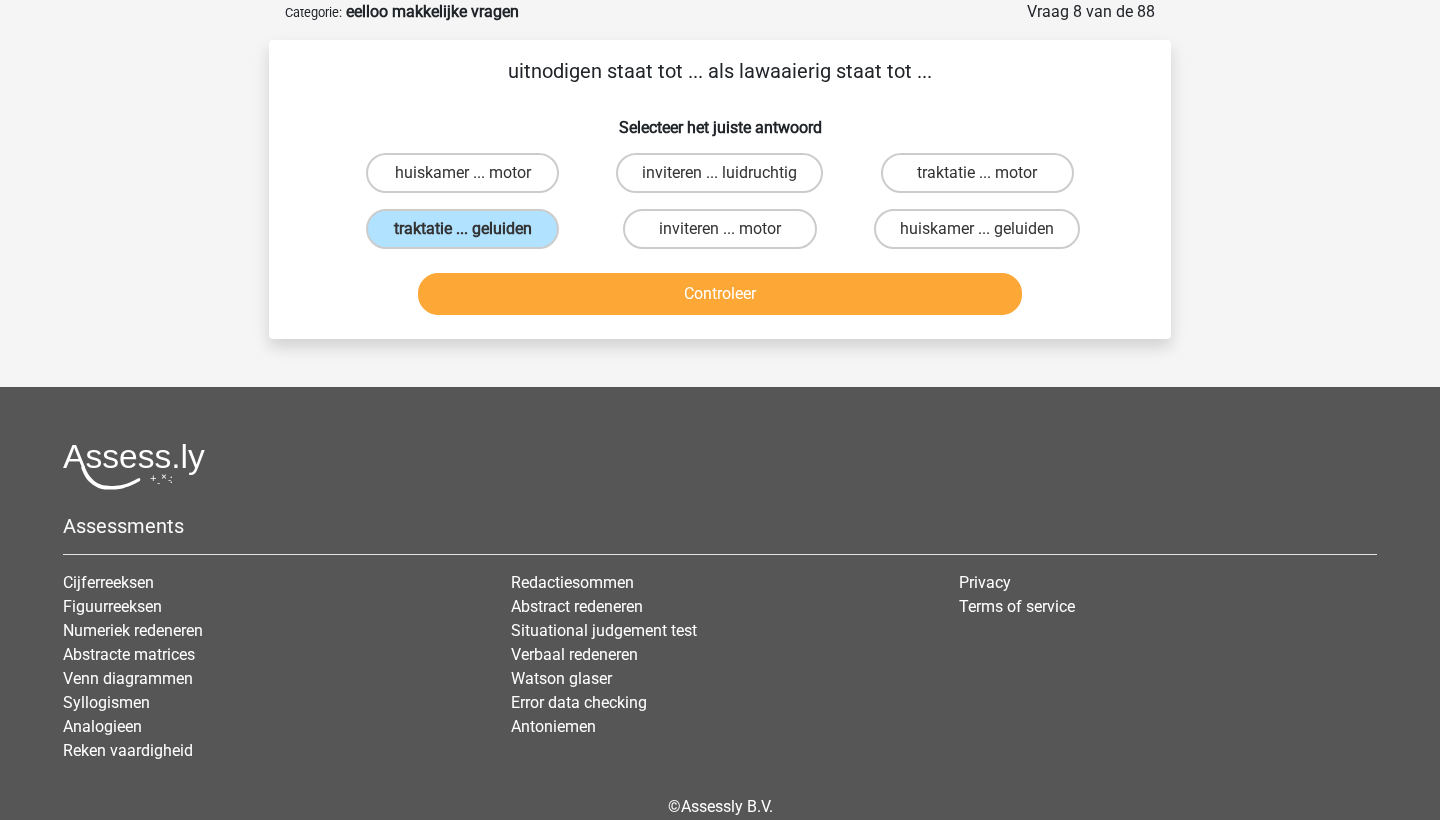 click on "Controleer" at bounding box center [720, 290] 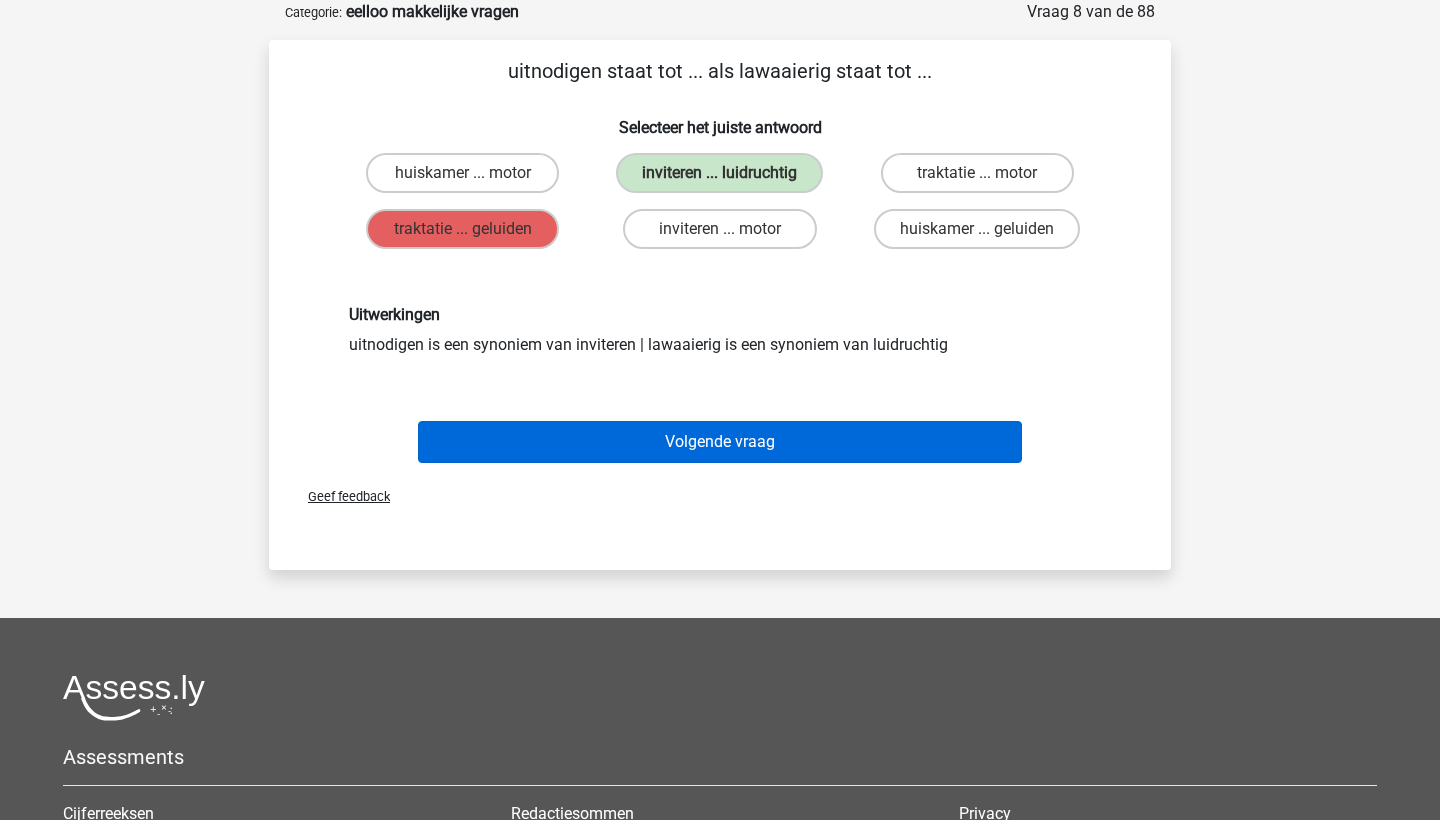 click on "Volgende vraag" at bounding box center [720, 442] 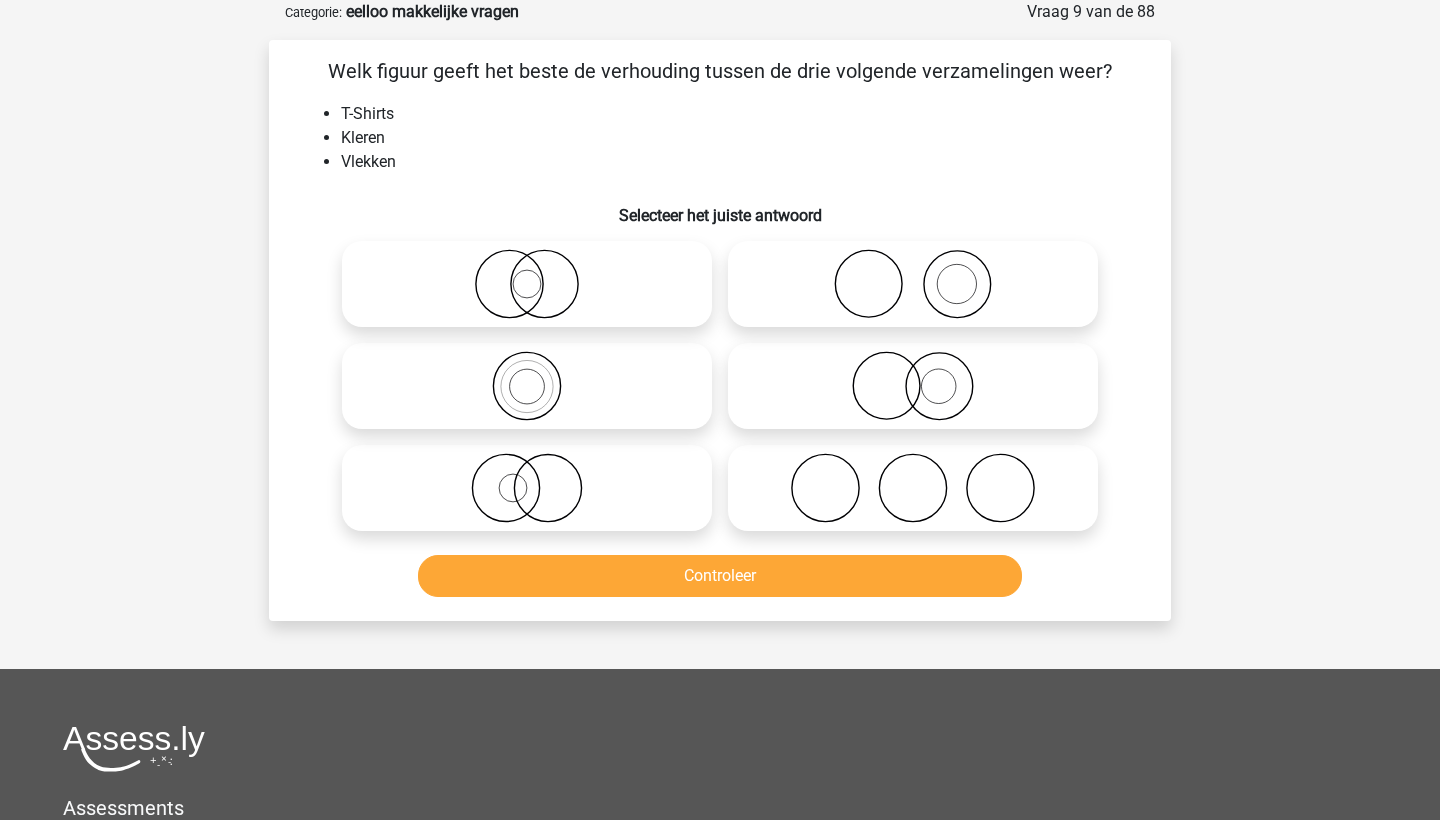 click 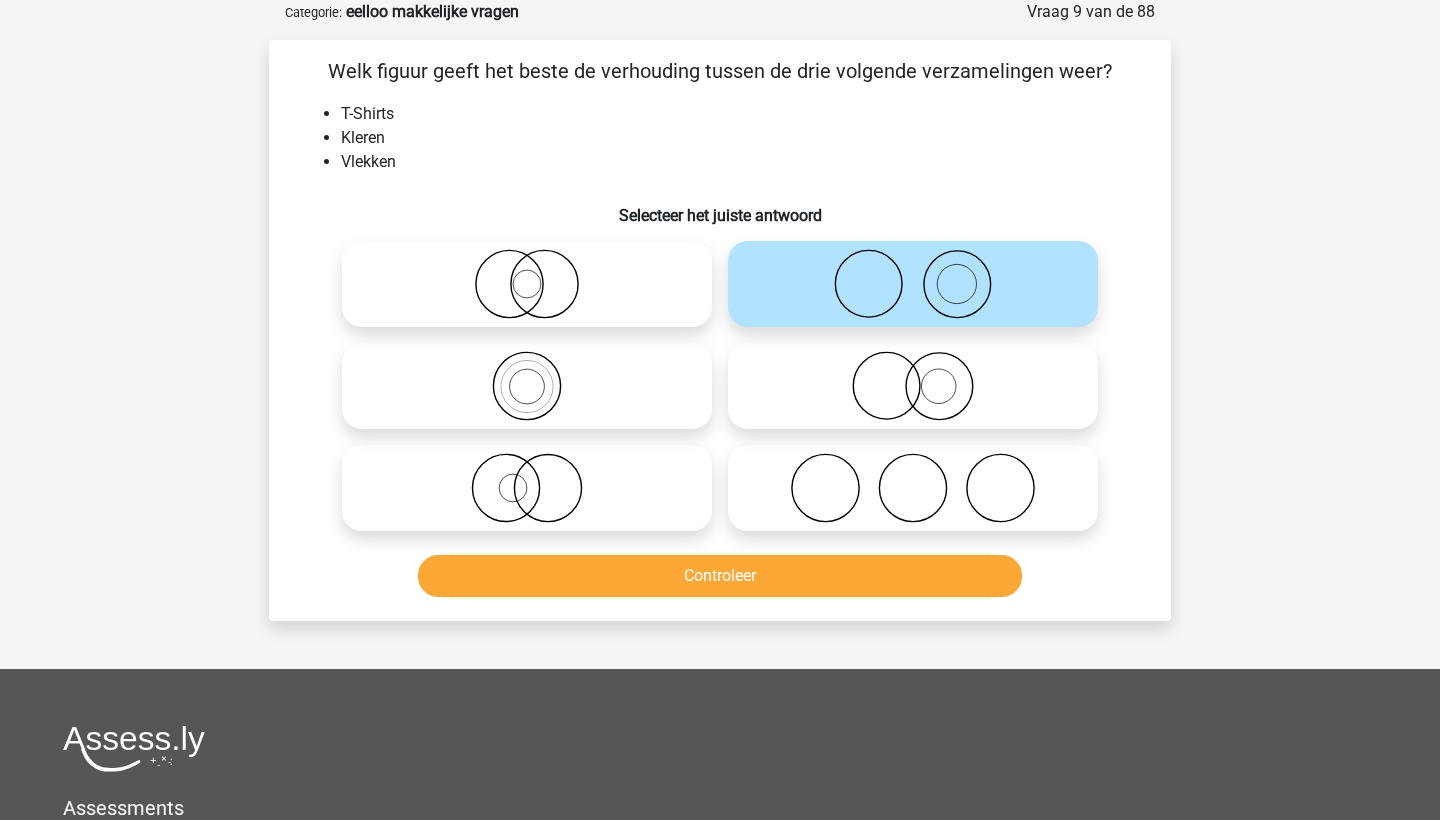 click on "Controleer" at bounding box center (720, 576) 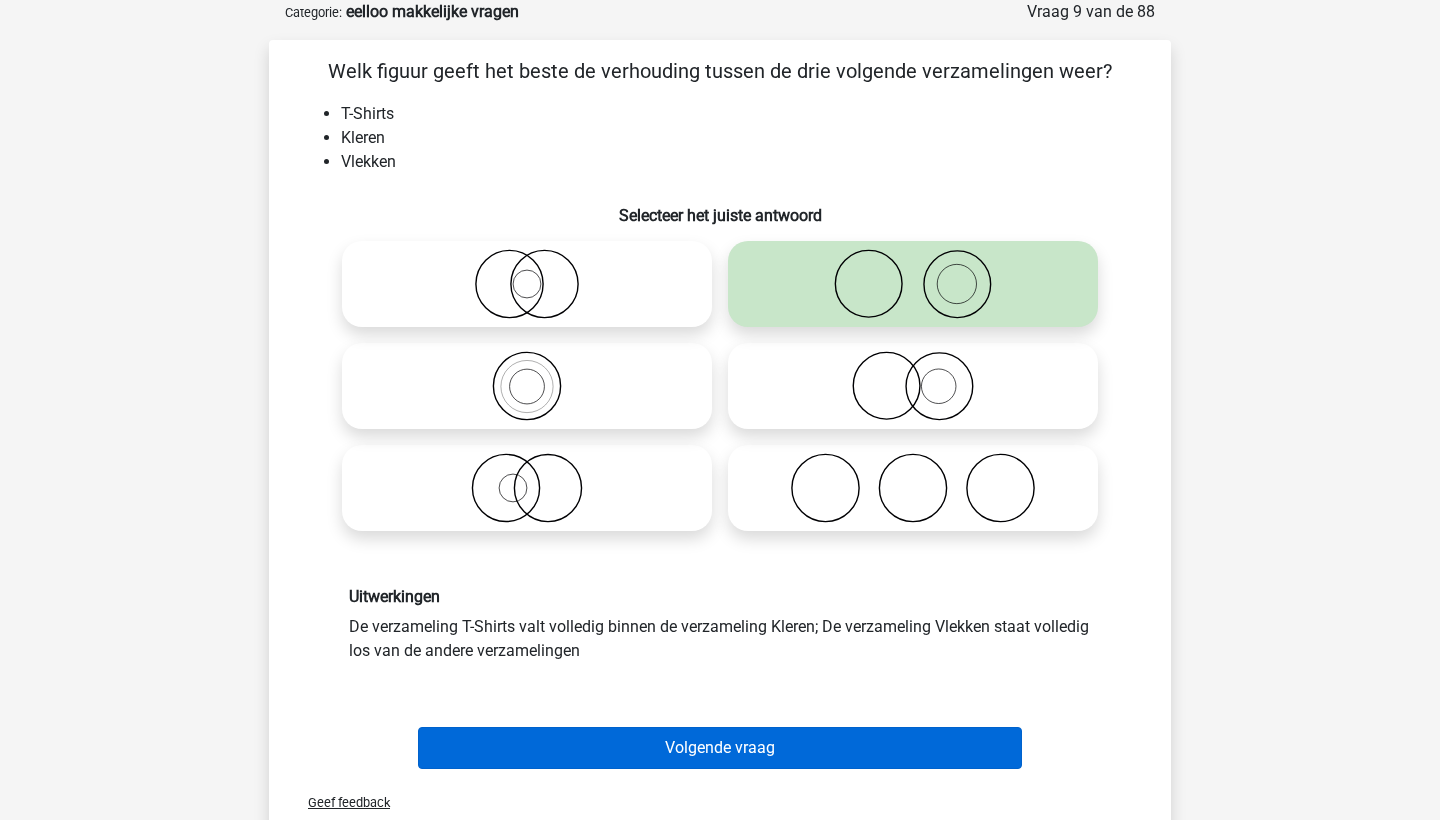 click on "Volgende vraag" at bounding box center [720, 748] 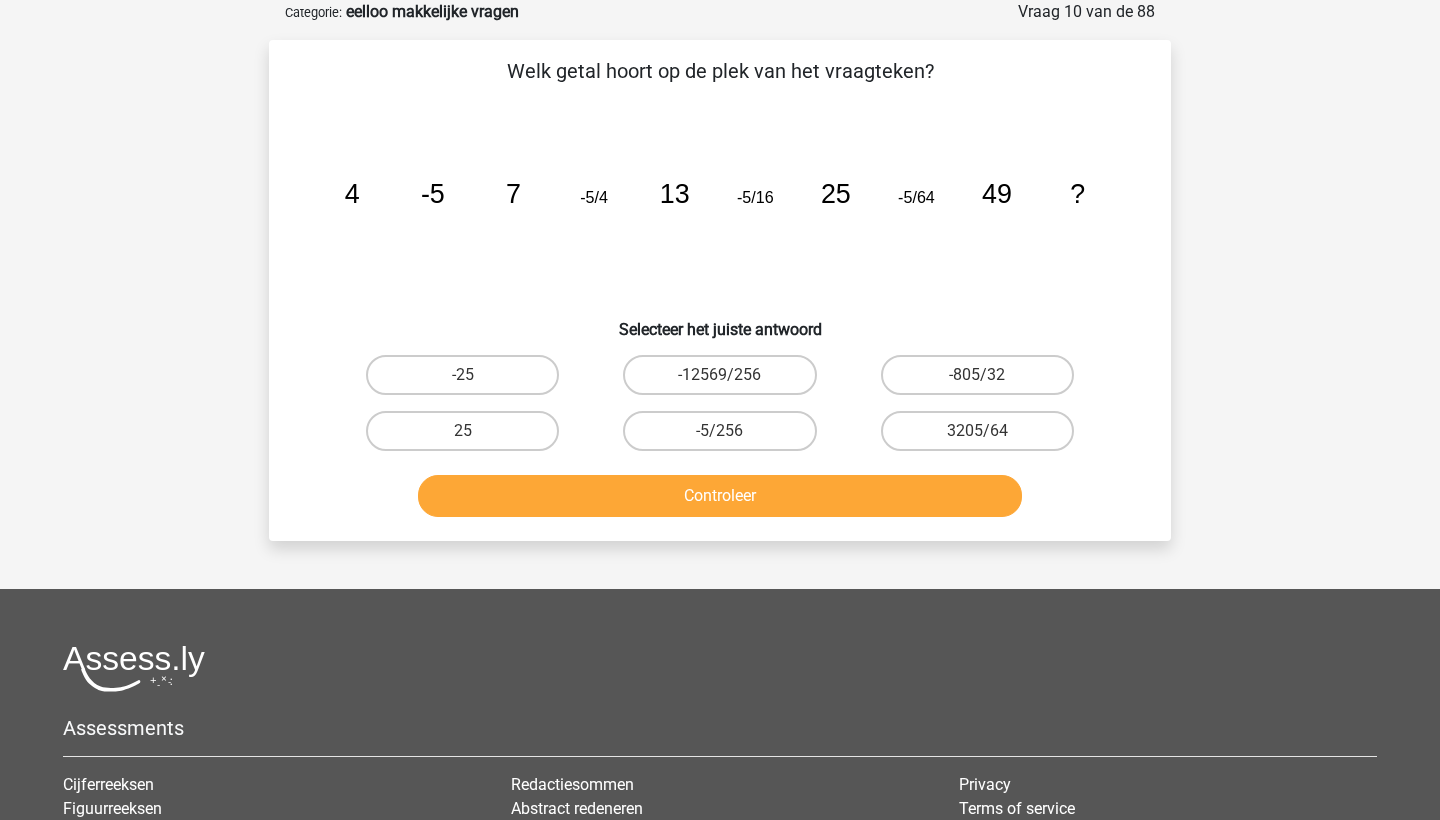 click on "-5/256" at bounding box center (719, 431) 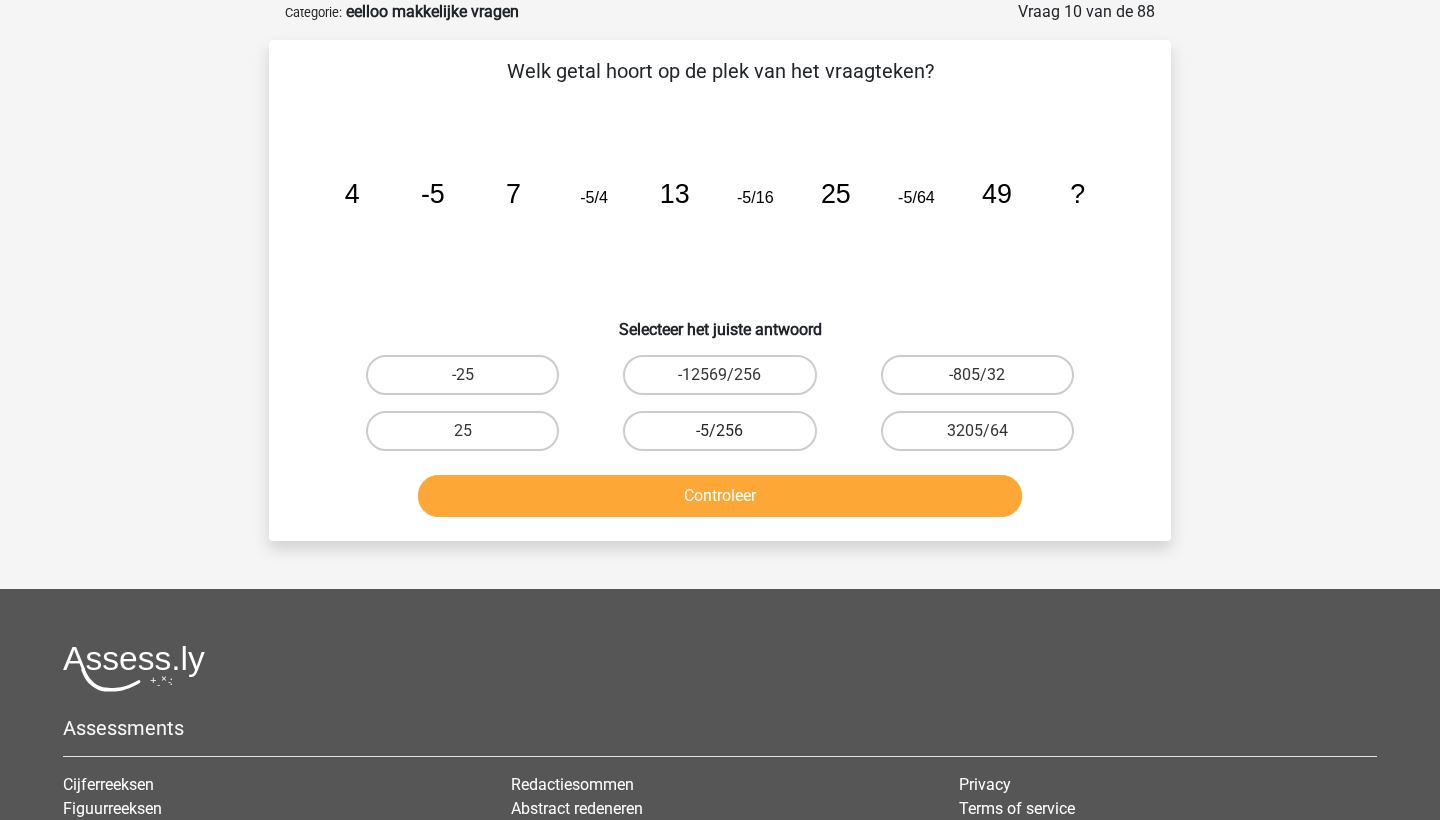 click on "-5/256" at bounding box center [719, 431] 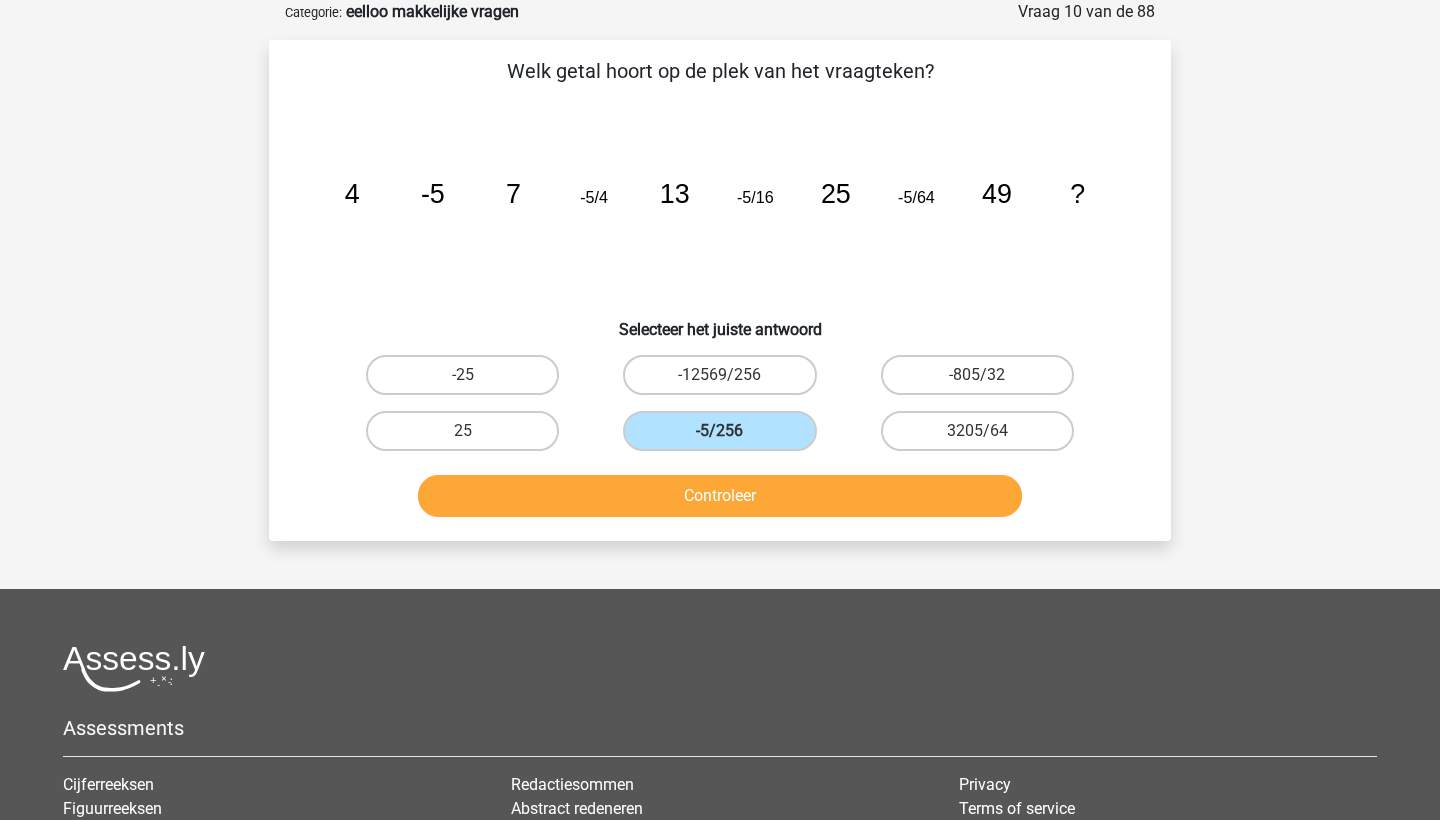 click on "Controleer" at bounding box center [720, 496] 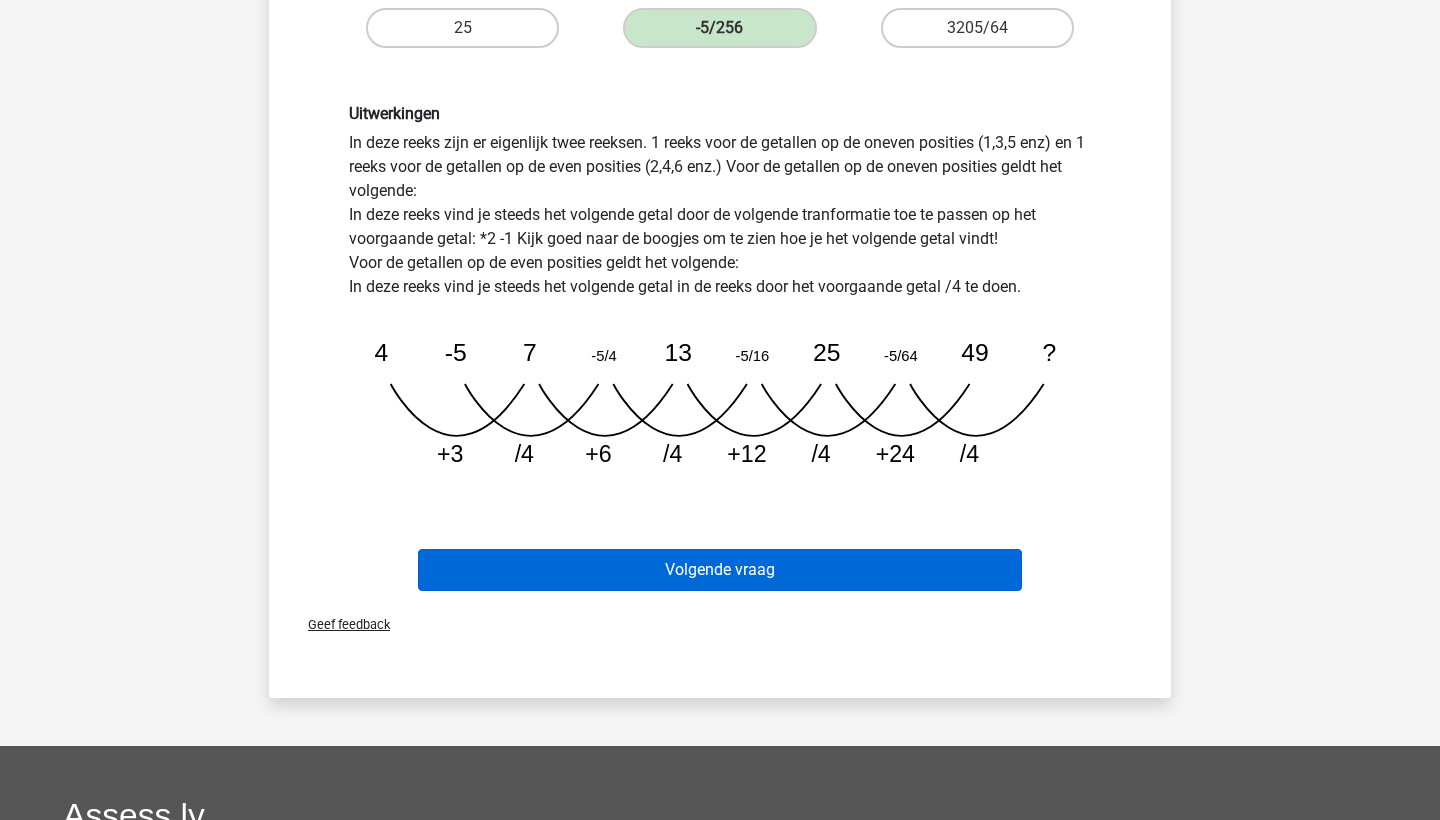 click on "Volgende vraag" at bounding box center [720, 570] 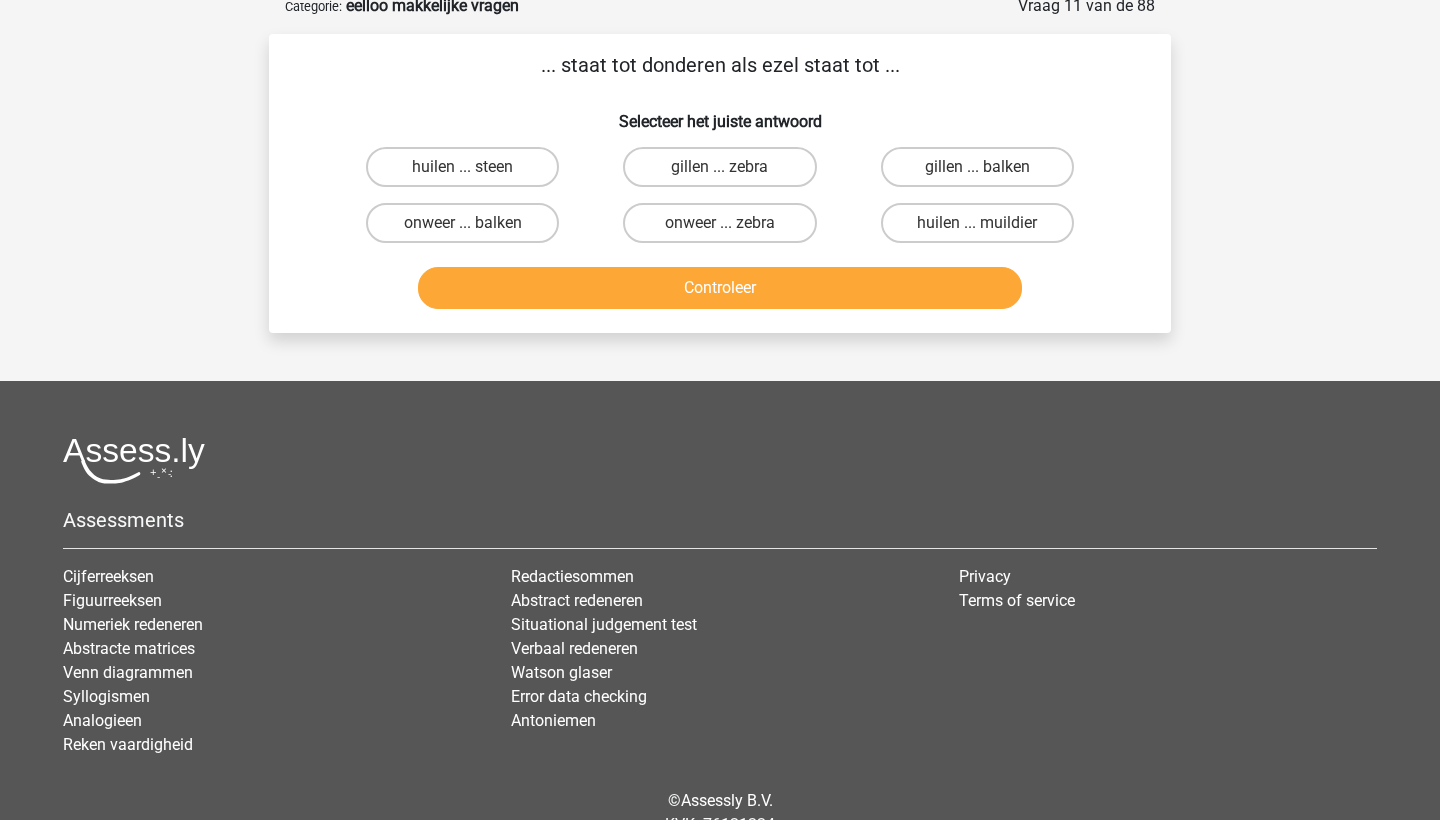 scroll, scrollTop: 100, scrollLeft: 0, axis: vertical 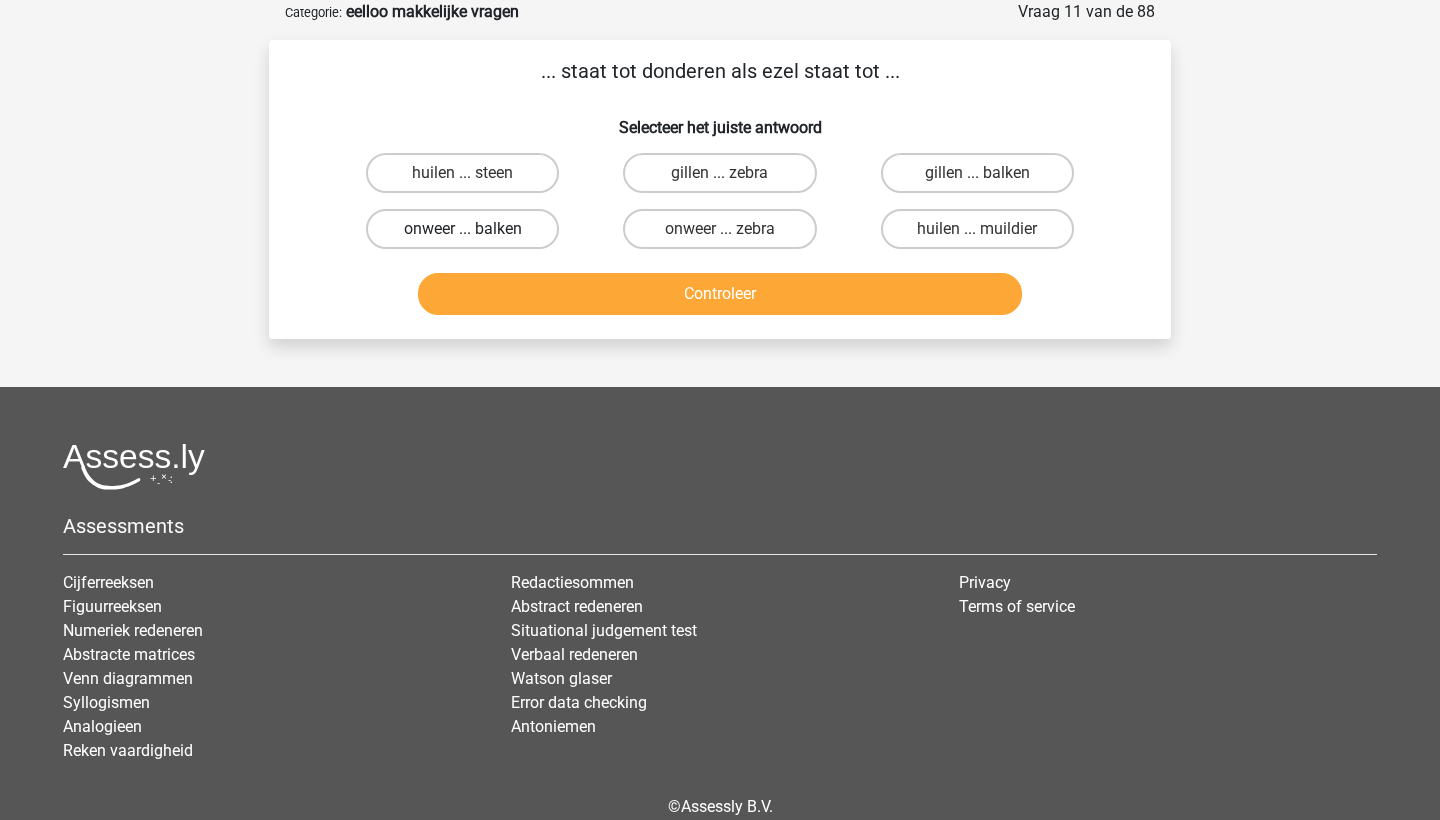 click on "onweer ... balken" at bounding box center [462, 229] 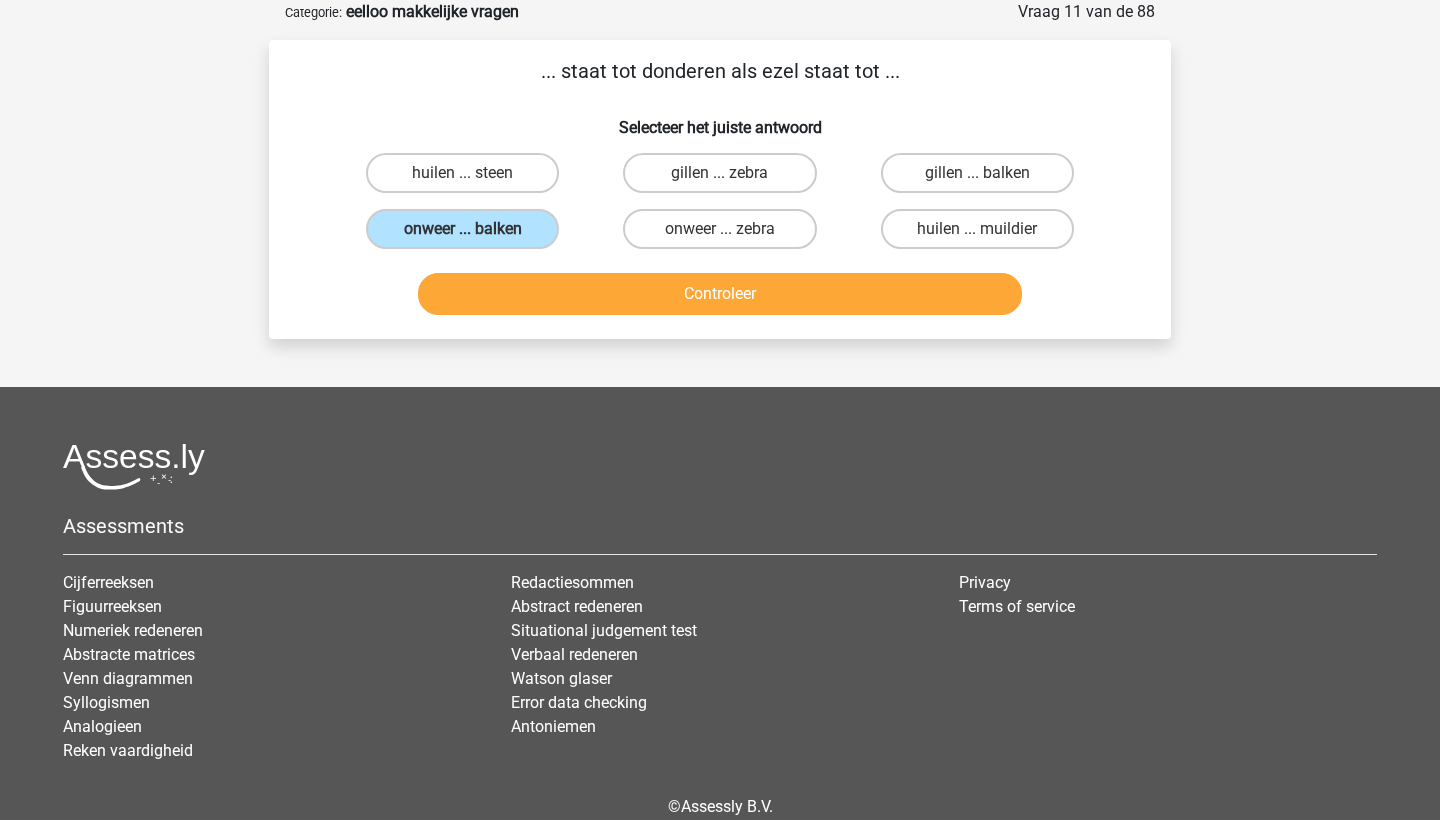click on "Controleer" at bounding box center [720, 294] 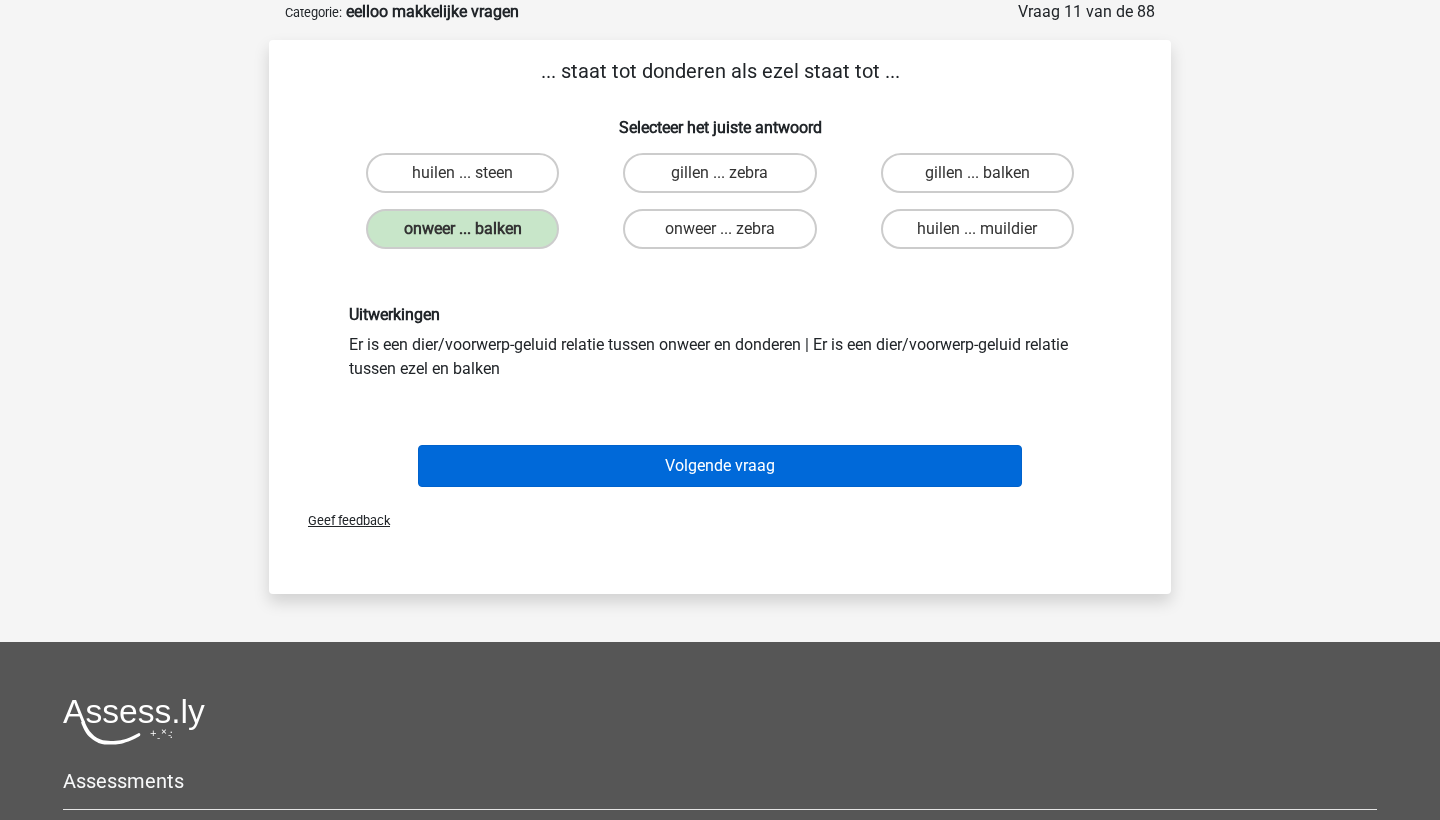 click on "Volgende vraag" at bounding box center [720, 466] 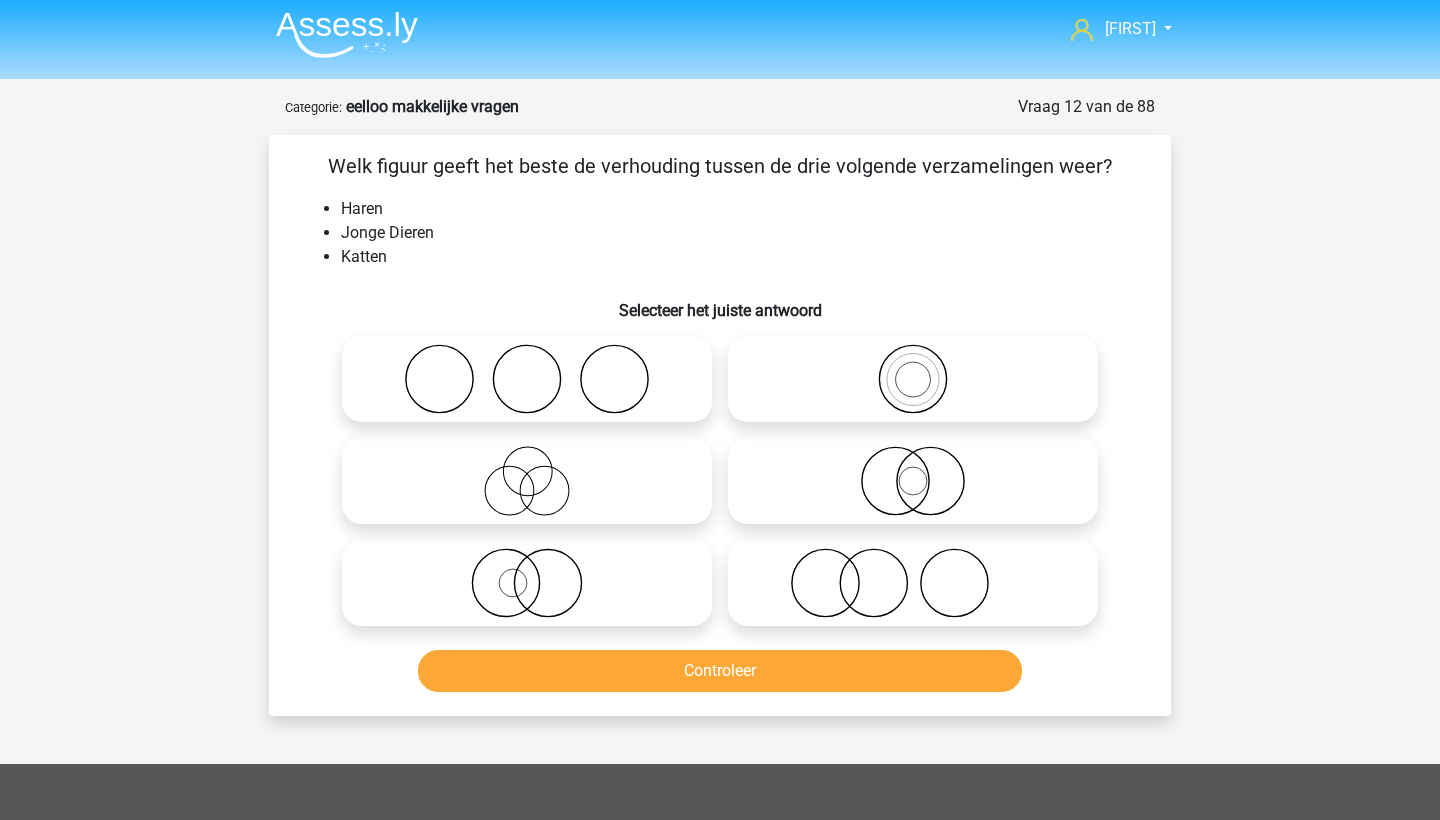 scroll, scrollTop: 0, scrollLeft: 0, axis: both 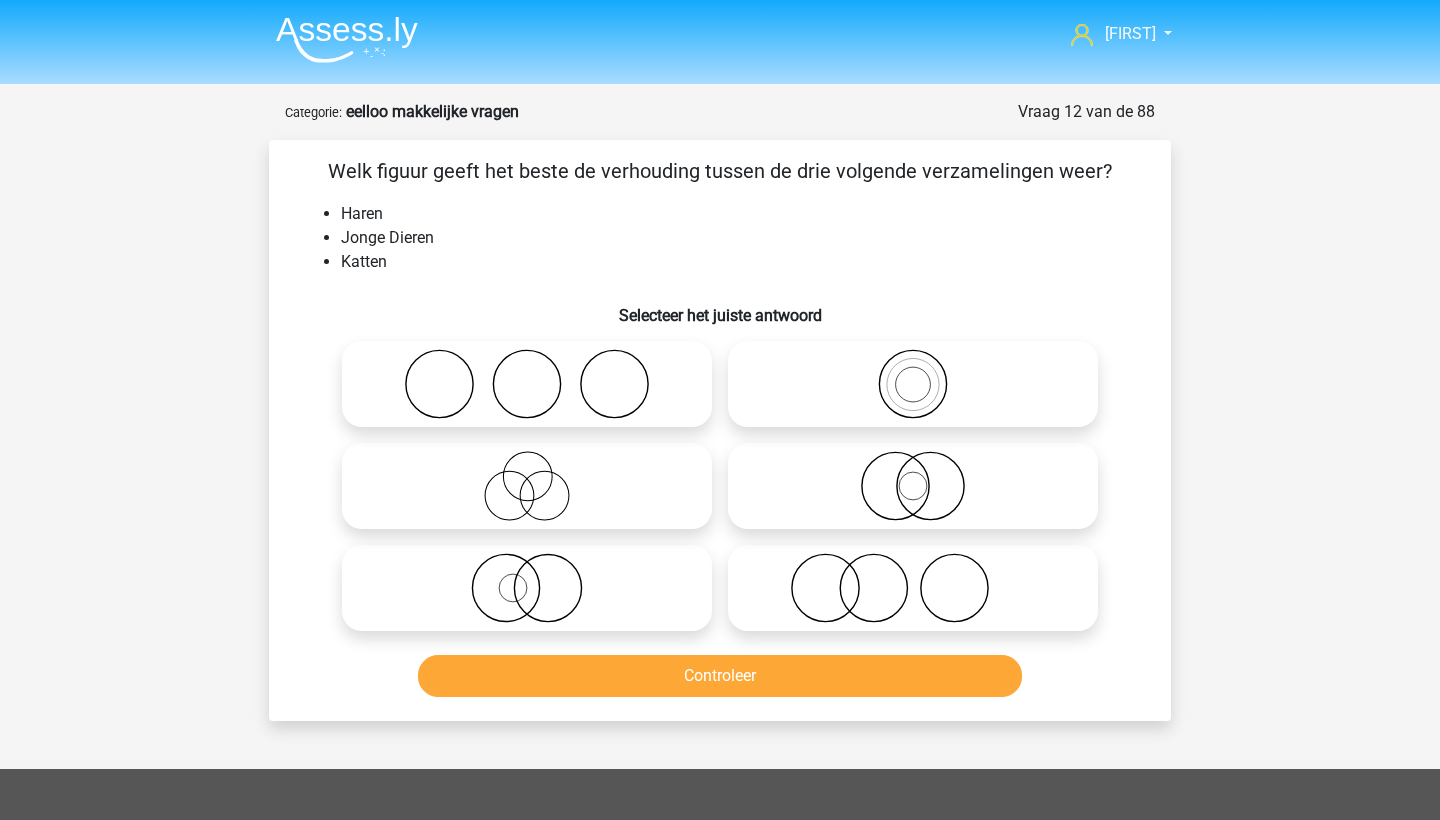 click 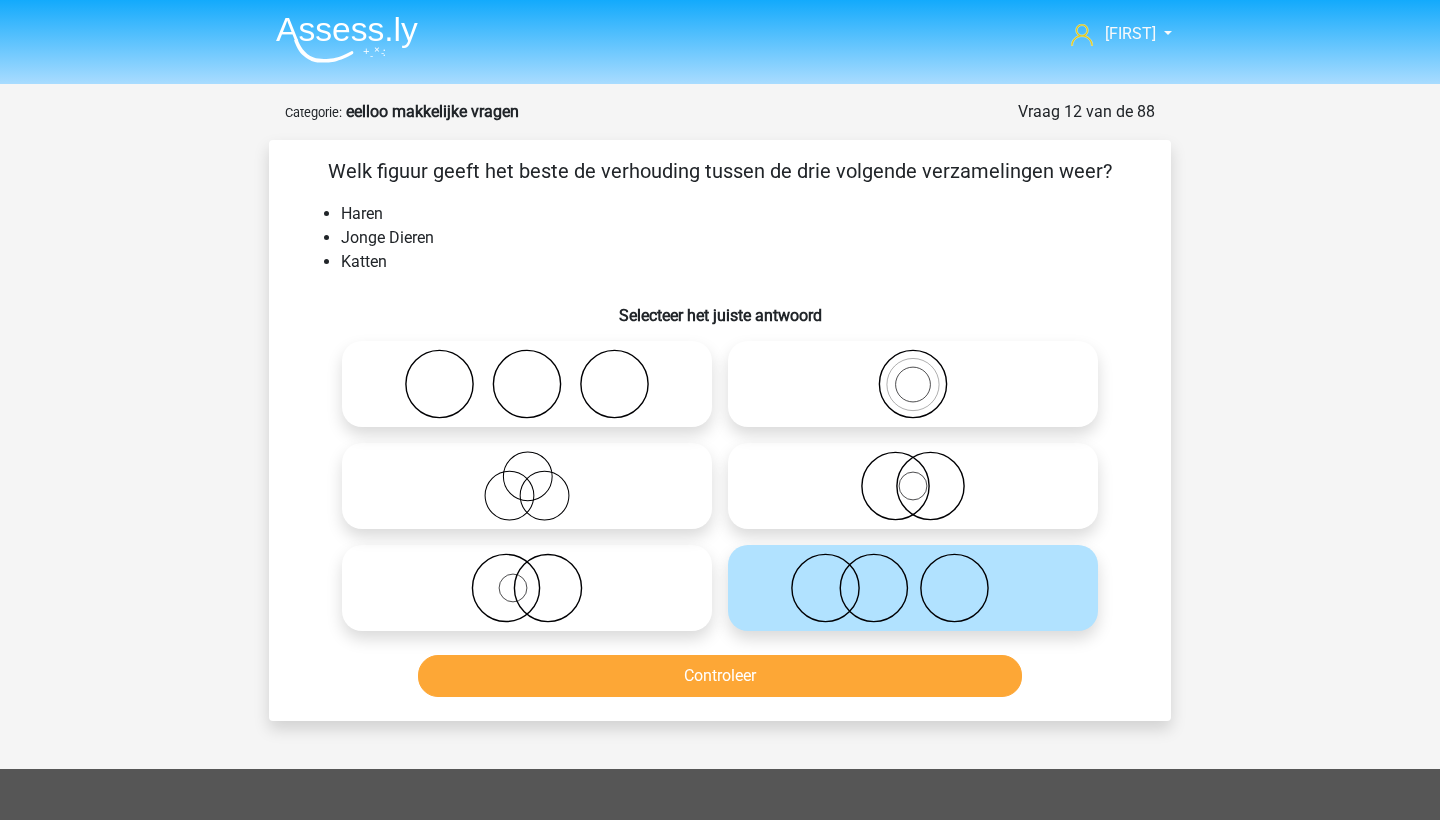 click on "Controleer" at bounding box center (720, 676) 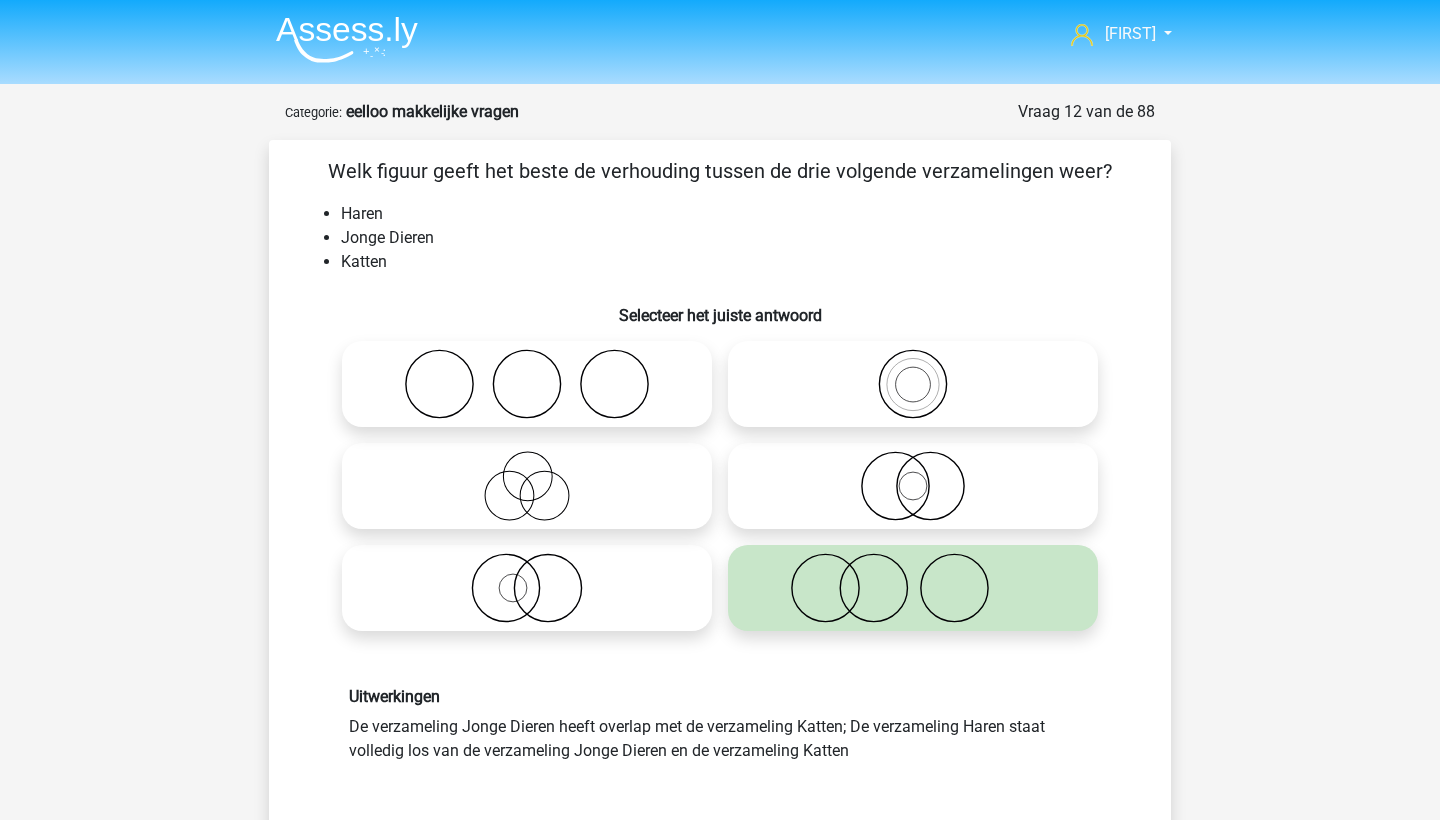 scroll, scrollTop: 307, scrollLeft: 0, axis: vertical 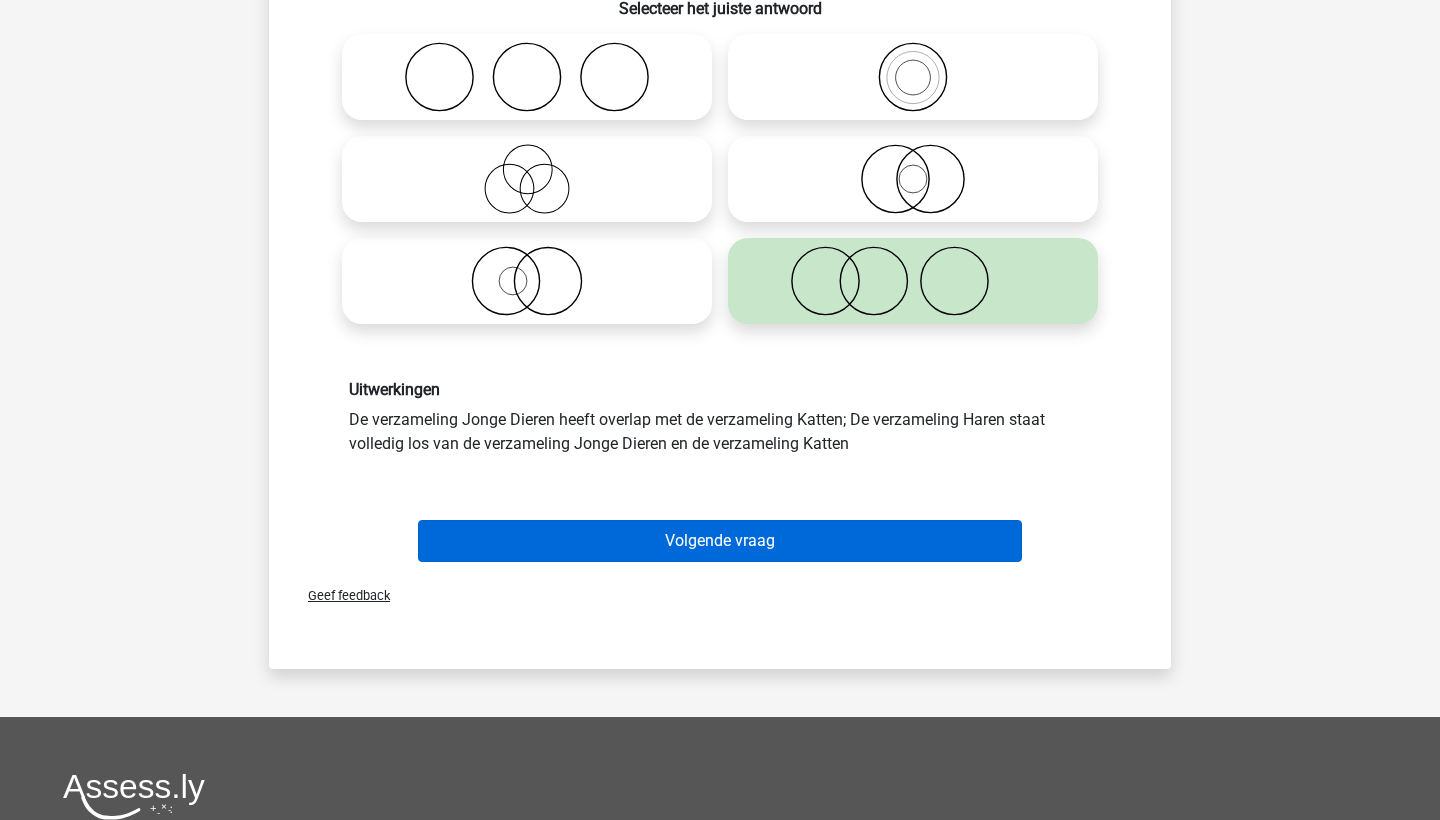 click on "Volgende vraag" at bounding box center [720, 541] 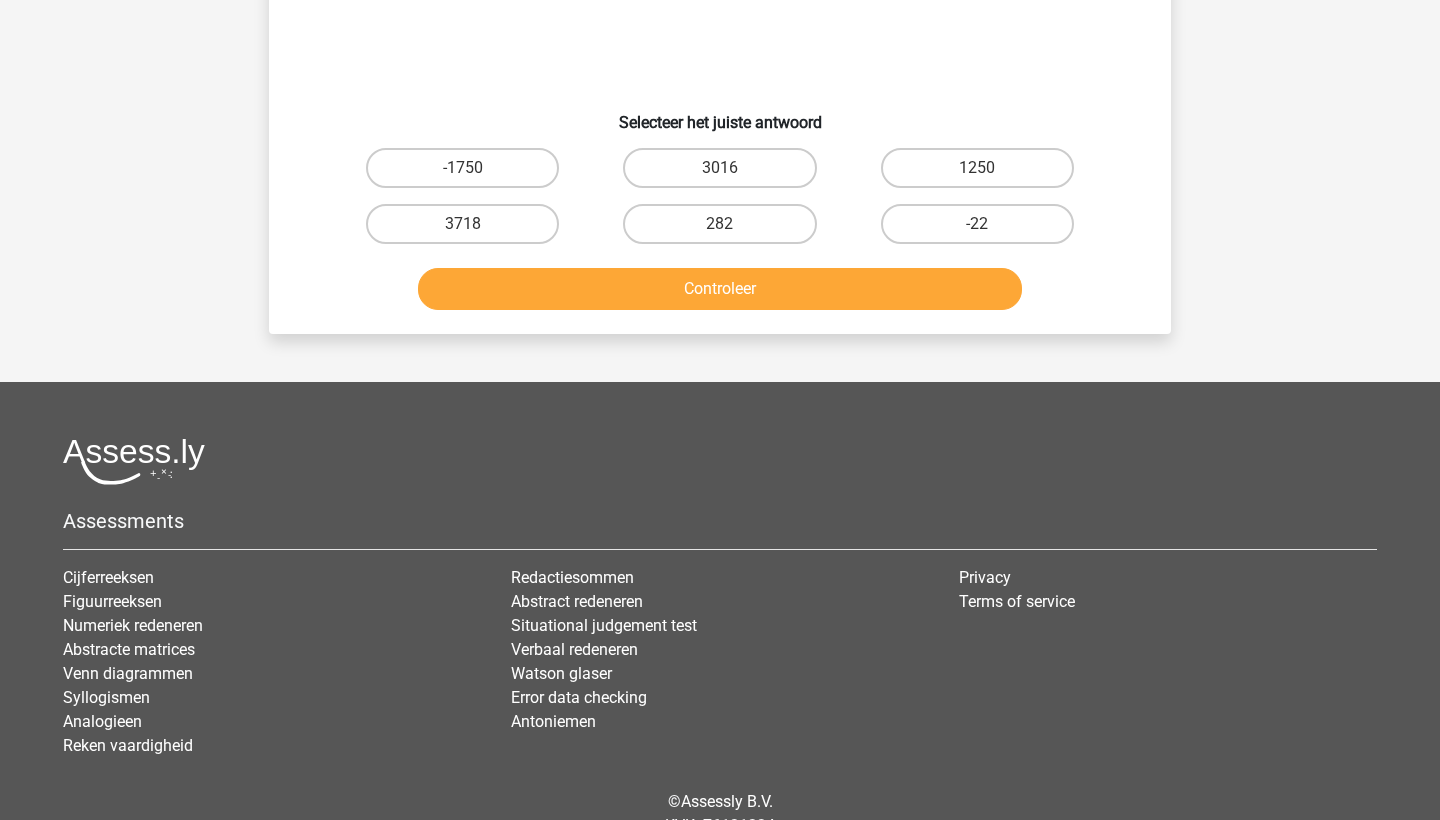 scroll, scrollTop: 100, scrollLeft: 0, axis: vertical 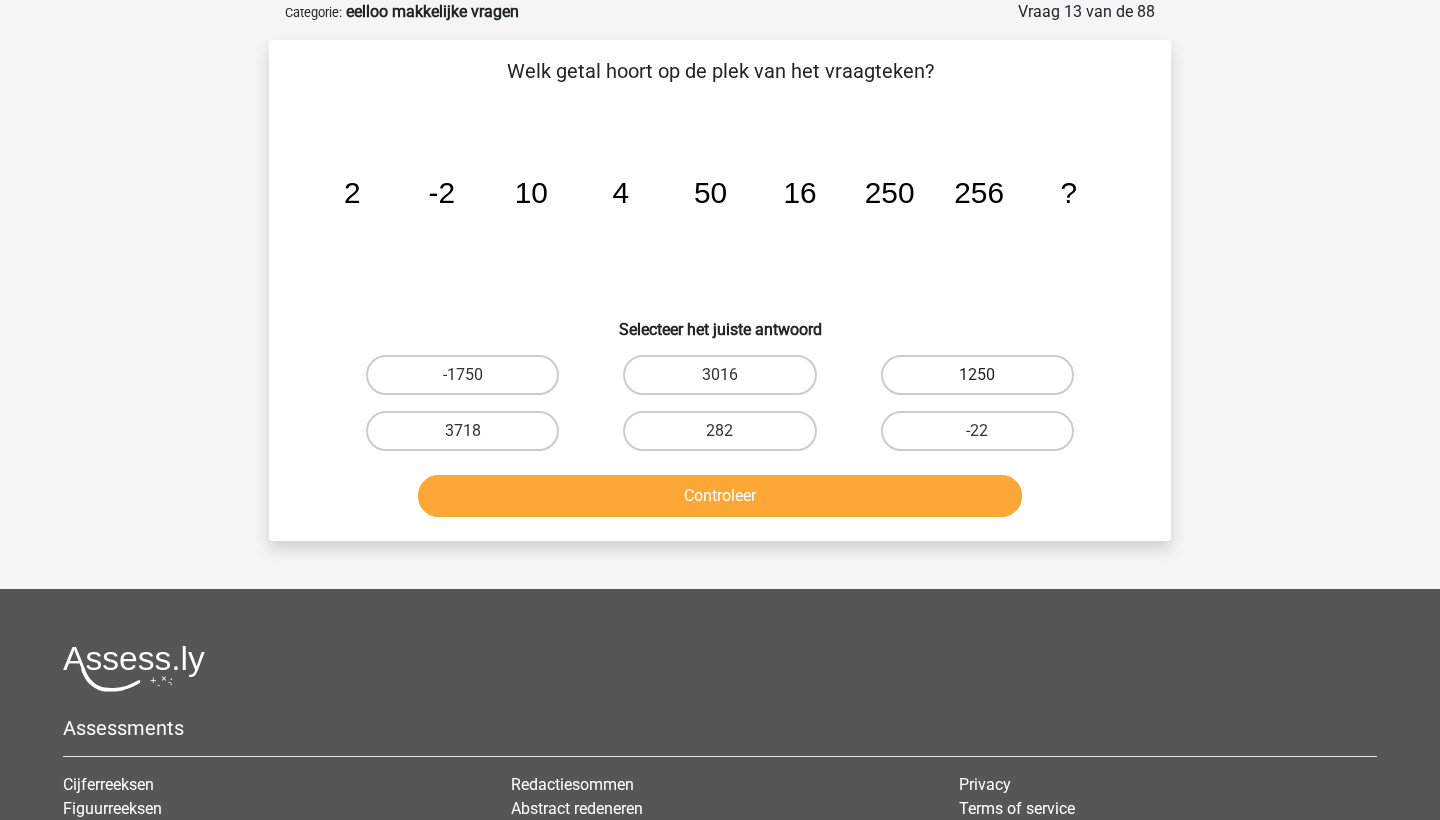 click on "1250" at bounding box center [977, 375] 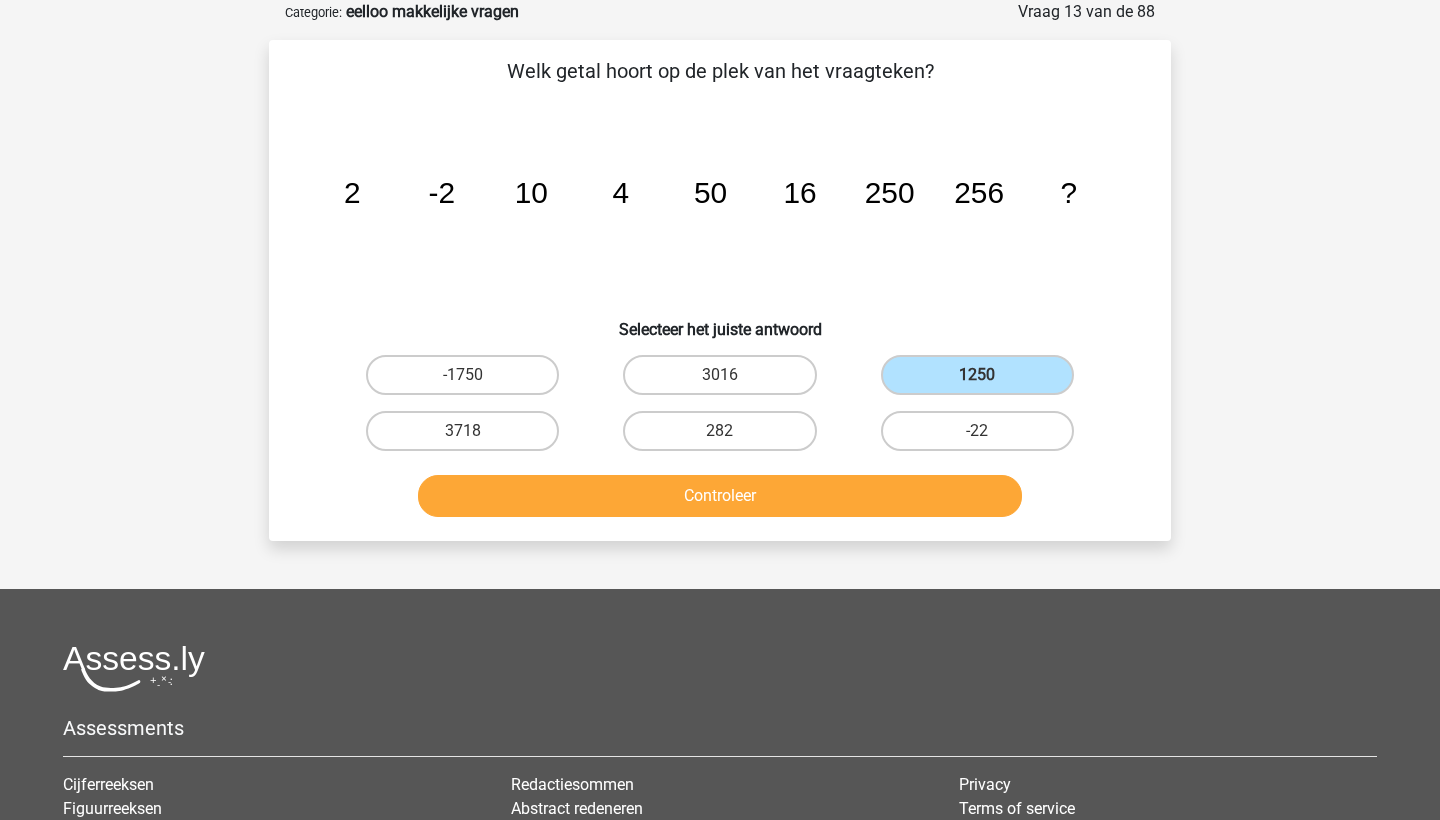 click on "Controleer" at bounding box center (720, 496) 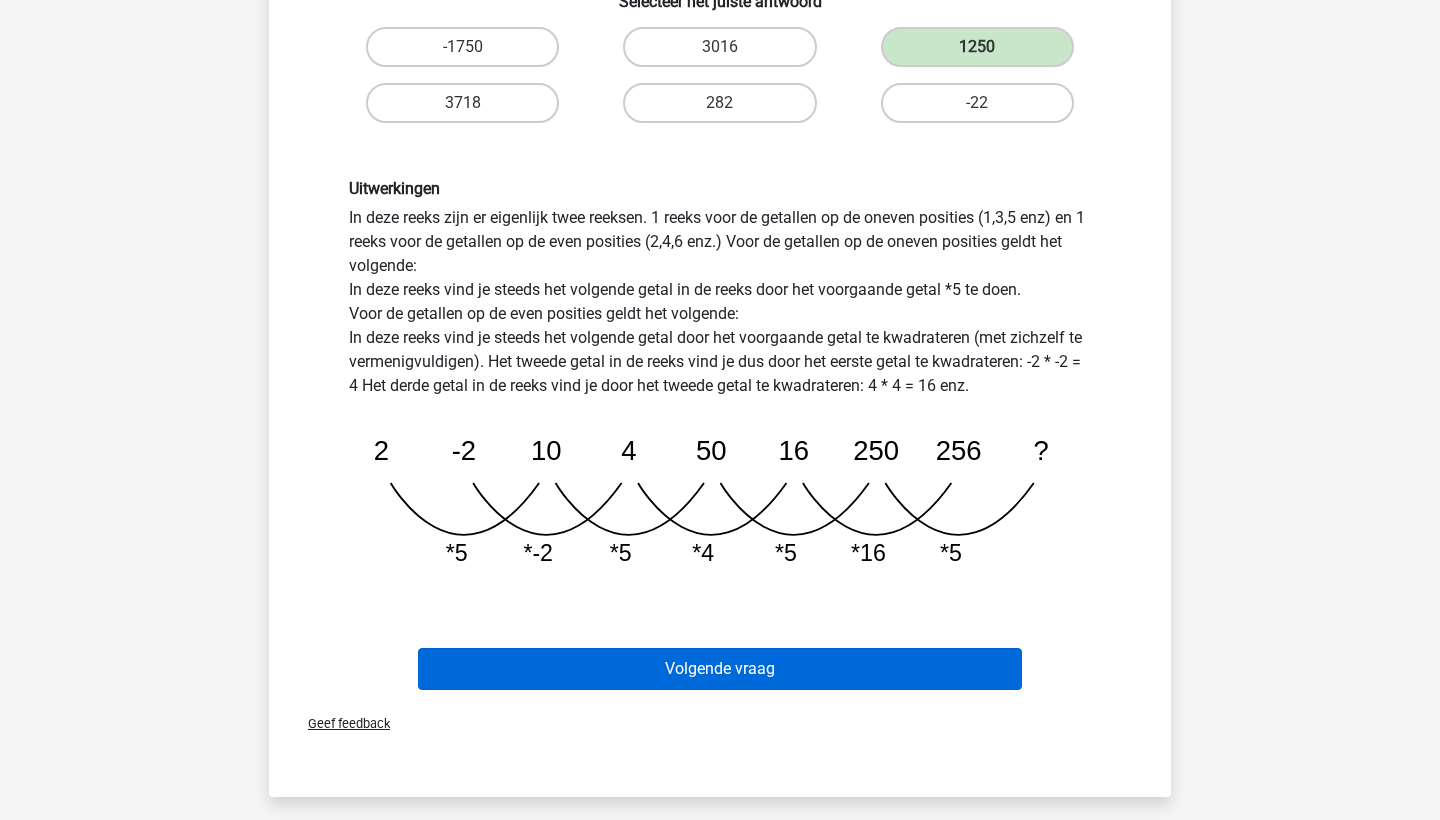 click on "Volgende vraag" at bounding box center (720, 669) 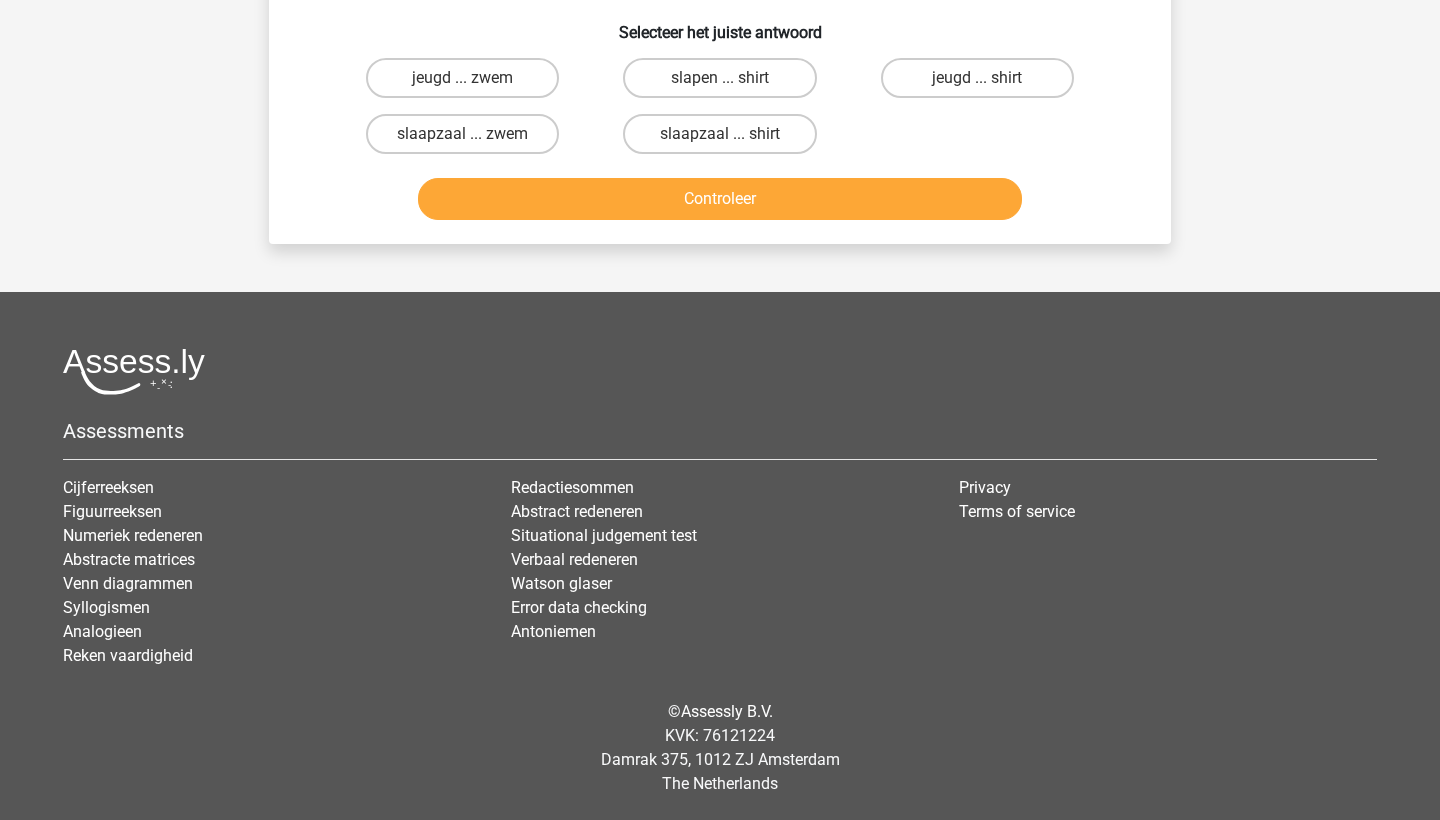 scroll, scrollTop: 100, scrollLeft: 0, axis: vertical 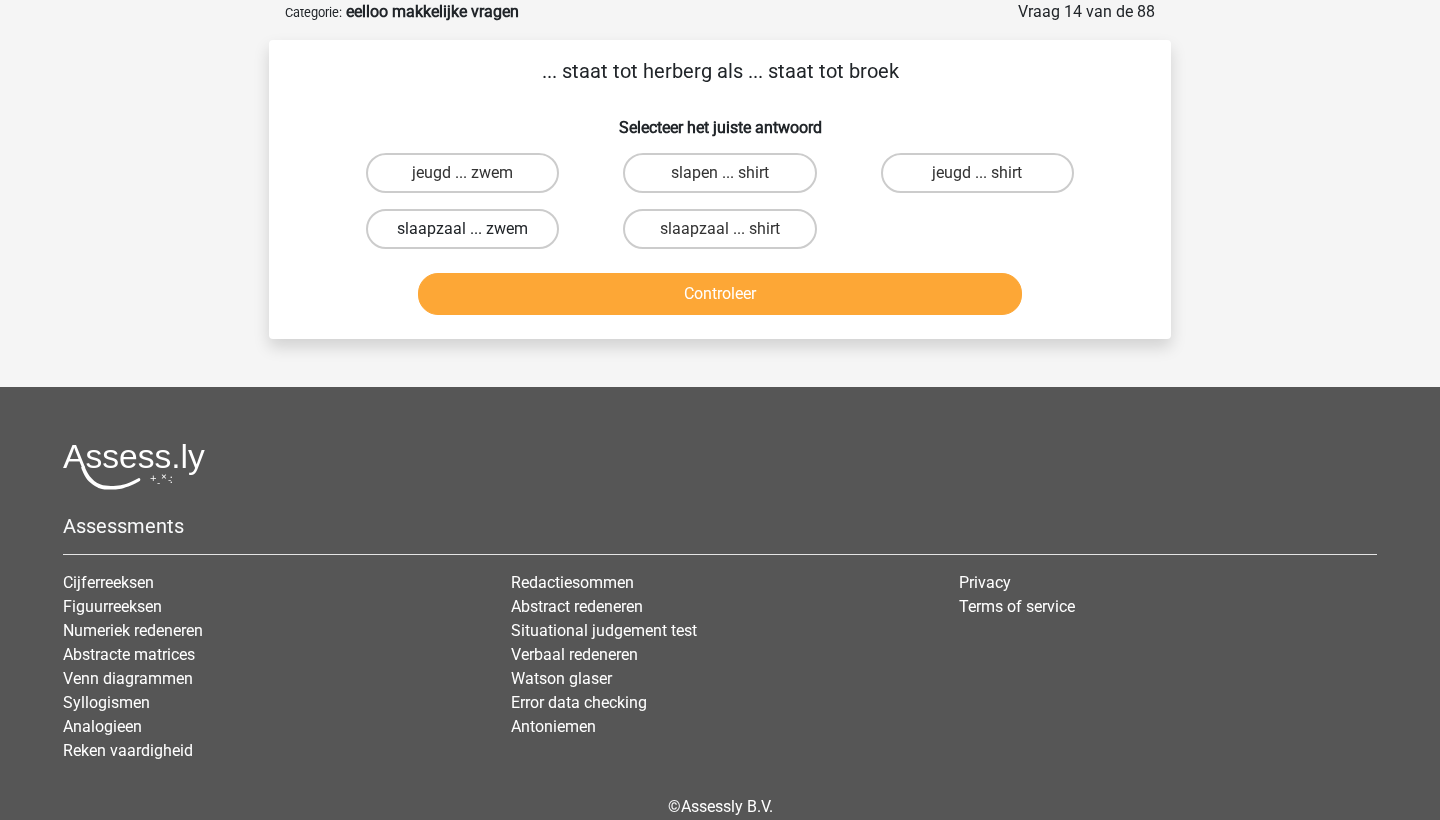 click on "slaapzaal ... zwem" at bounding box center [462, 229] 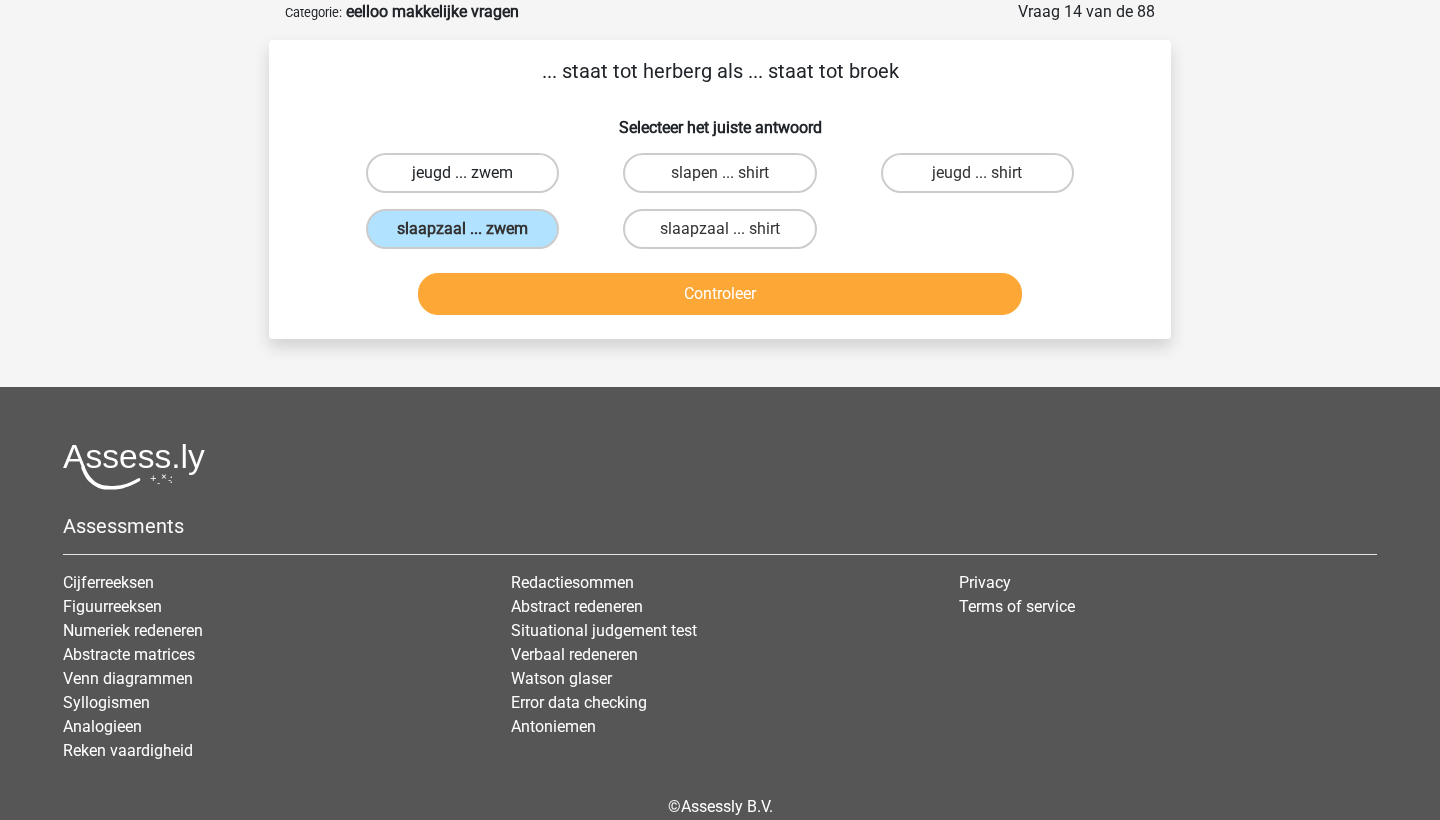 click on "jeugd ... zwem" at bounding box center (462, 173) 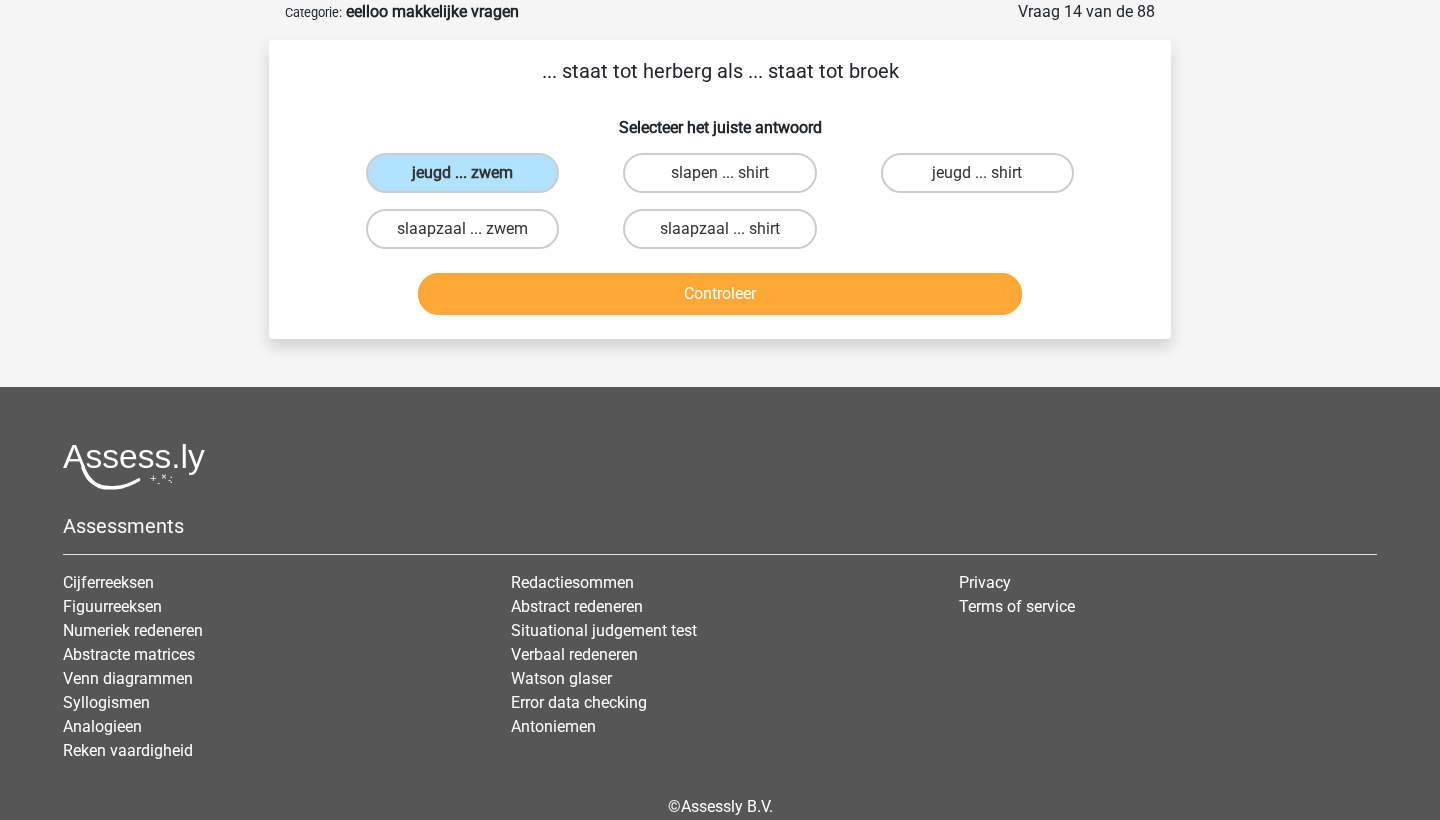 click on "Controleer" at bounding box center [720, 294] 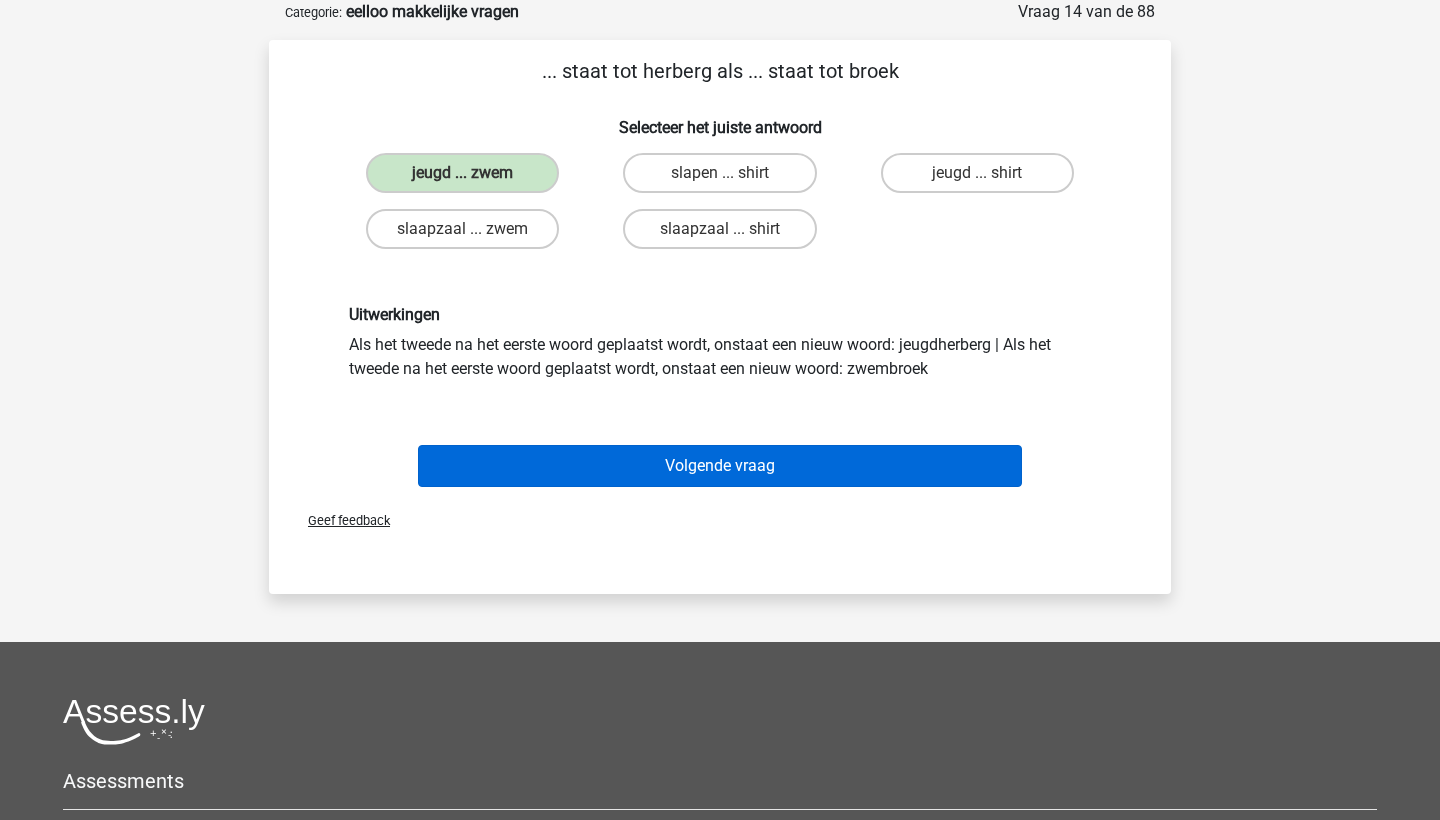 click on "Volgende vraag" at bounding box center [720, 466] 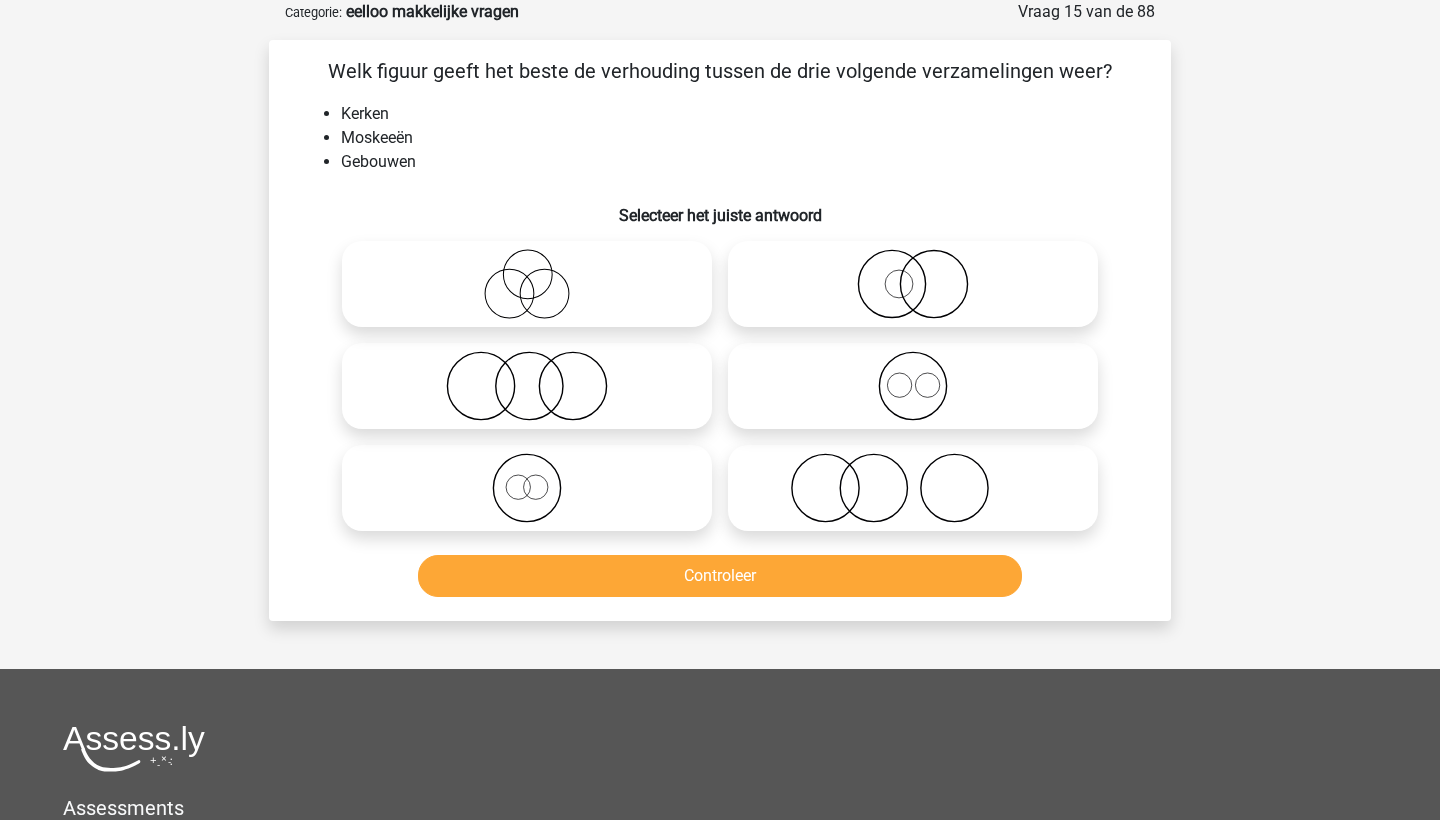 click 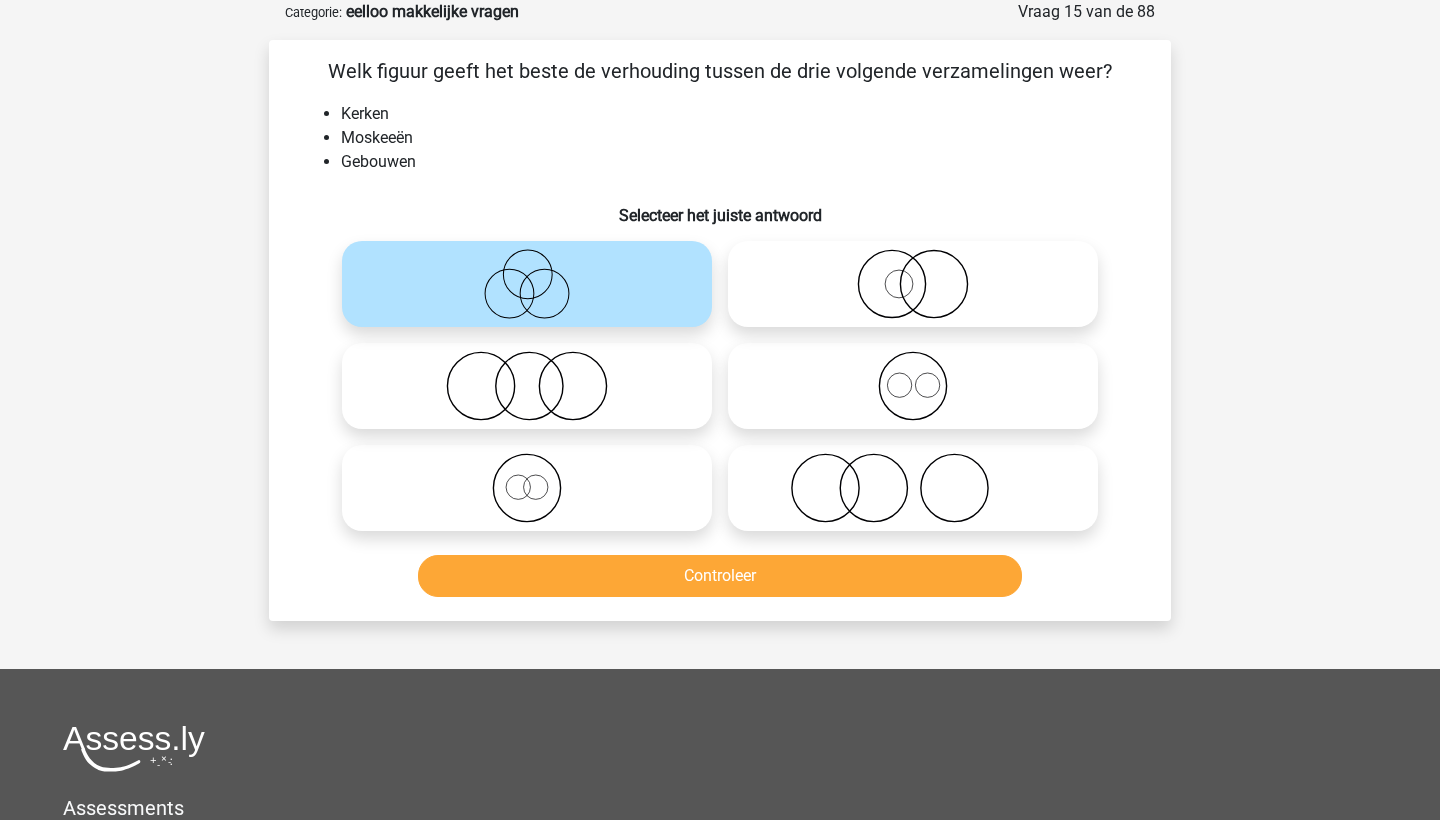 click on "Controleer" at bounding box center (720, 576) 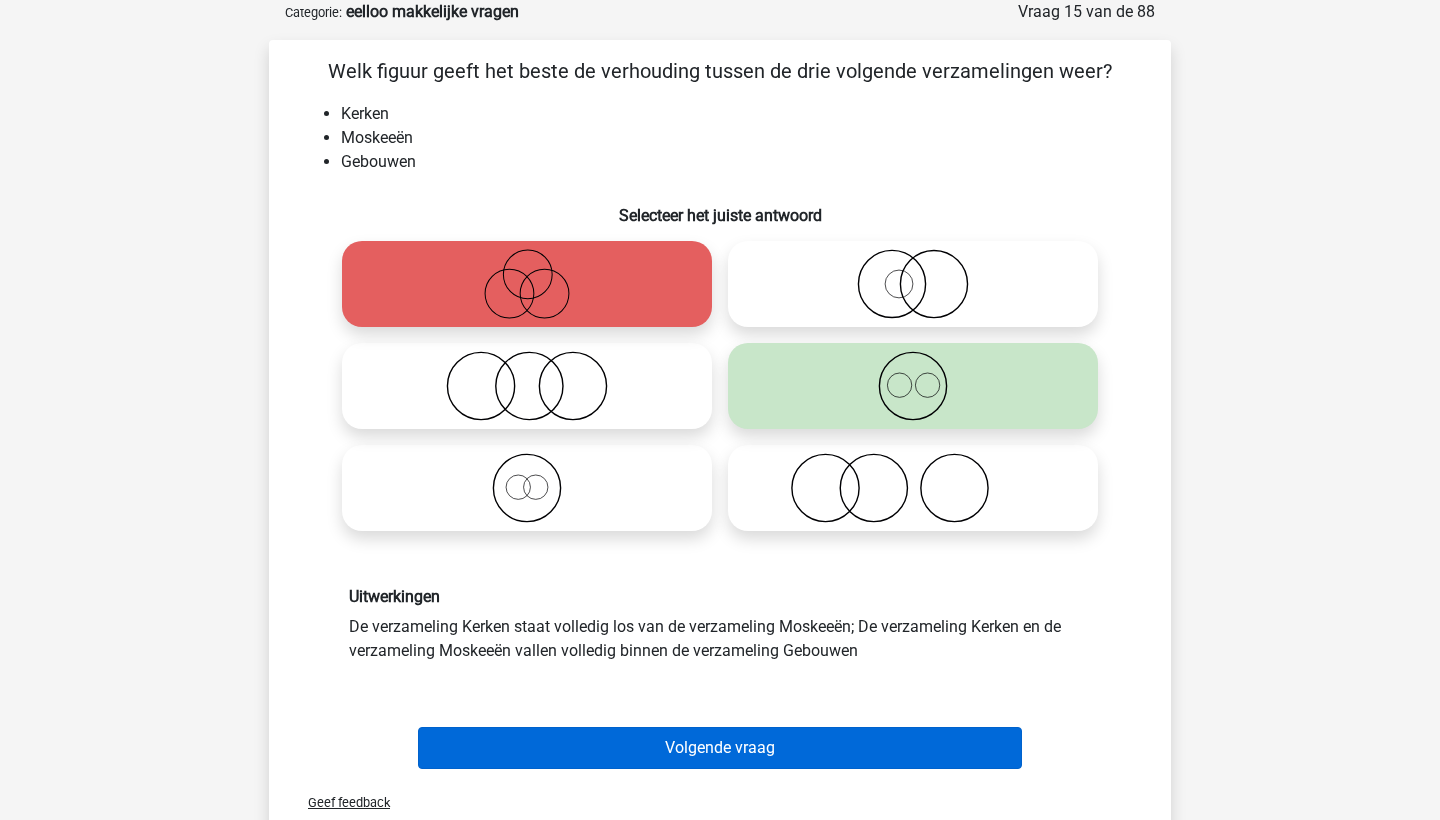 click on "Volgende vraag" at bounding box center [720, 748] 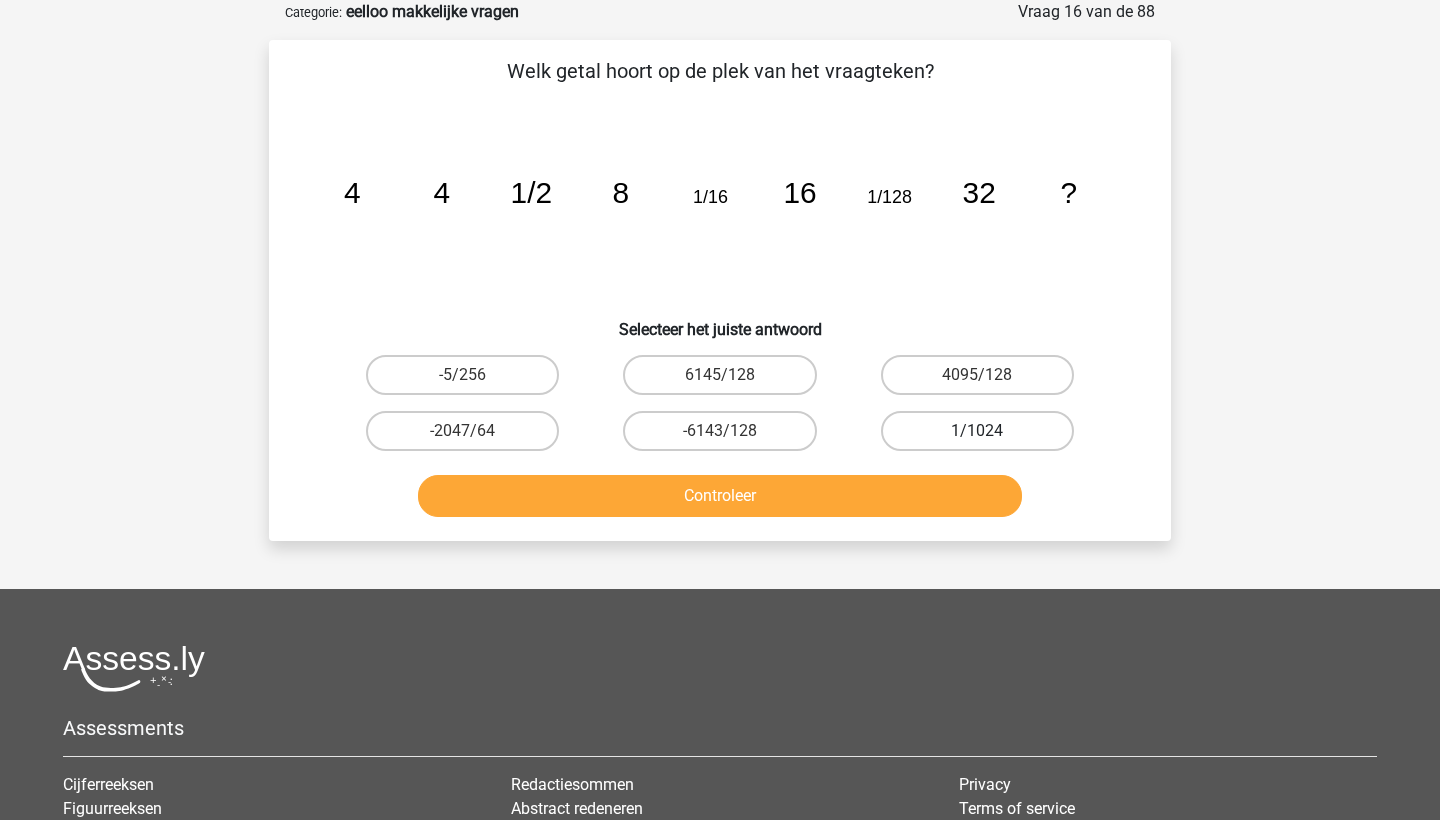 click on "1/1024" at bounding box center [977, 431] 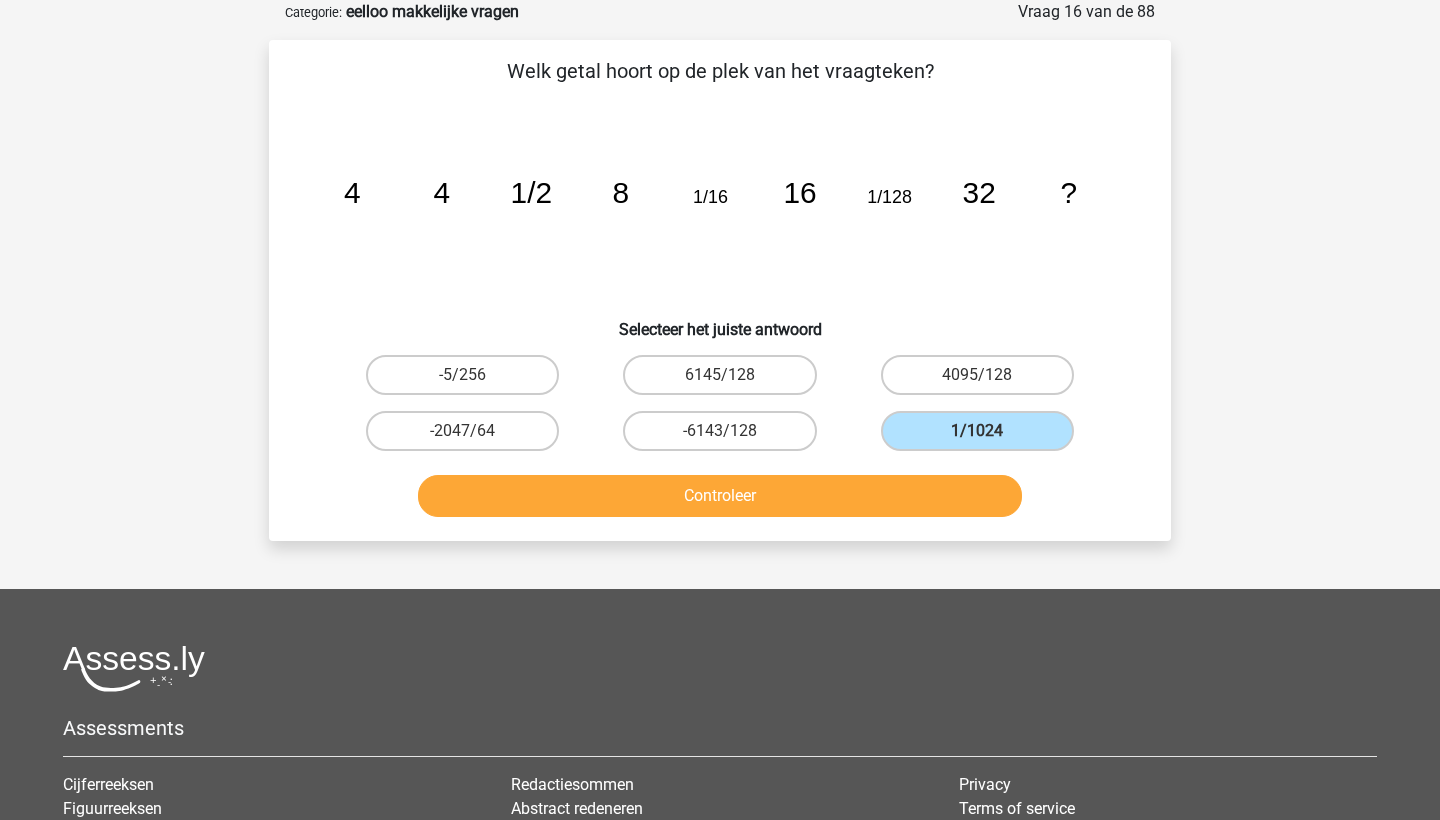 click on "Controleer" at bounding box center (720, 500) 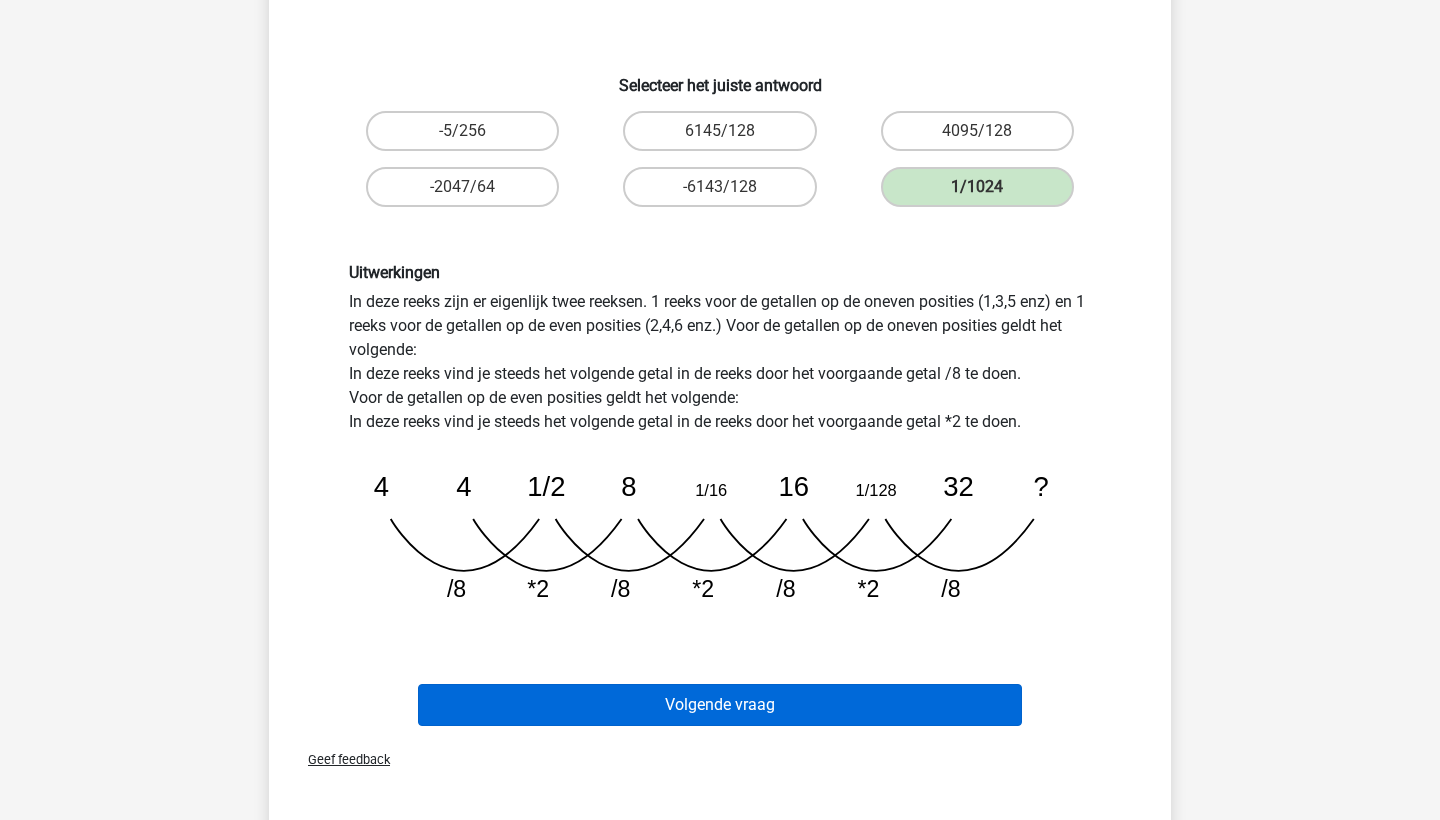 click on "Volgende vraag" at bounding box center (720, 705) 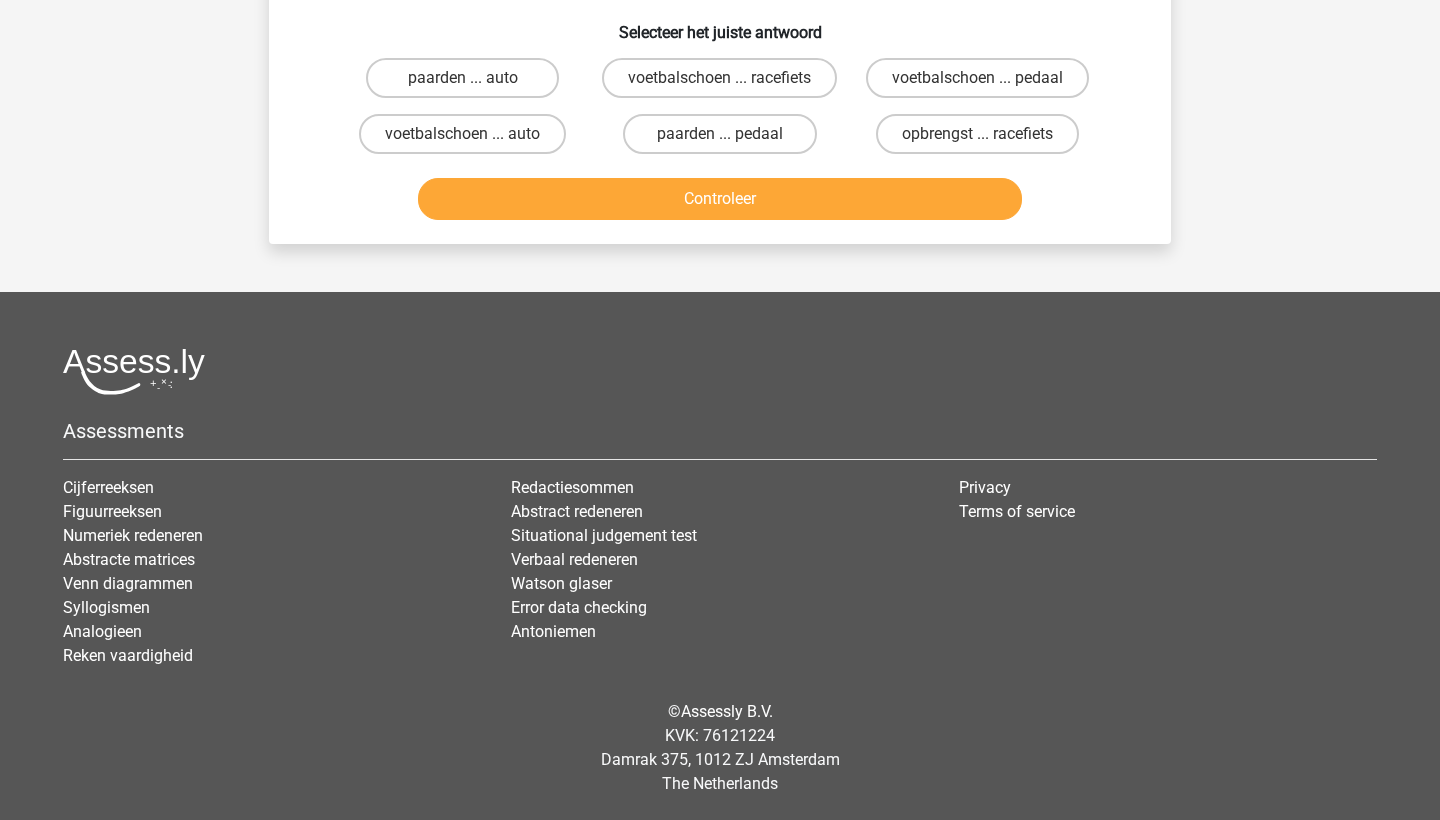 scroll, scrollTop: 100, scrollLeft: 0, axis: vertical 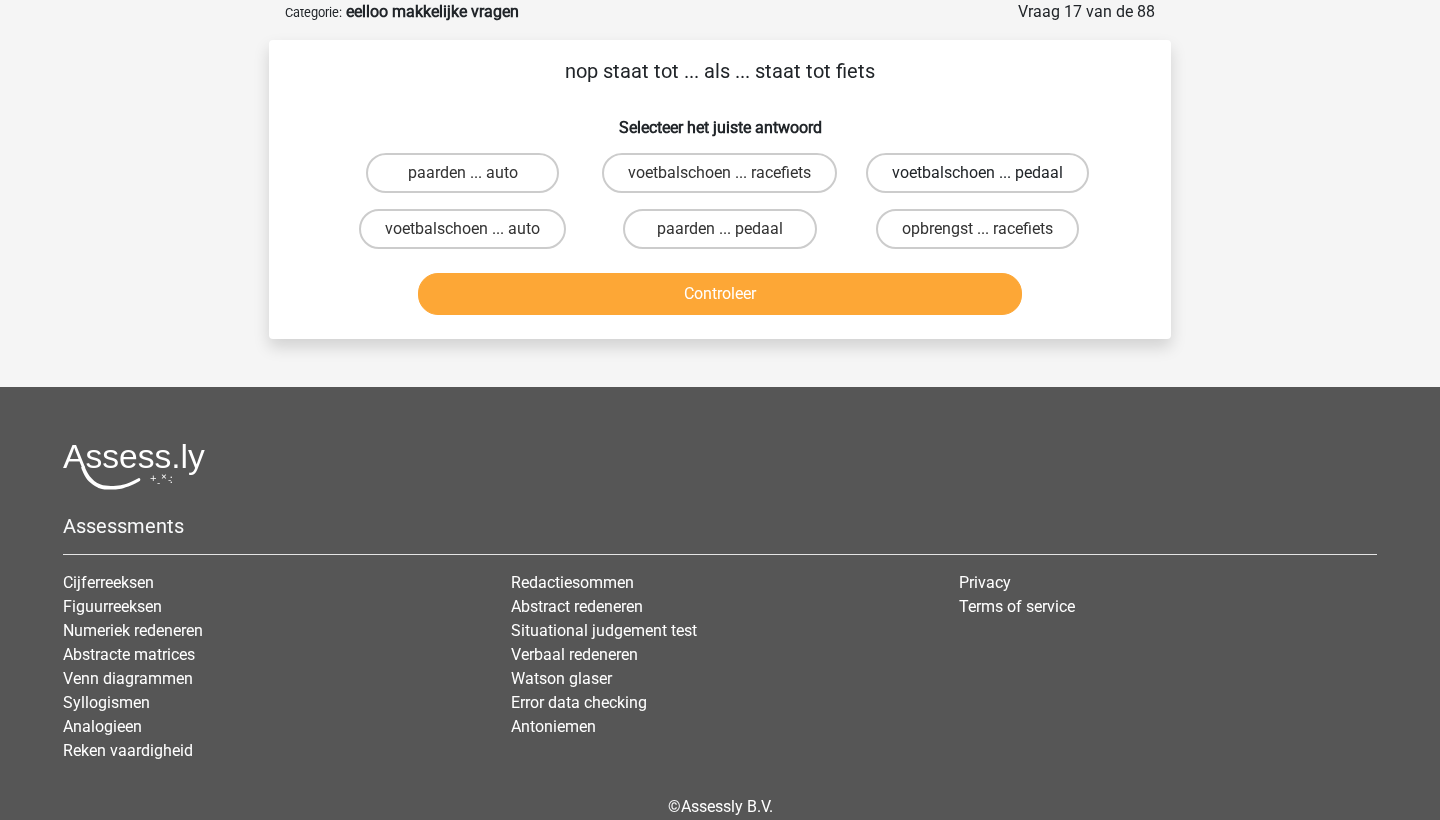 click on "voetbalschoen ... pedaal" at bounding box center [977, 173] 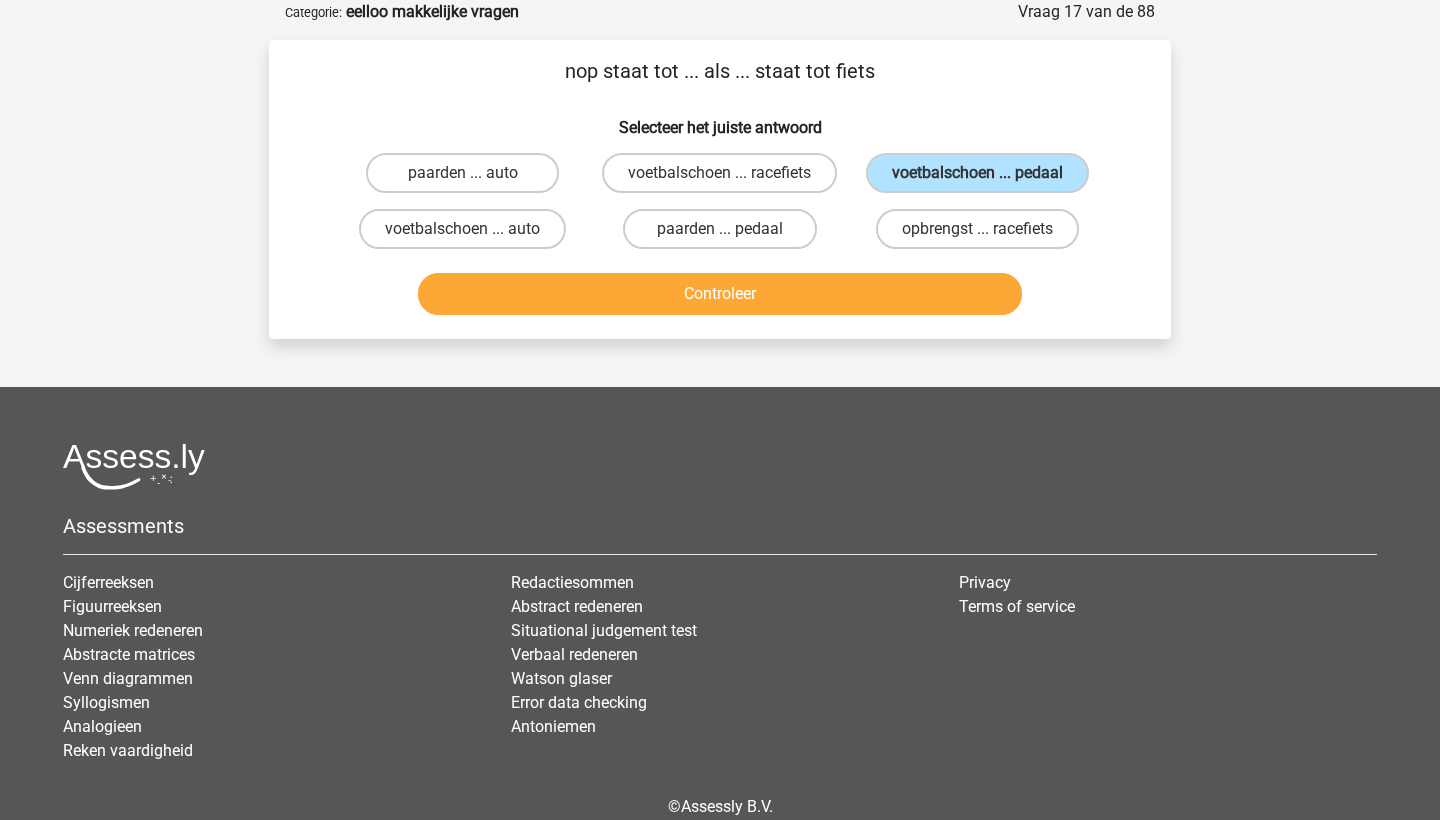 click on "Controleer" at bounding box center (720, 294) 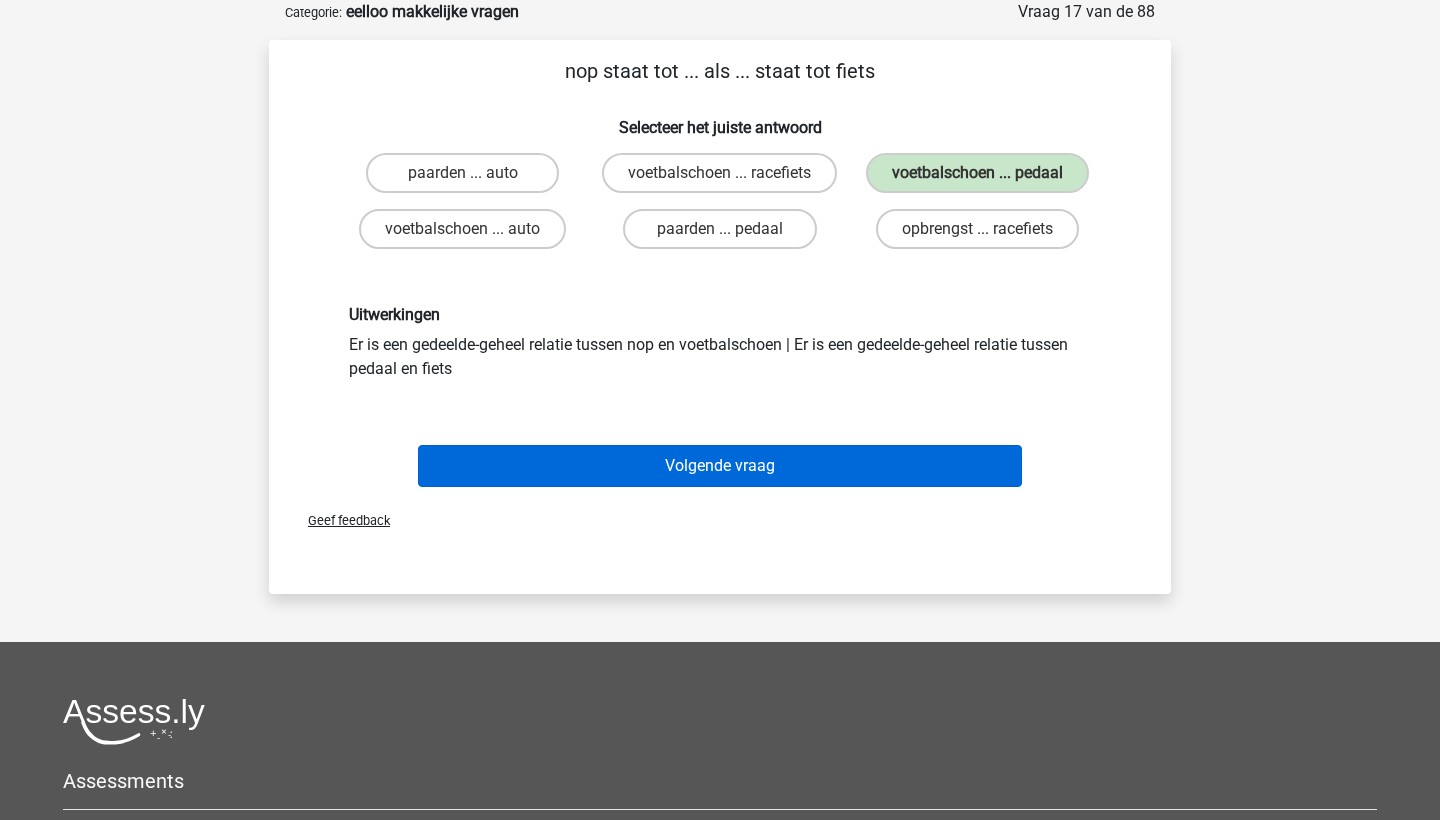 click on "Volgende vraag" at bounding box center [720, 466] 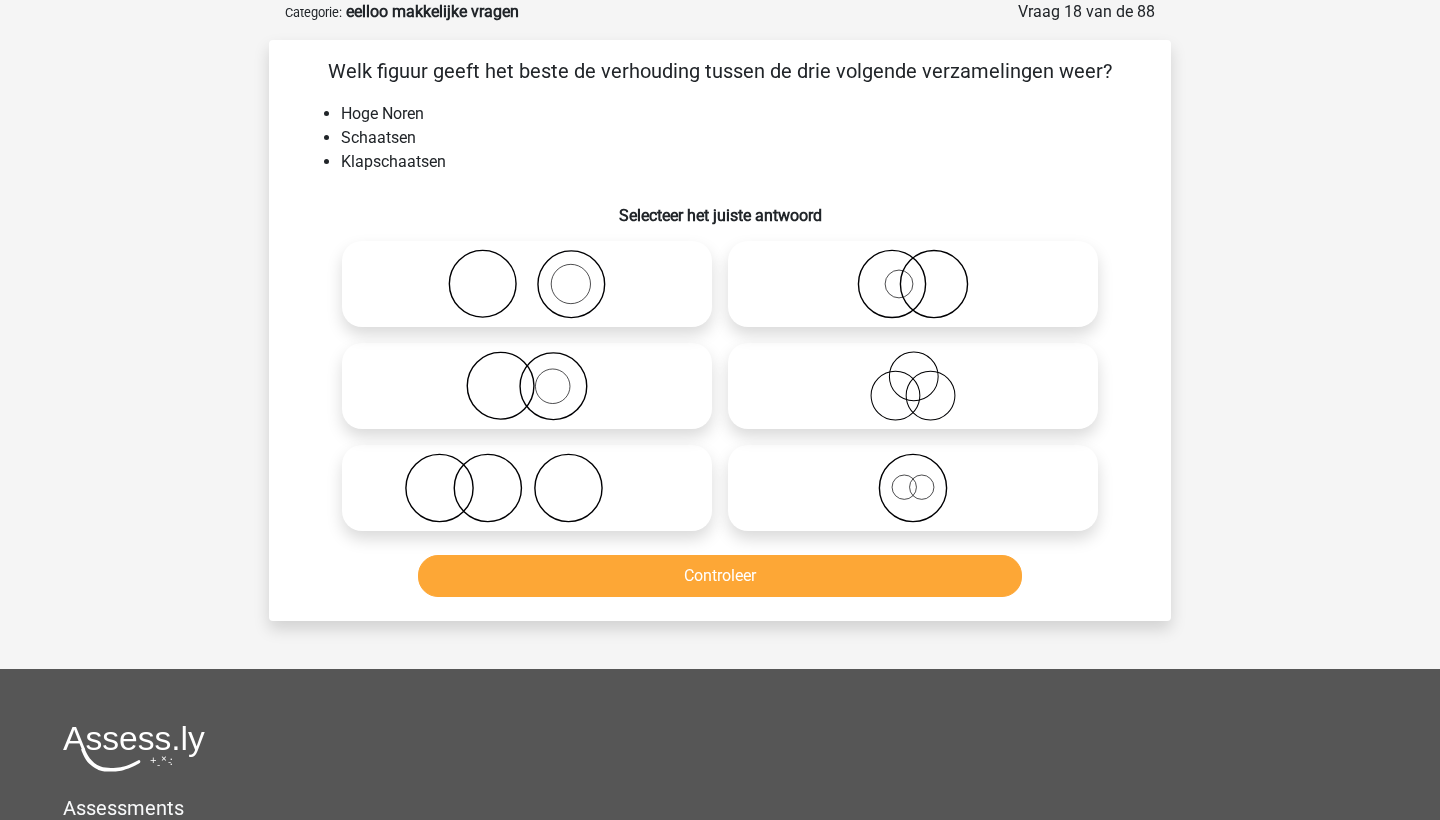 click 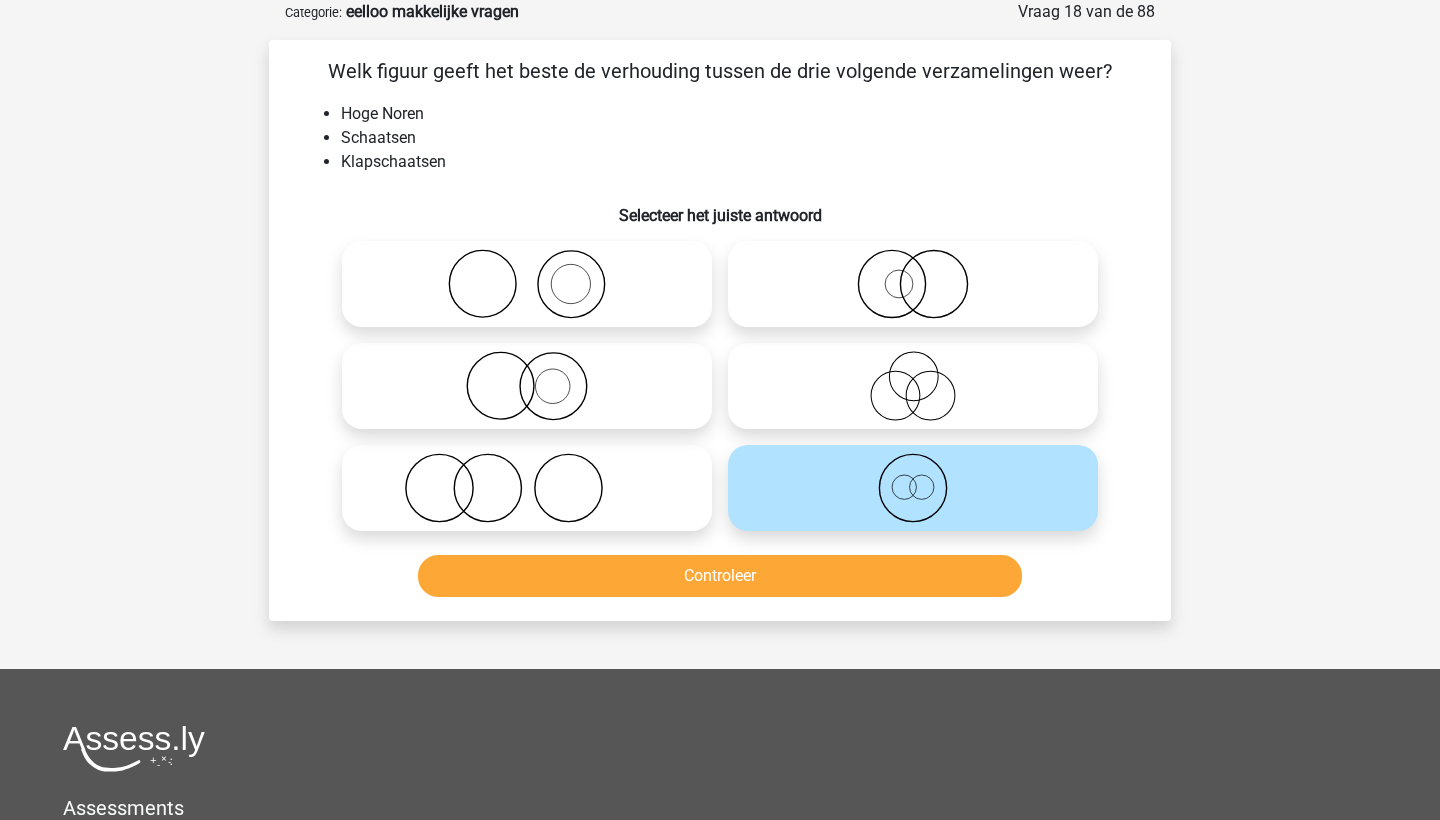 click on "Controleer" at bounding box center (720, 576) 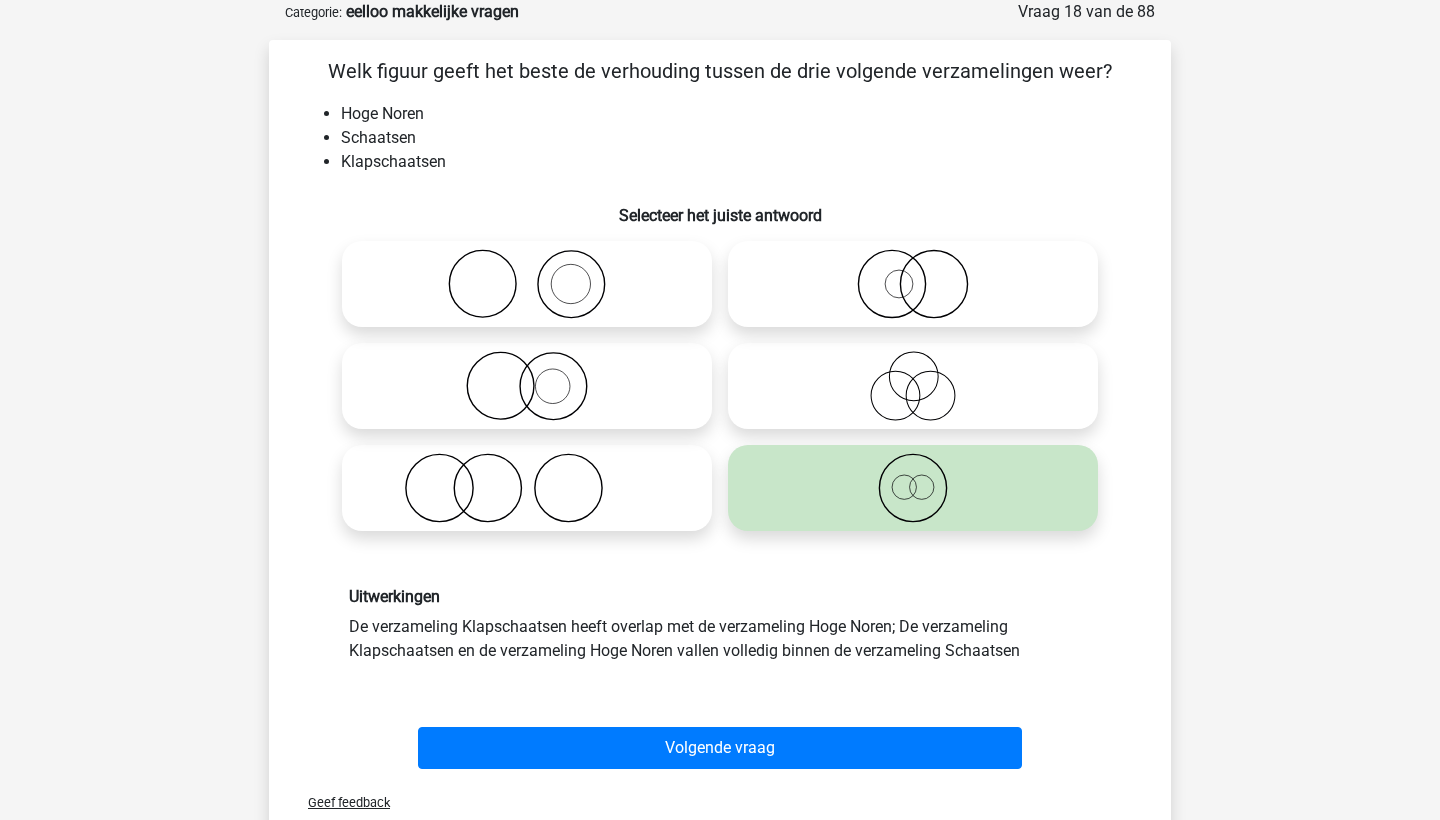 click on "Volgende vraag" at bounding box center (720, 752) 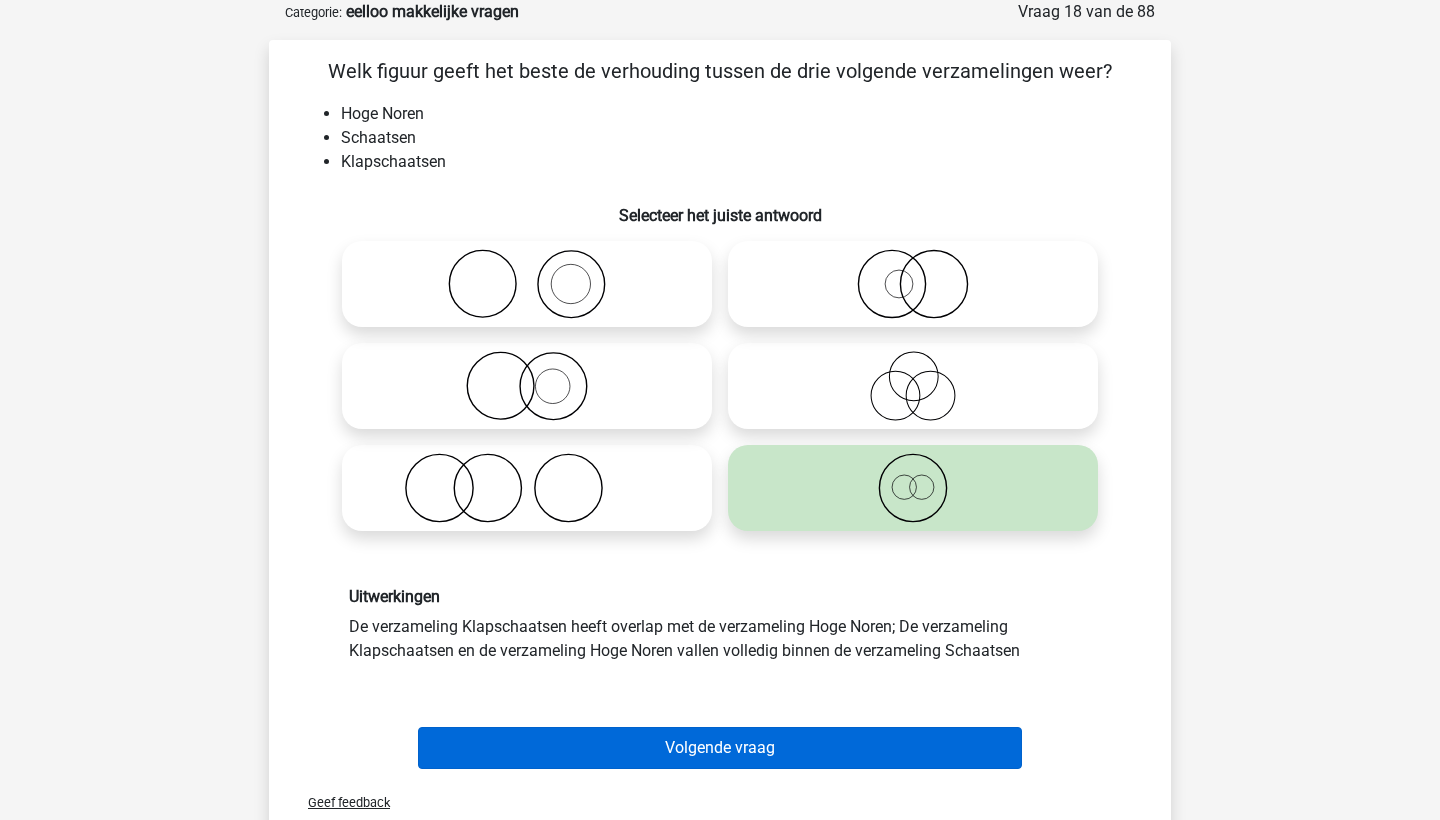 click on "Volgende vraag" at bounding box center (720, 748) 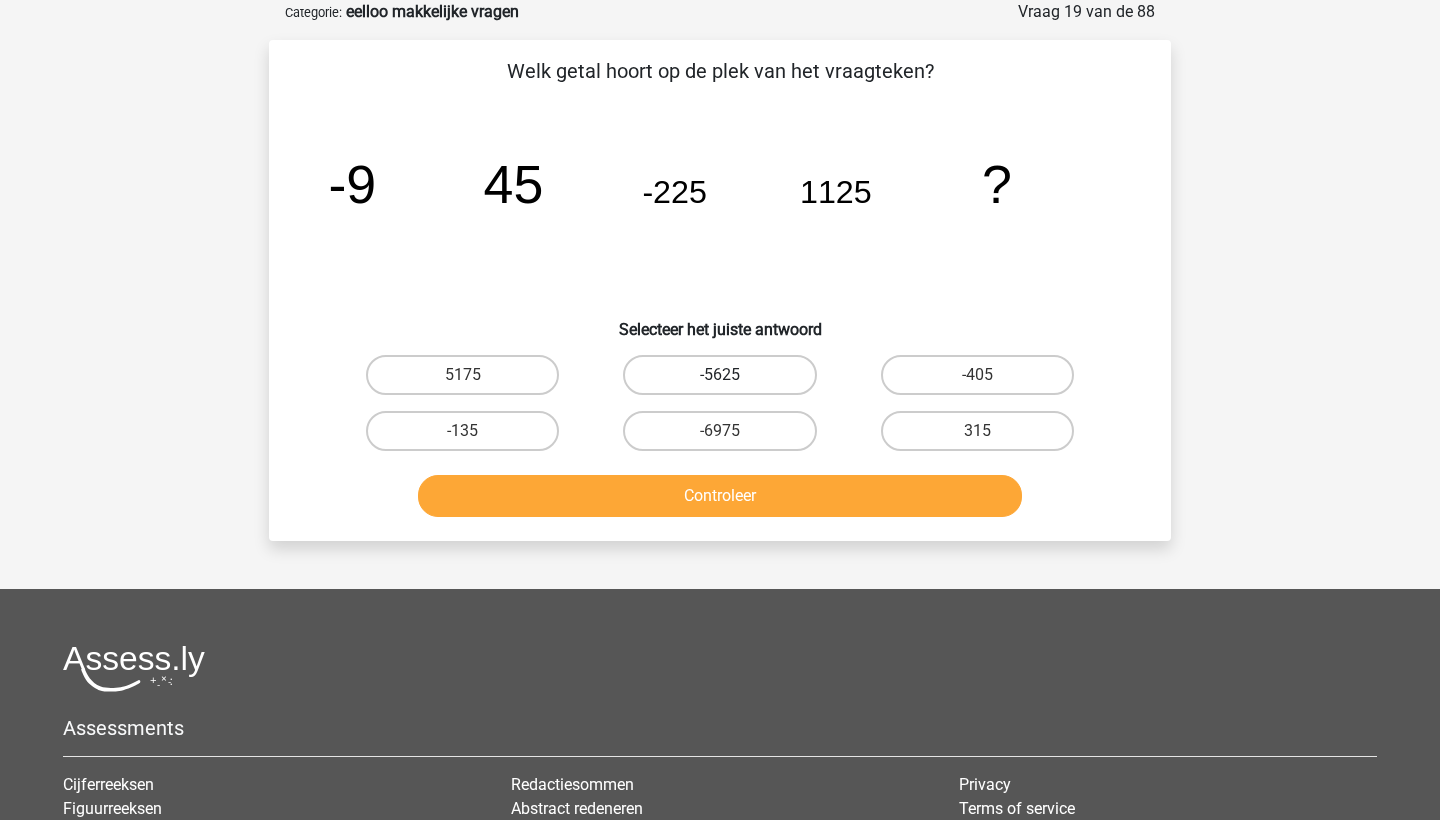 click on "-5625" at bounding box center (719, 375) 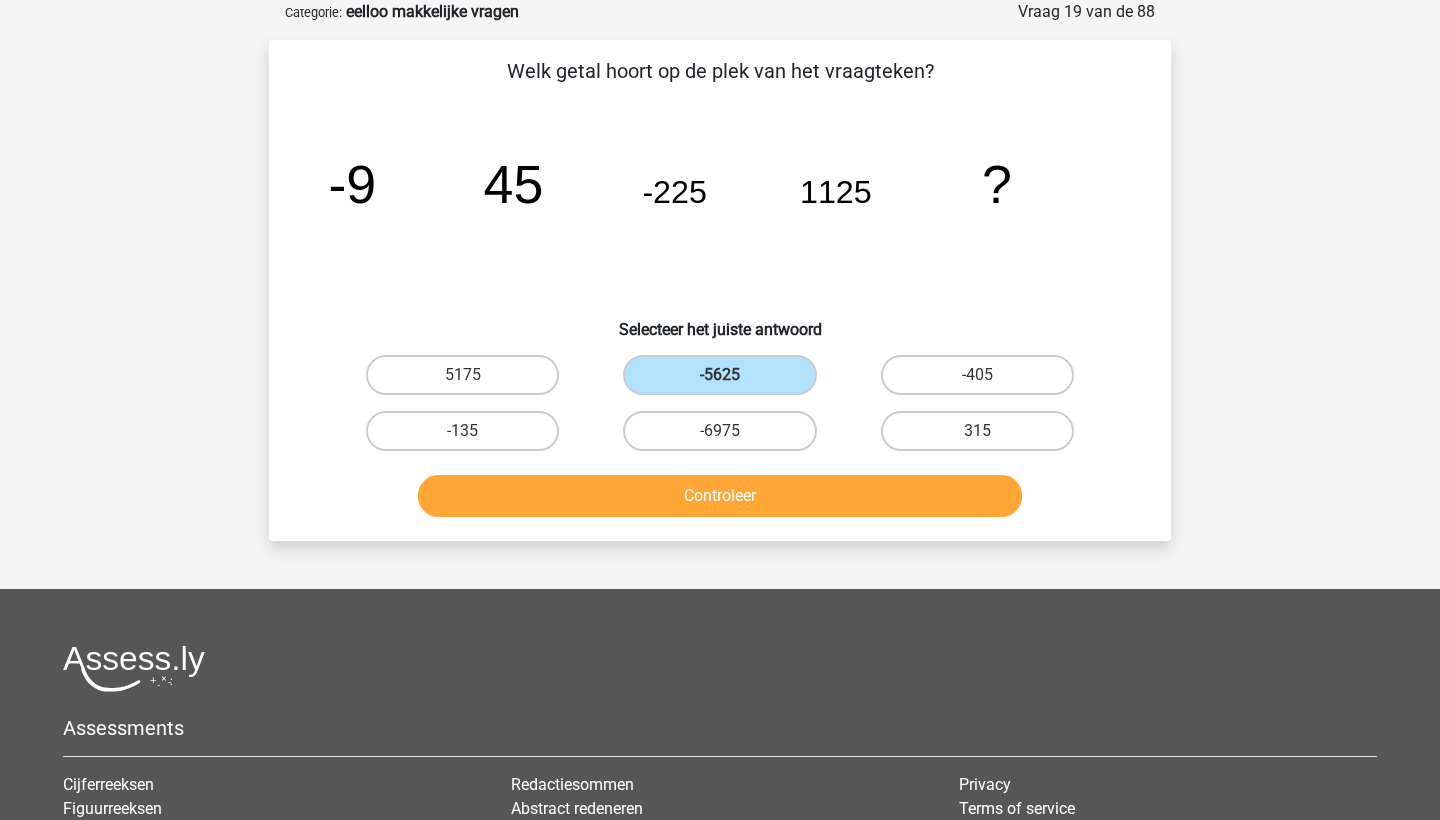 click on "Controleer" at bounding box center (720, 496) 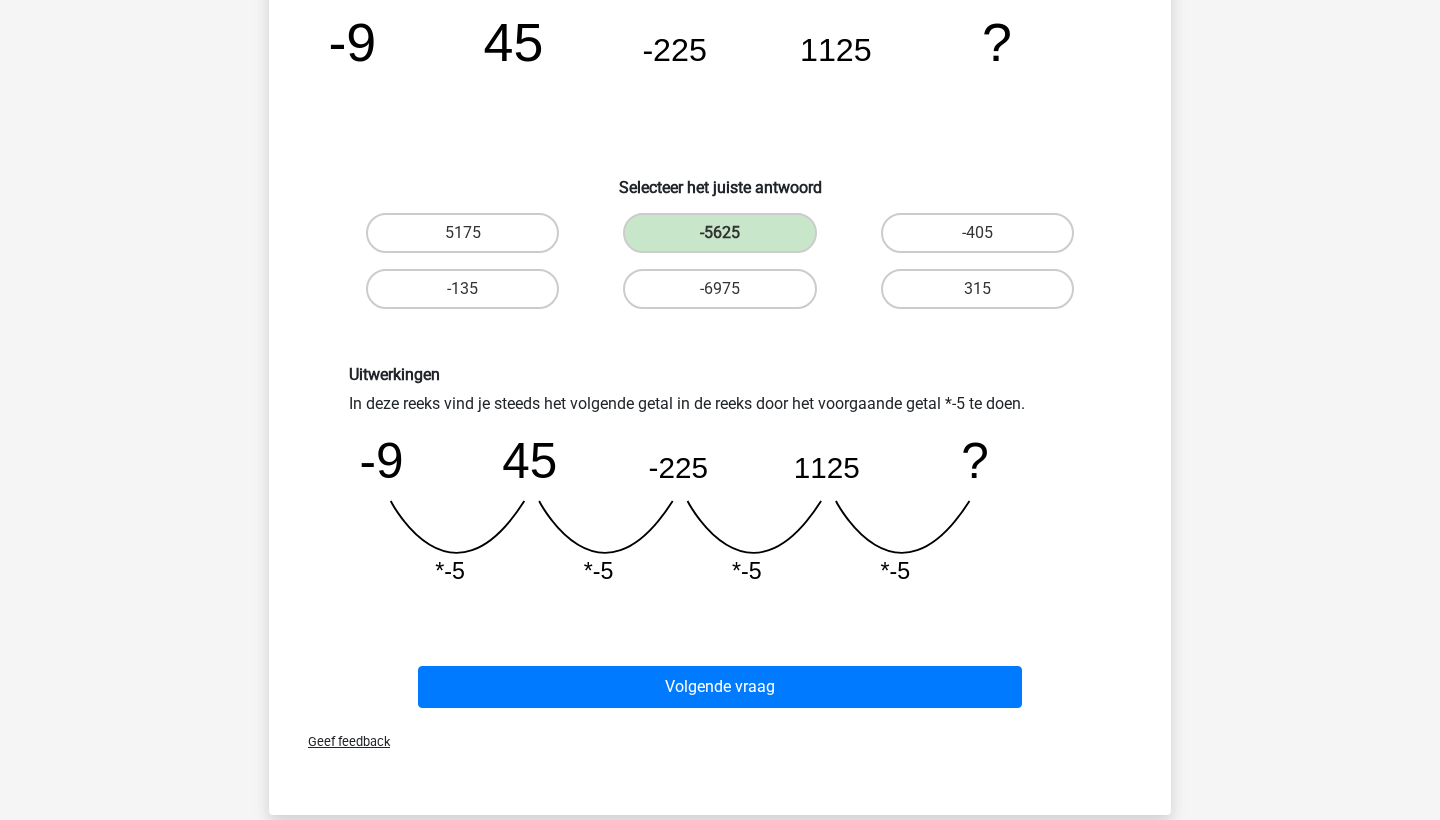 scroll, scrollTop: 246, scrollLeft: 0, axis: vertical 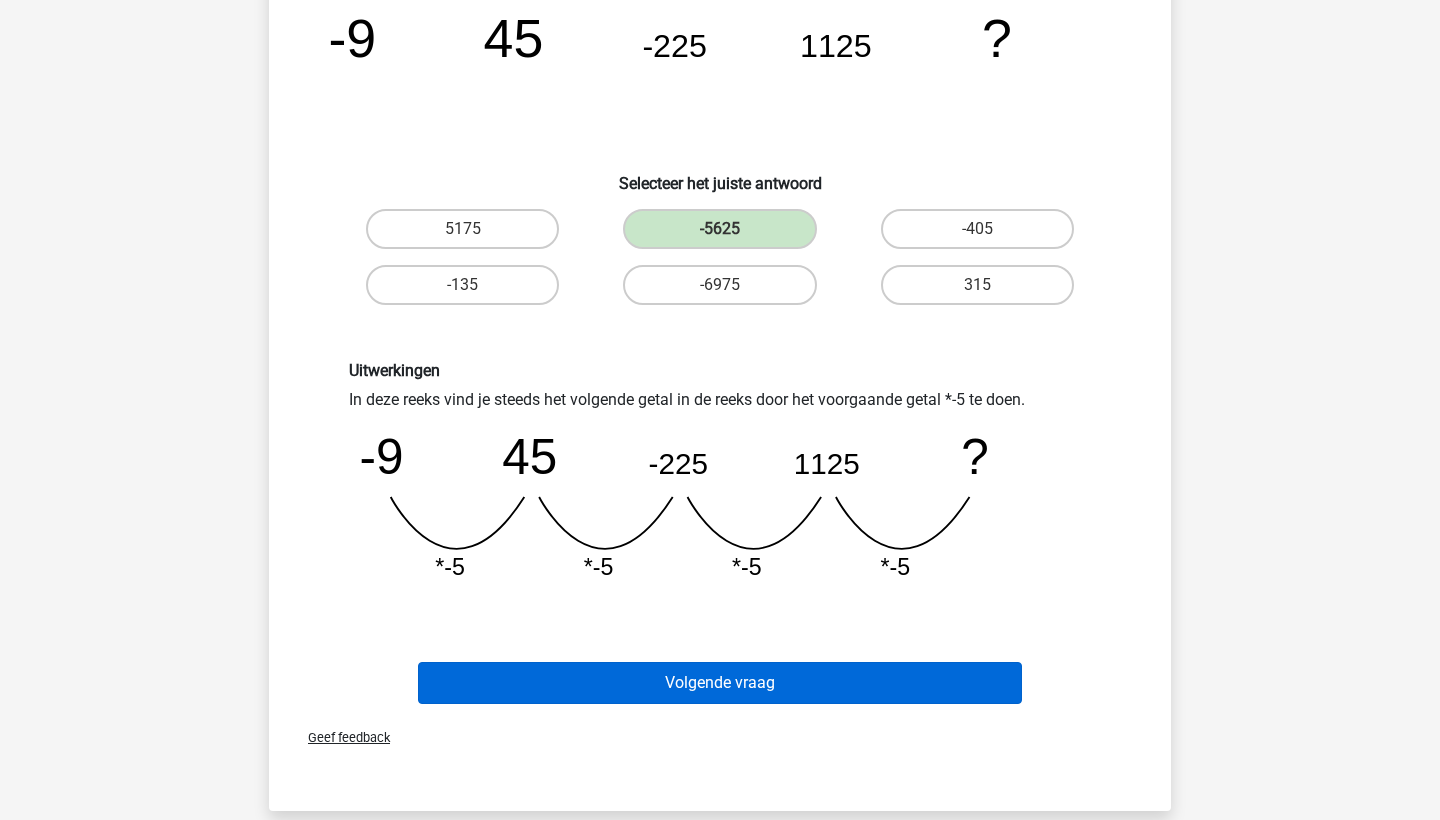 click on "Volgende vraag" at bounding box center (720, 683) 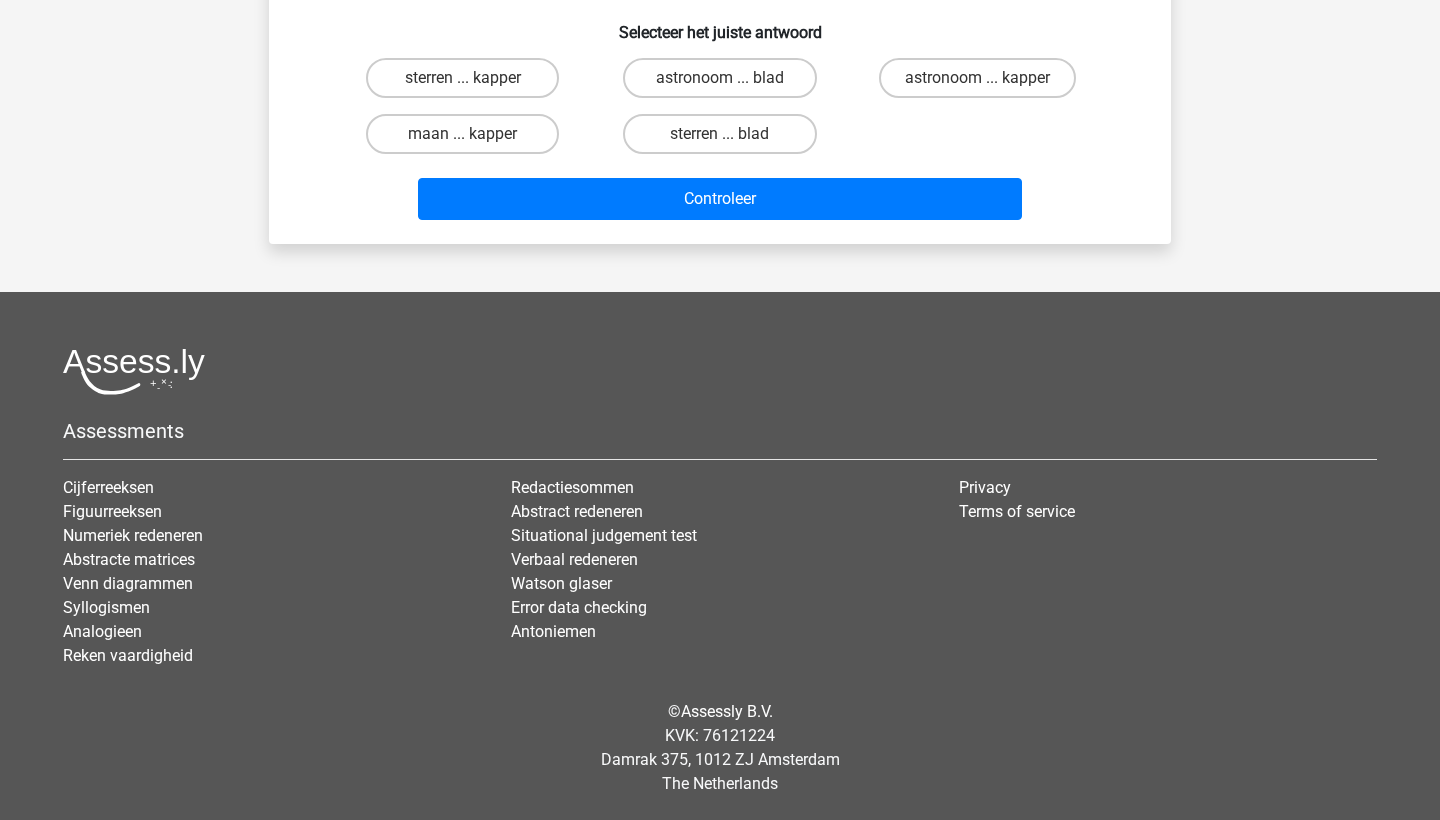 scroll, scrollTop: 100, scrollLeft: 0, axis: vertical 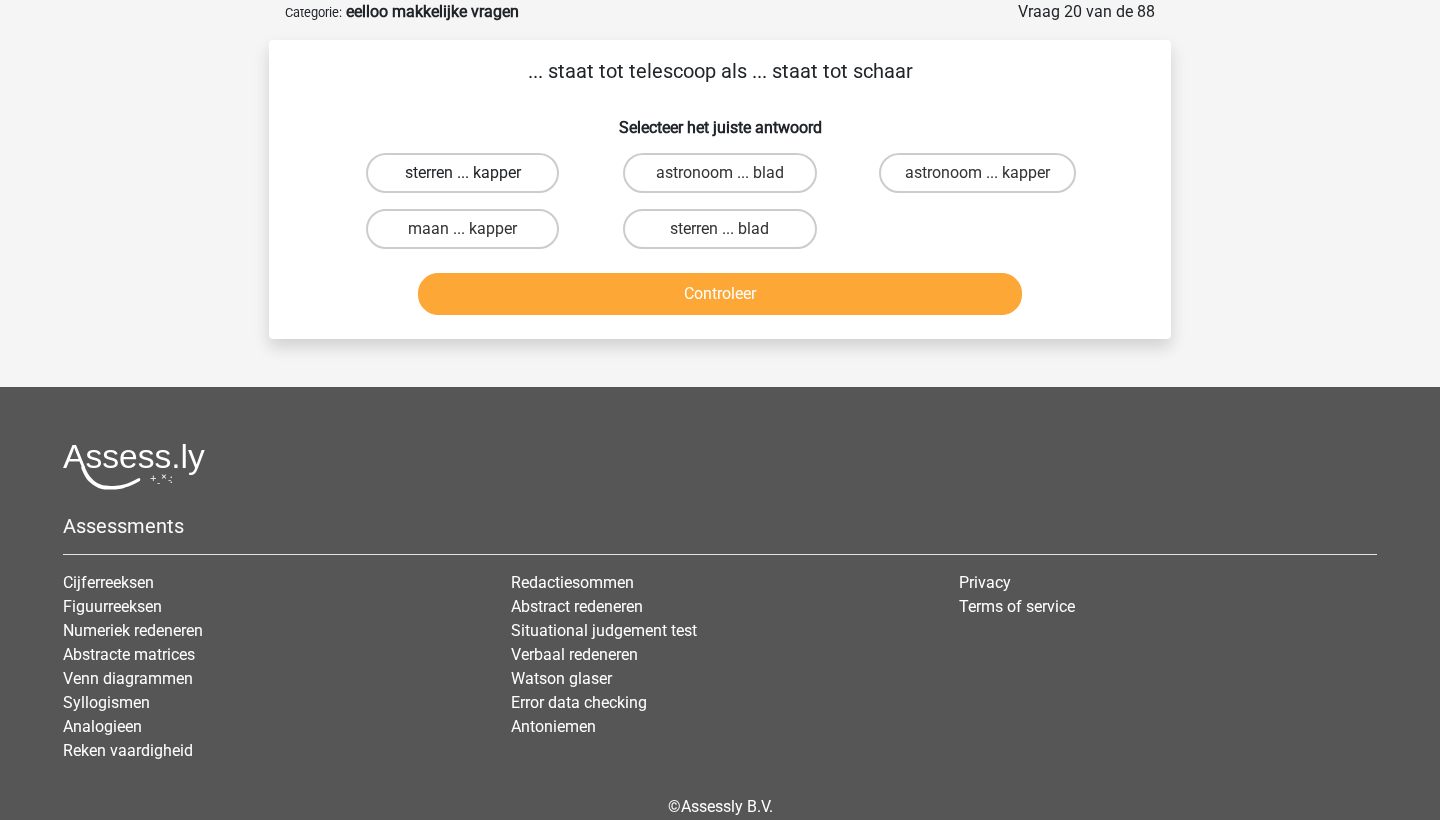 click on "sterren ... kapper" at bounding box center [462, 173] 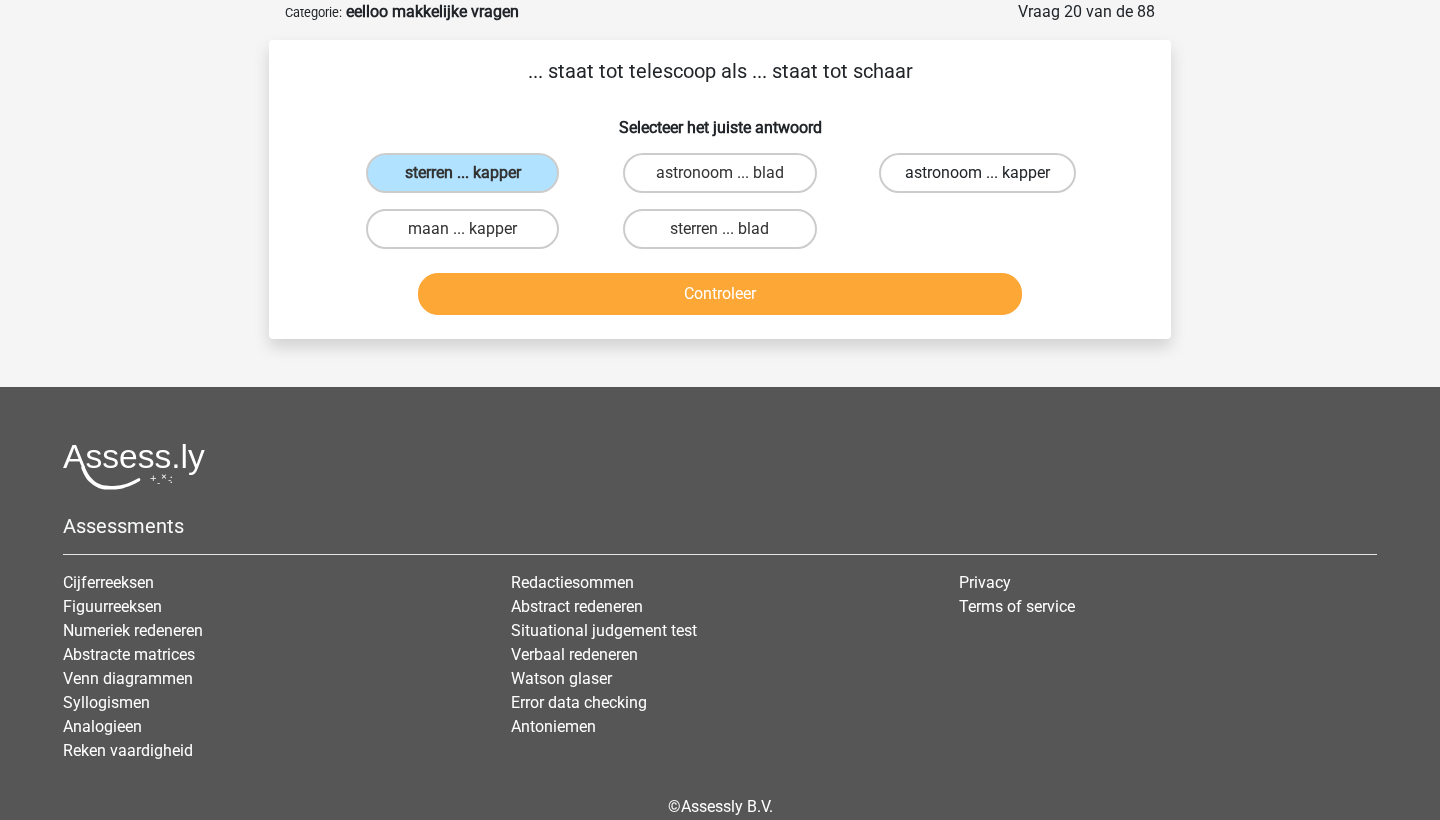 click on "astronoom ... kapper" at bounding box center [977, 173] 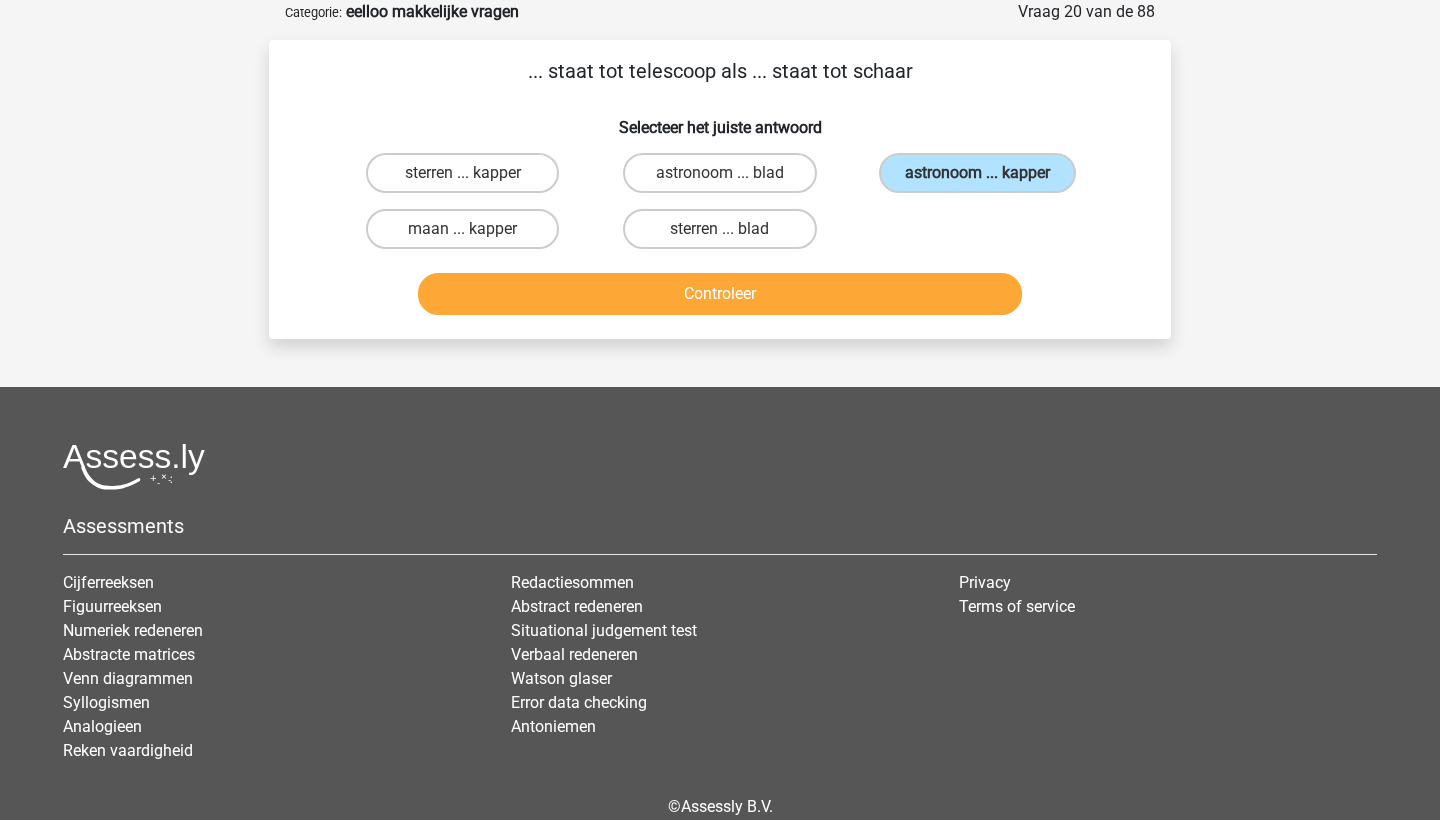 click on "Controleer" at bounding box center [720, 294] 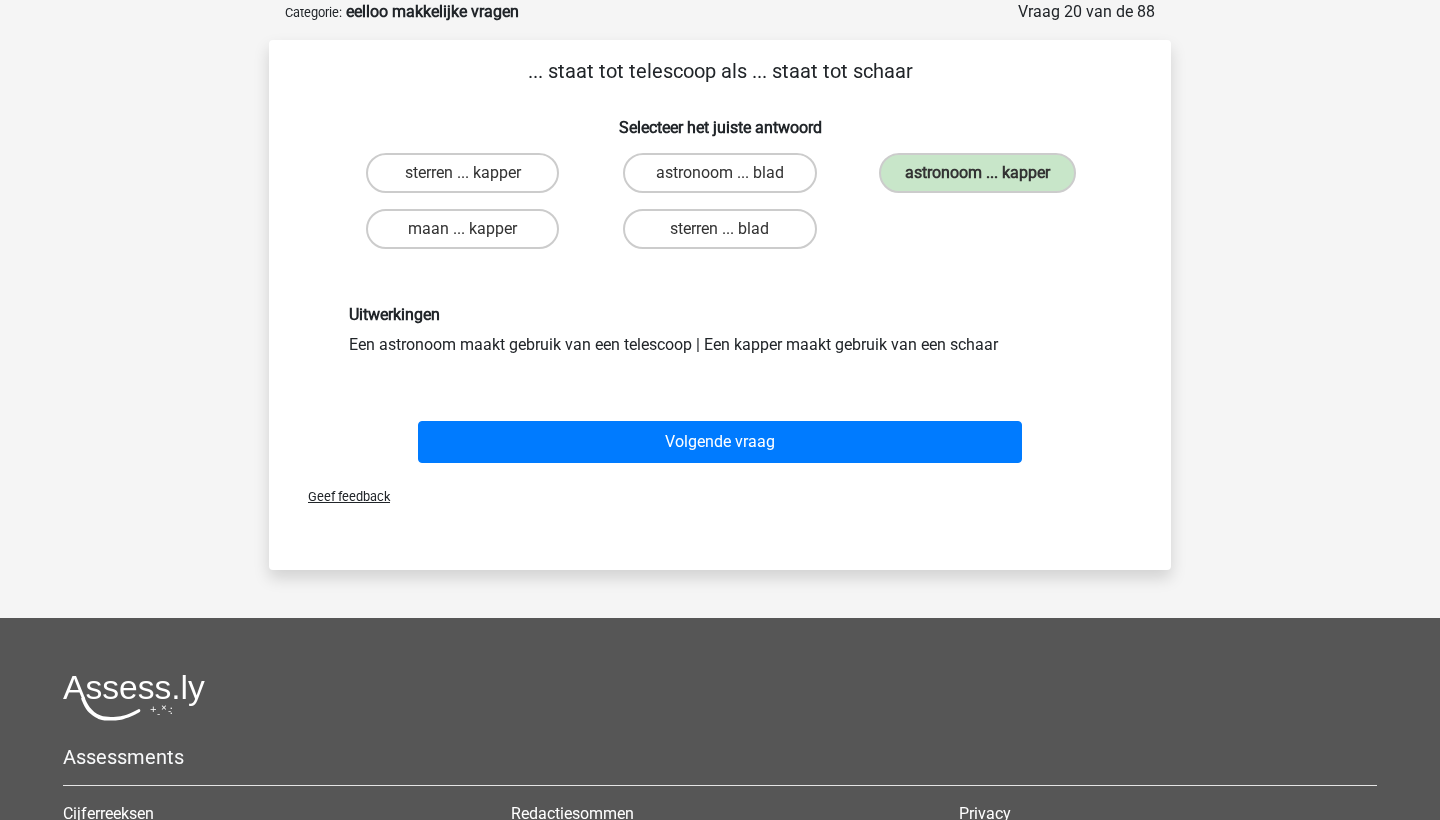 click on "Volgende vraag" at bounding box center [720, 446] 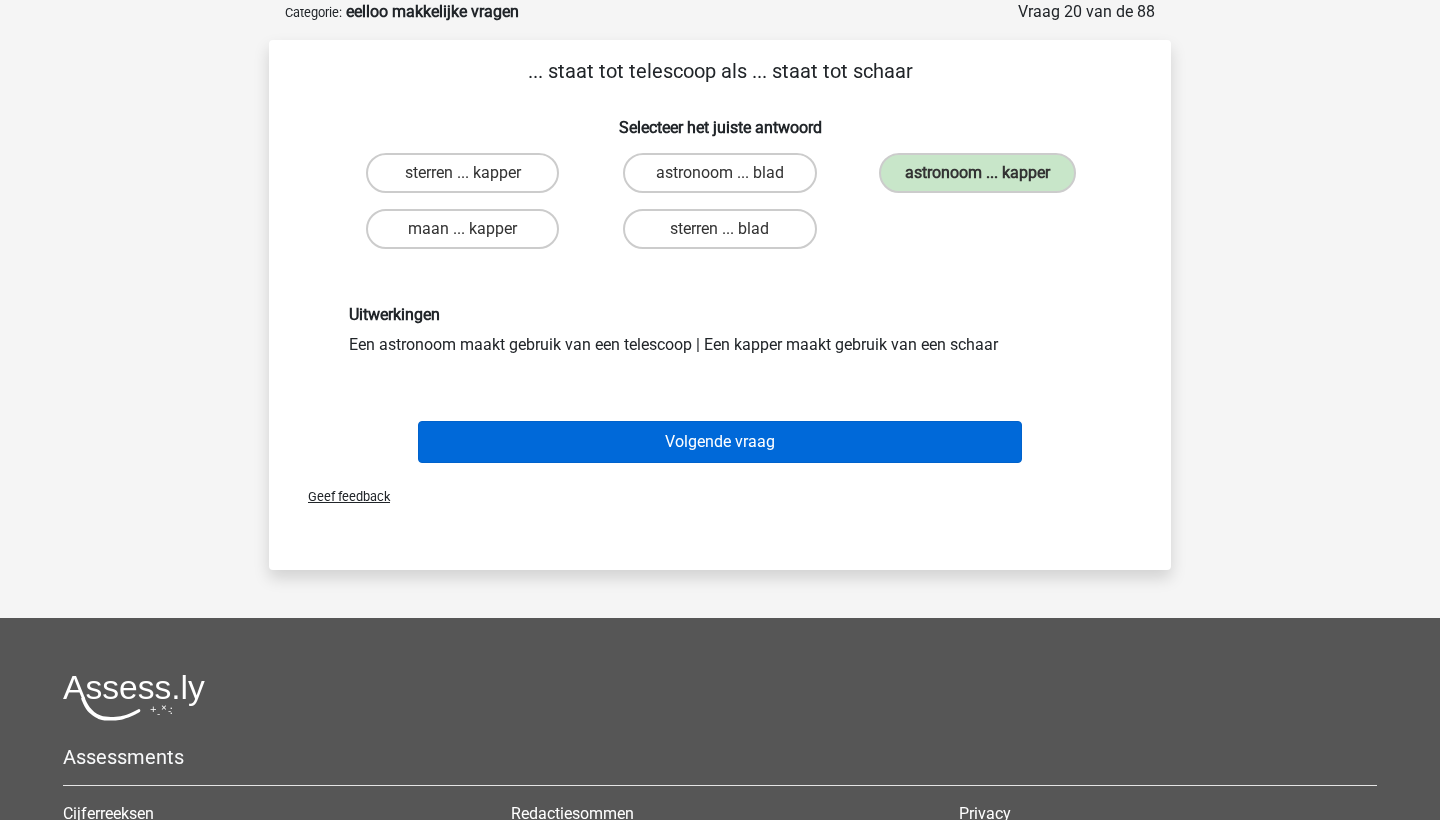 click on "Volgende vraag" at bounding box center (720, 442) 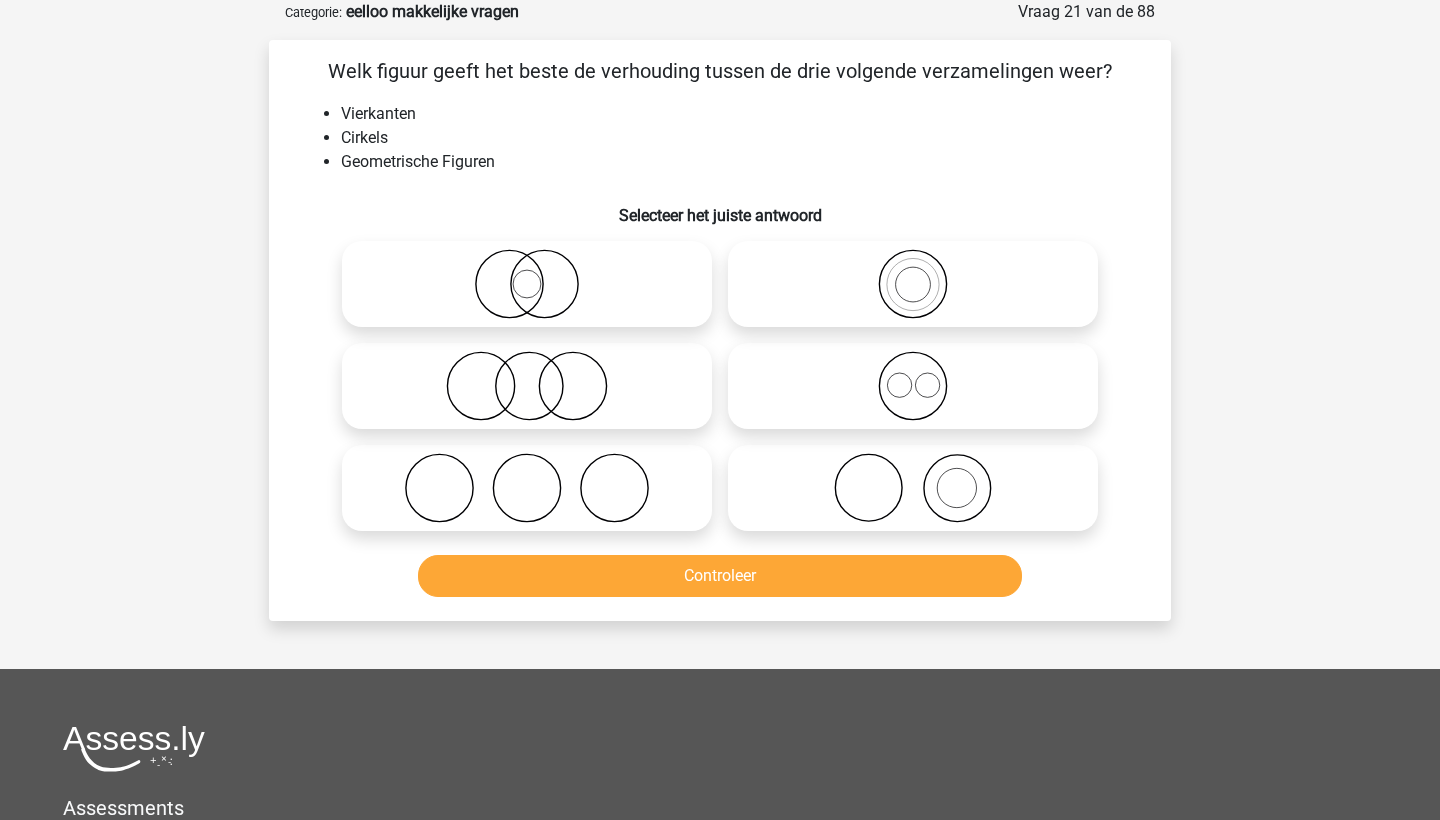 click 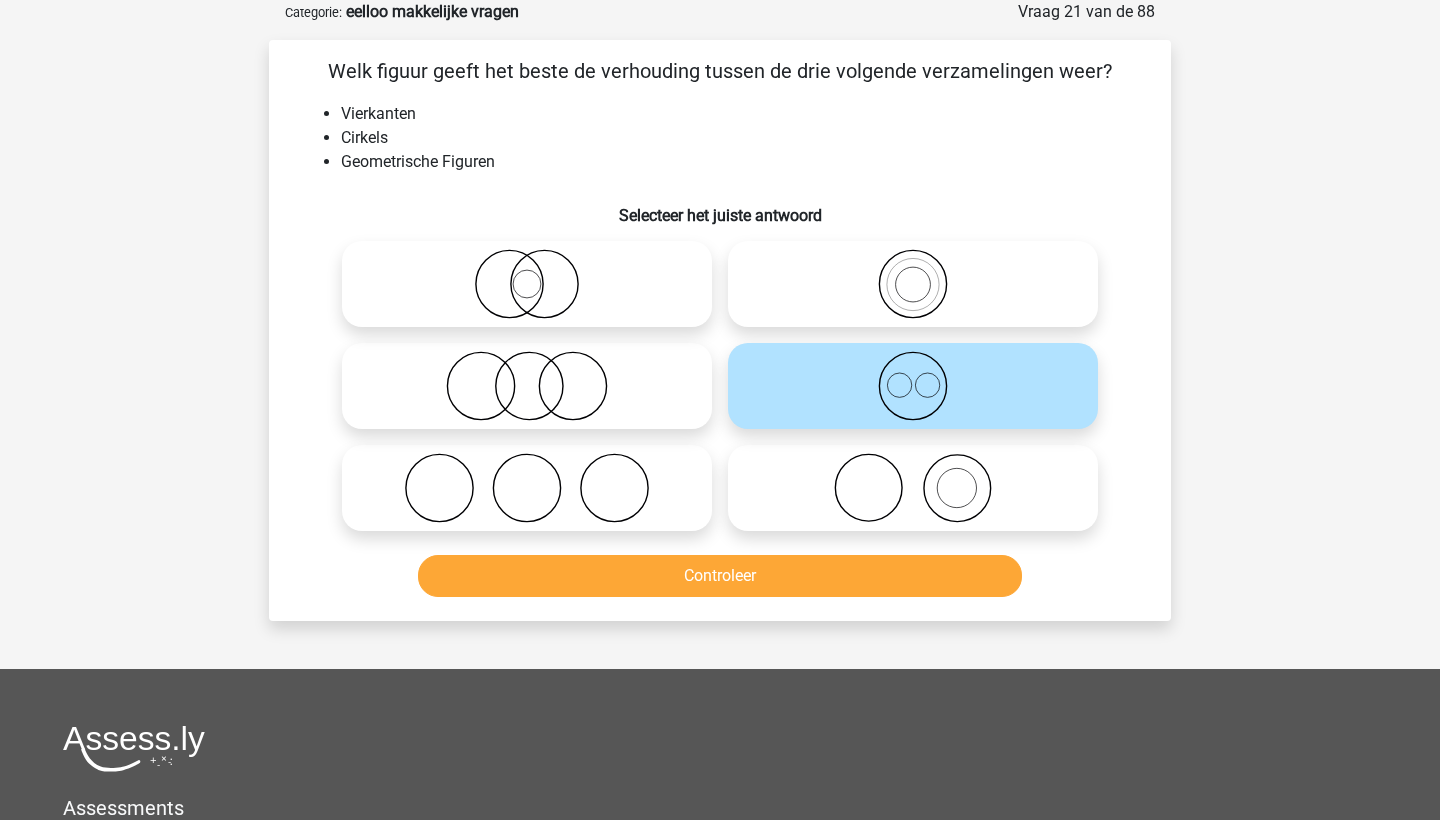 click on "Controleer" at bounding box center [720, 576] 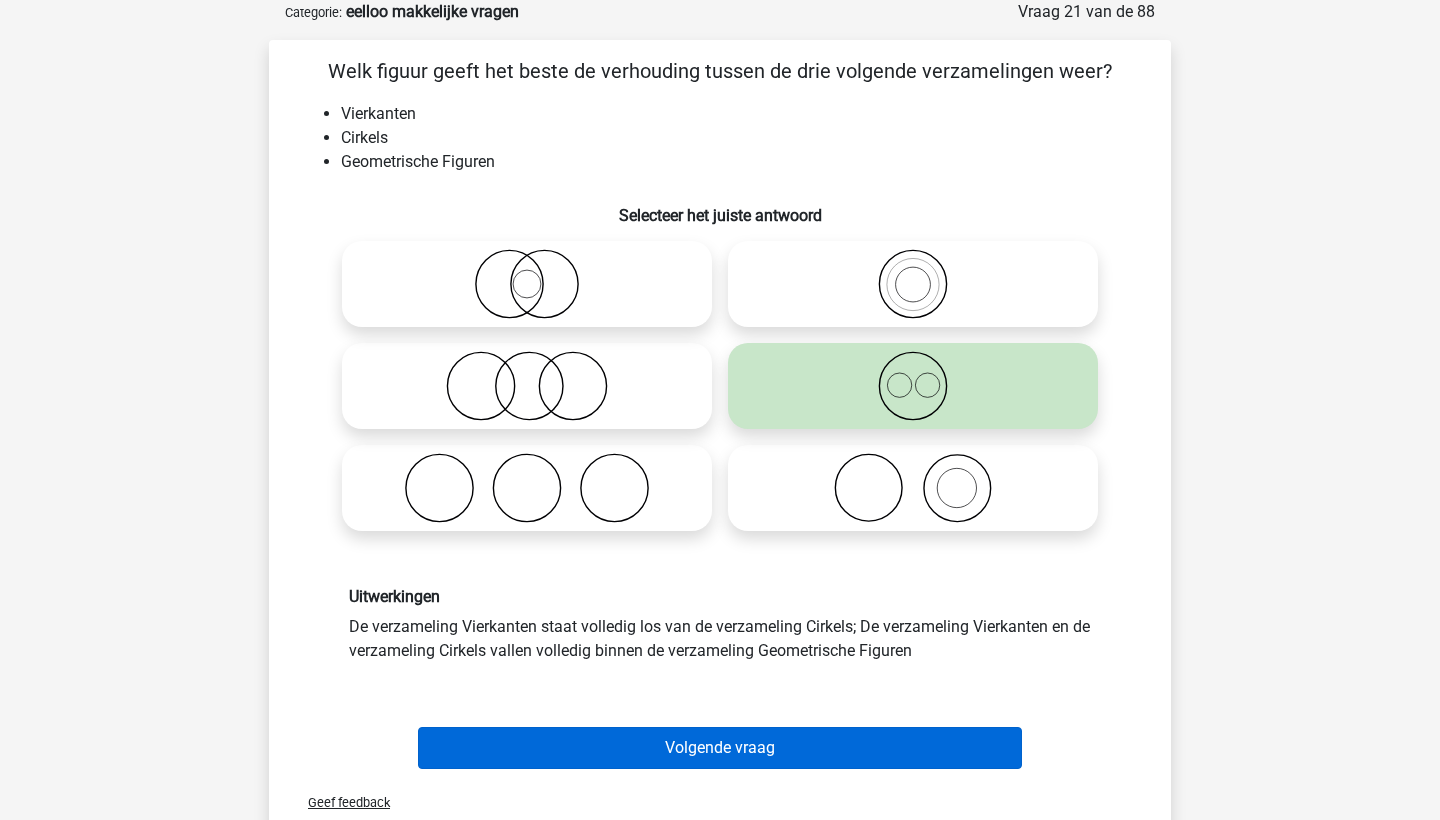 click on "Volgende vraag" at bounding box center [720, 748] 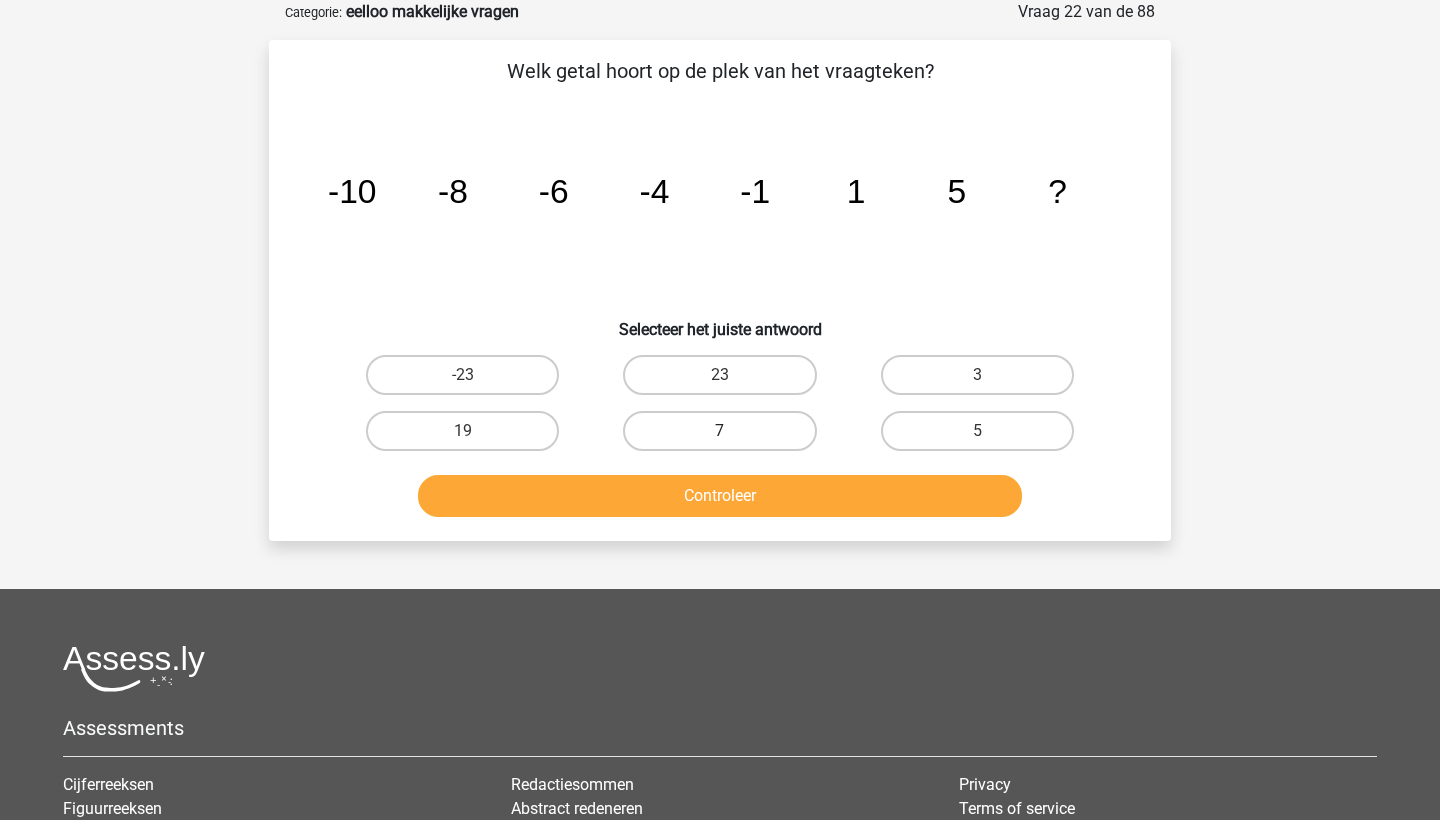click on "7" at bounding box center (719, 431) 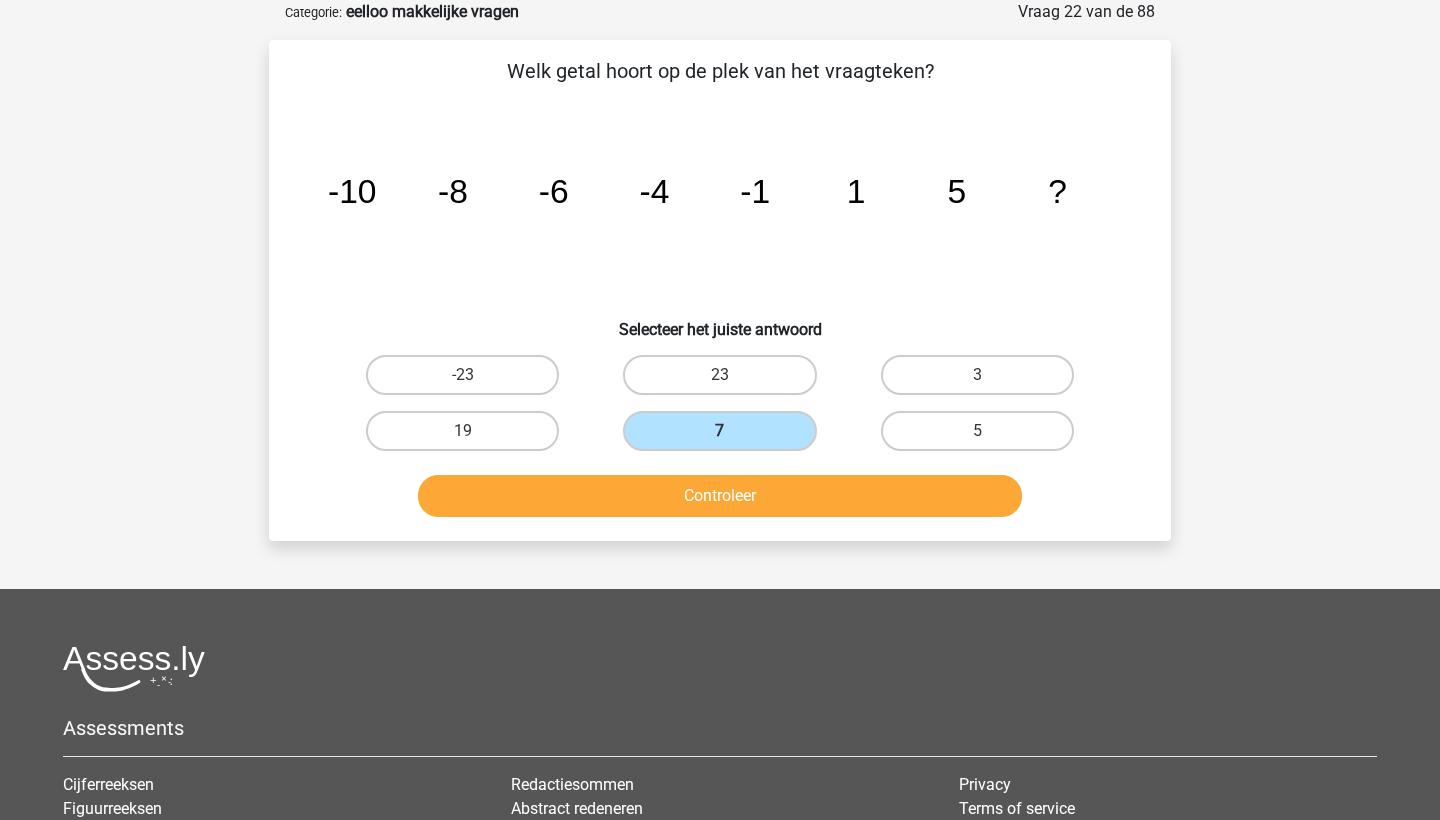 click on "Controleer" at bounding box center [720, 496] 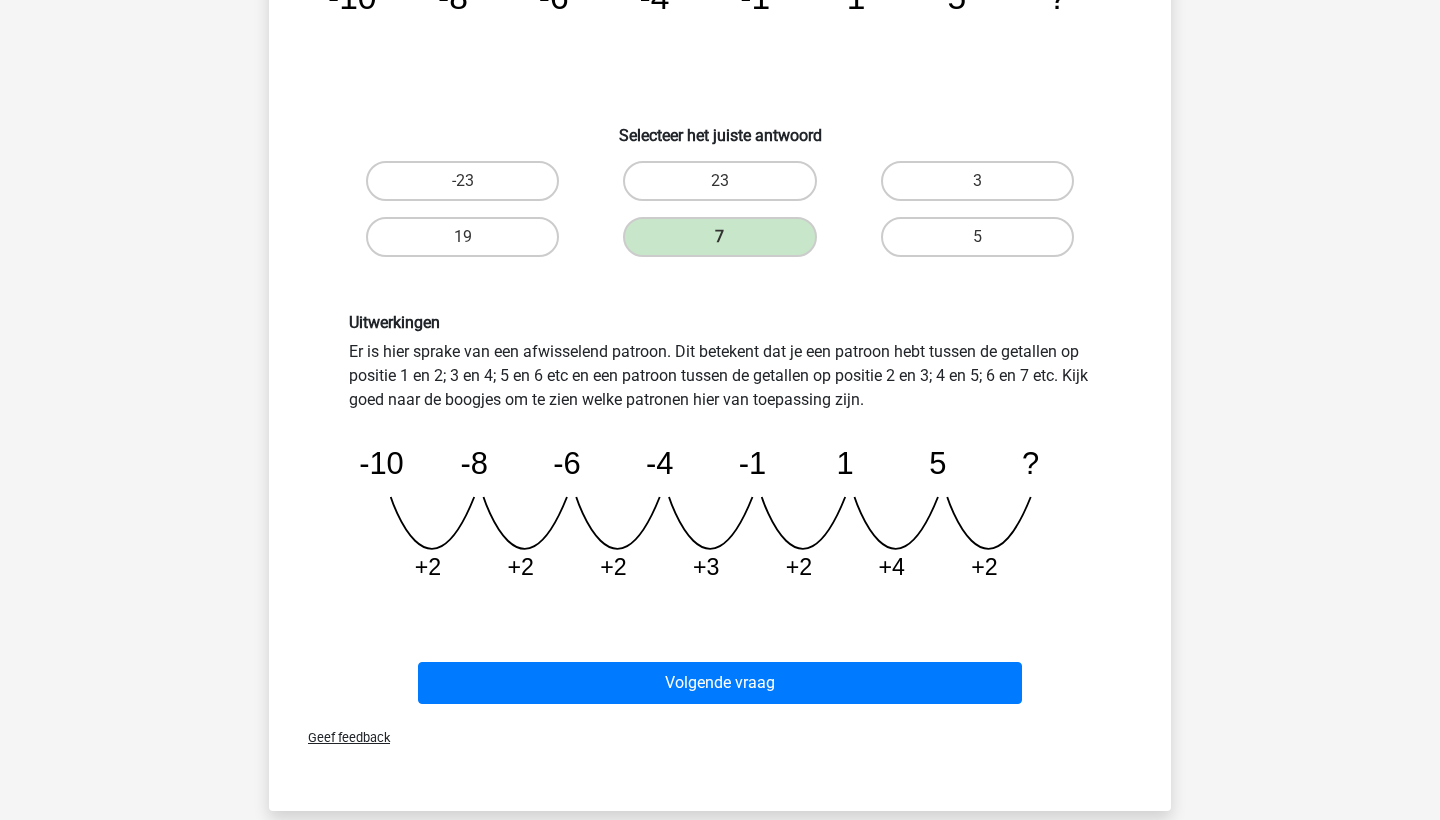 scroll, scrollTop: 299, scrollLeft: 0, axis: vertical 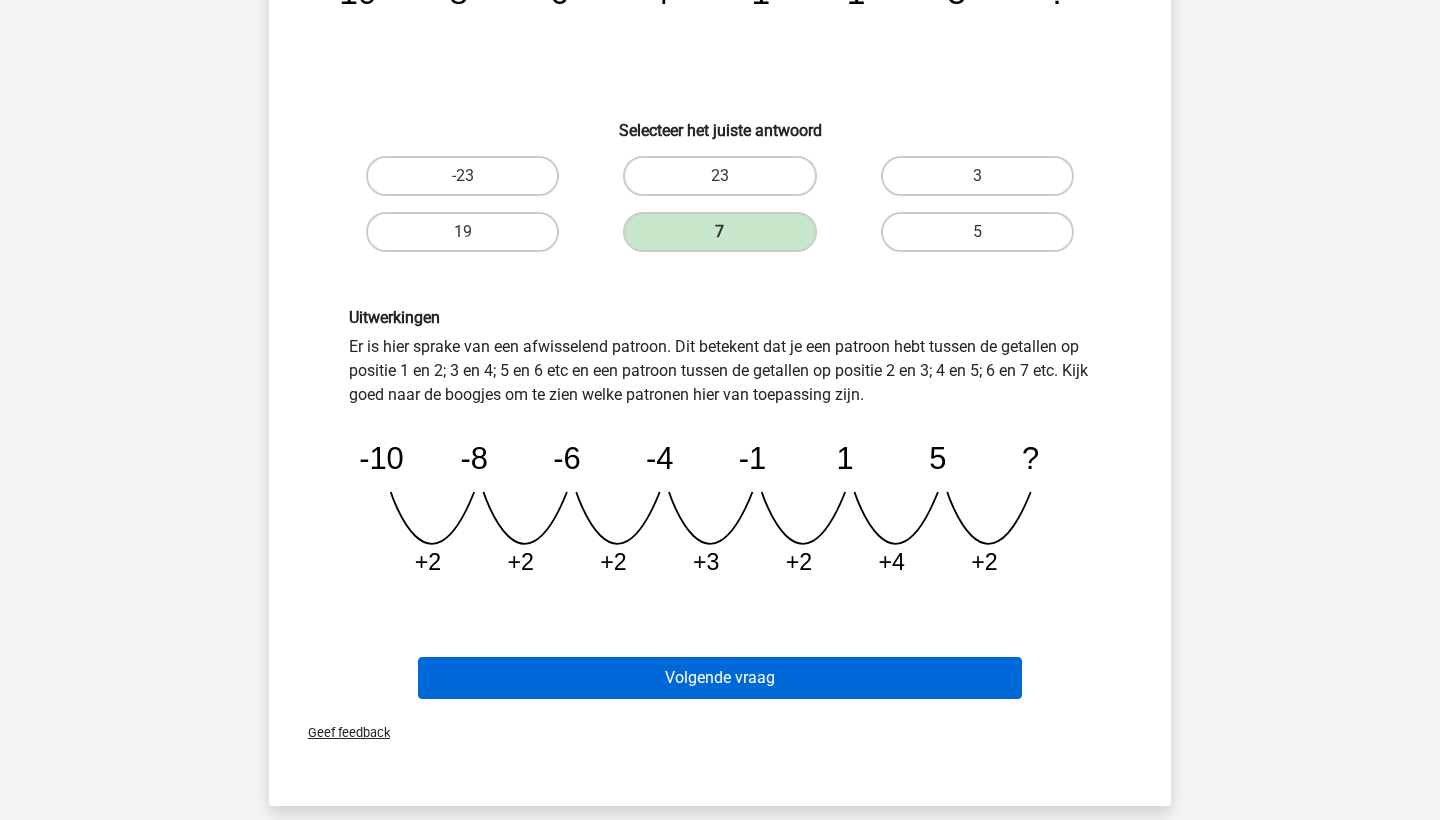 click on "Volgende vraag" at bounding box center [720, 678] 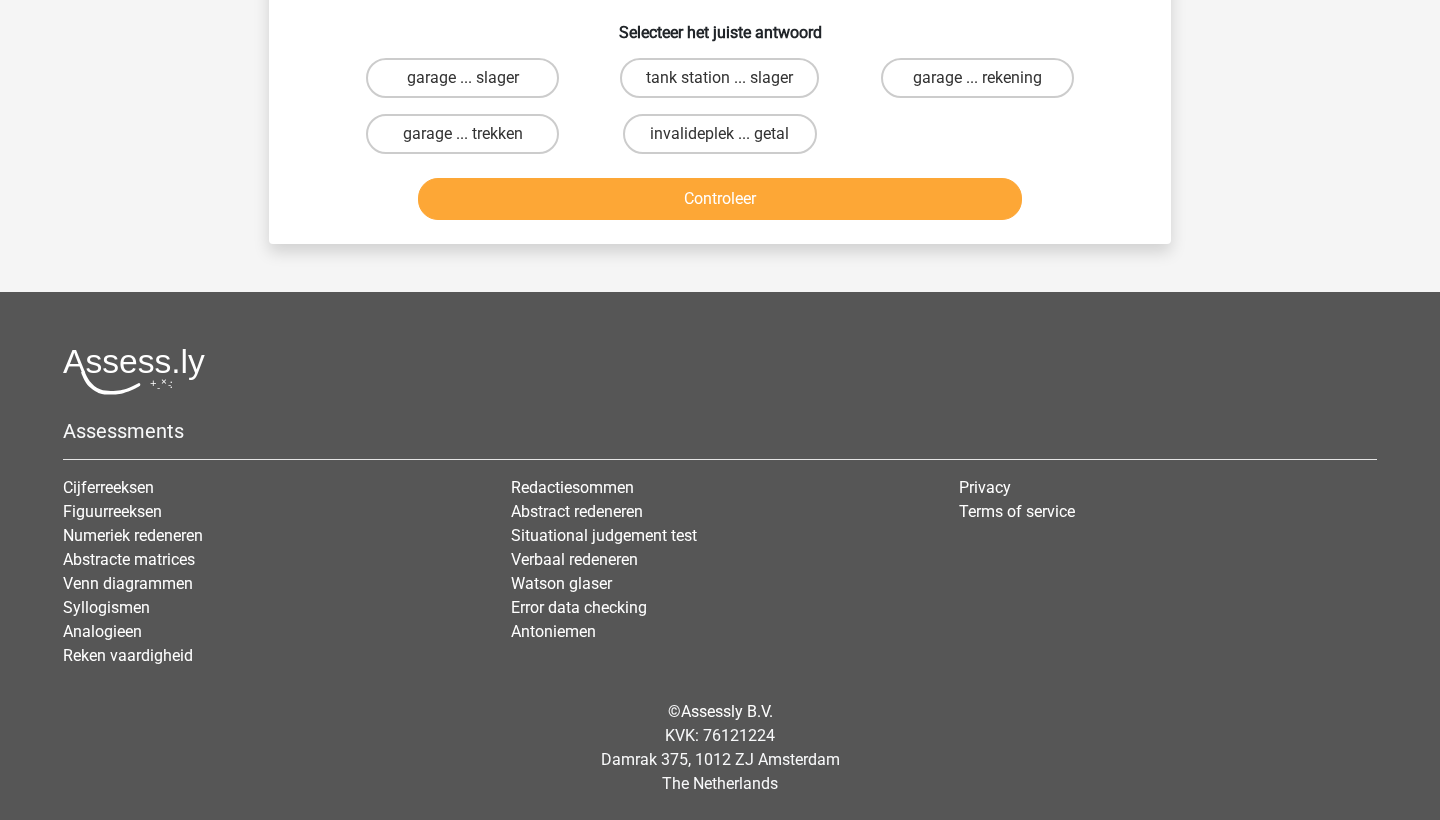 scroll, scrollTop: 100, scrollLeft: 0, axis: vertical 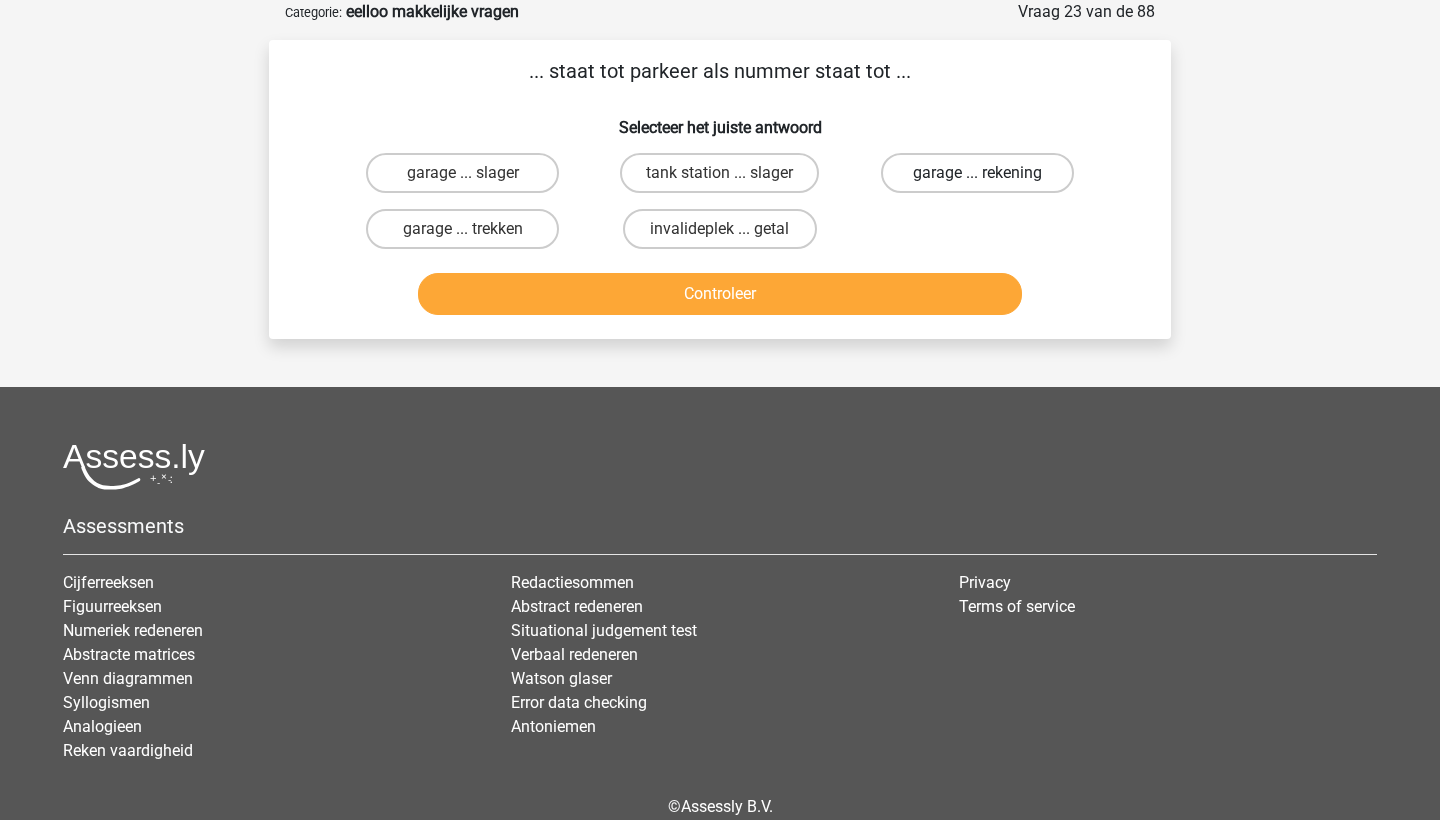 click on "garage ... rekening" at bounding box center (977, 173) 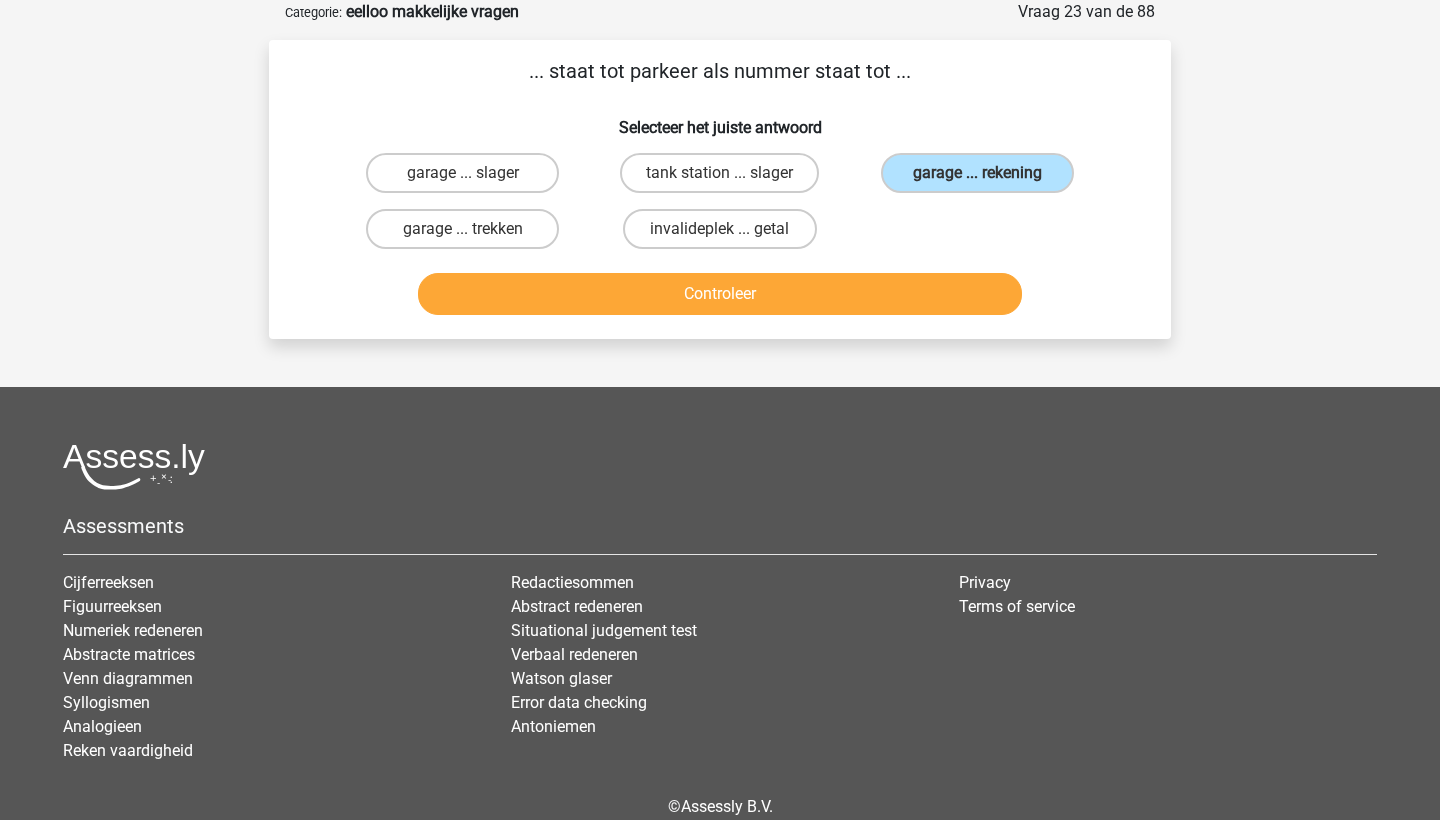 click on "... staat tot parkeer als nummer staat tot ...
Selecteer het juiste antwoord
garage ... slager
tank station ... slager
garage ... rekening" at bounding box center (720, 189) 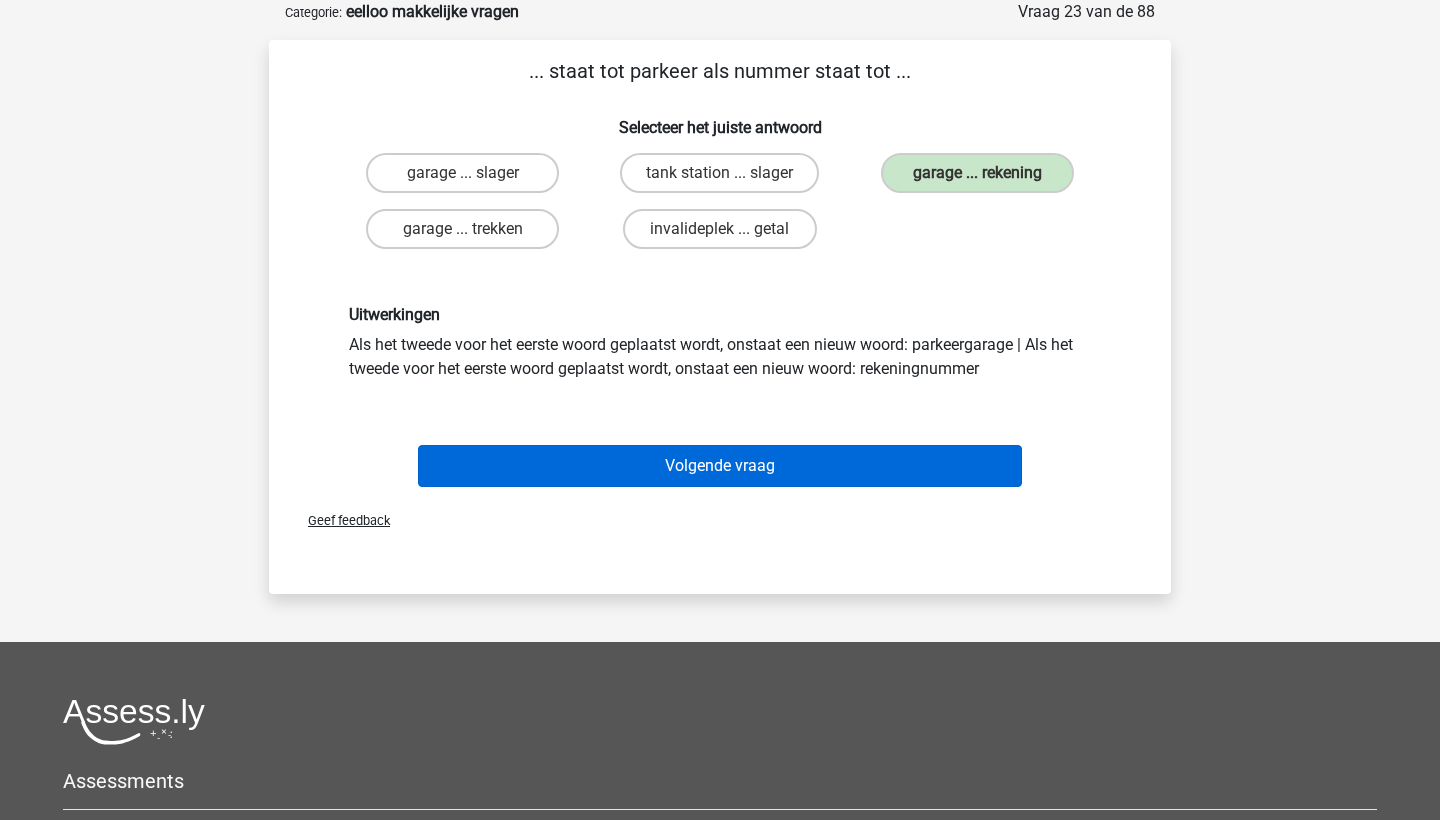 click on "Volgende vraag" at bounding box center [720, 466] 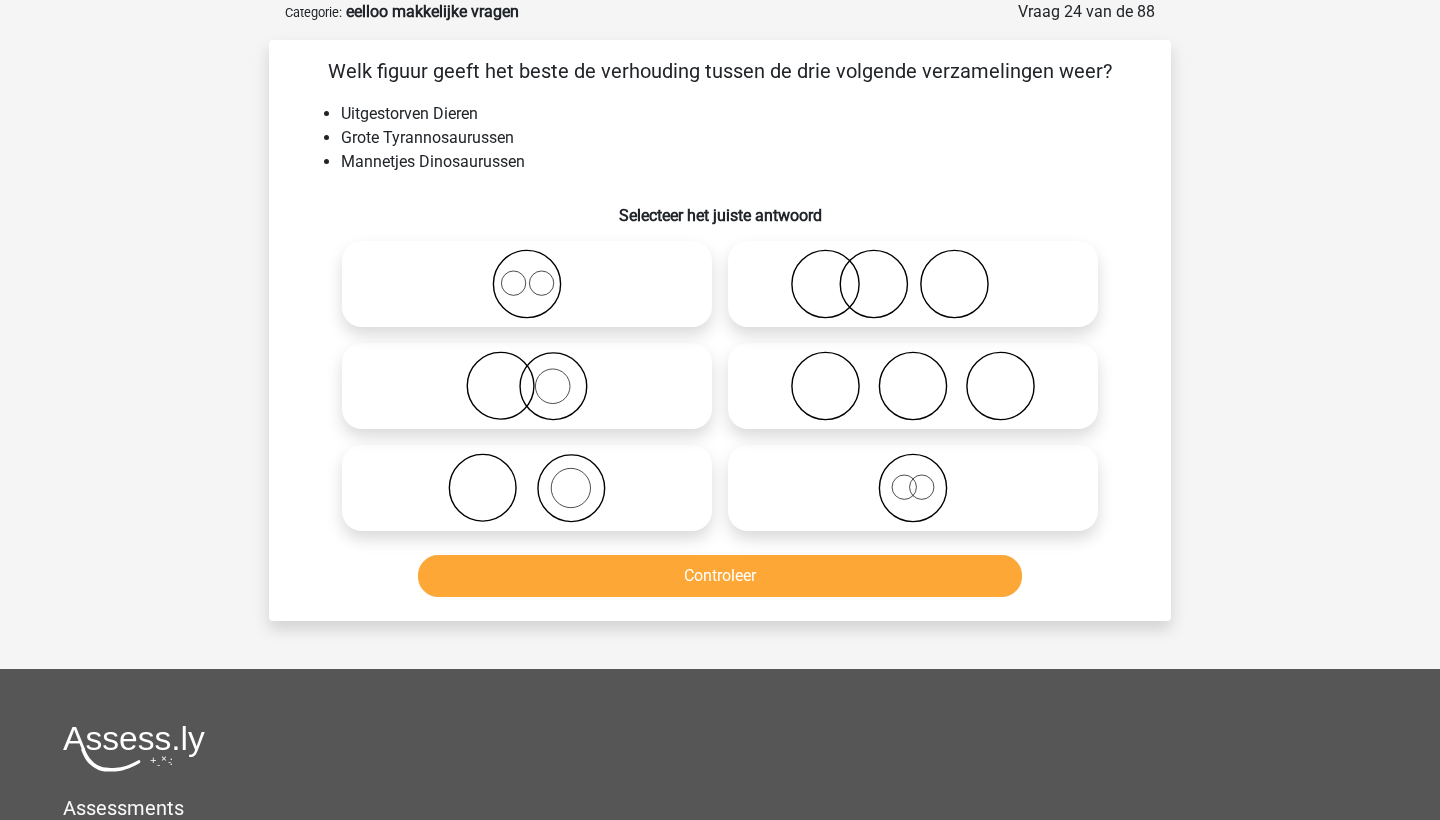 click 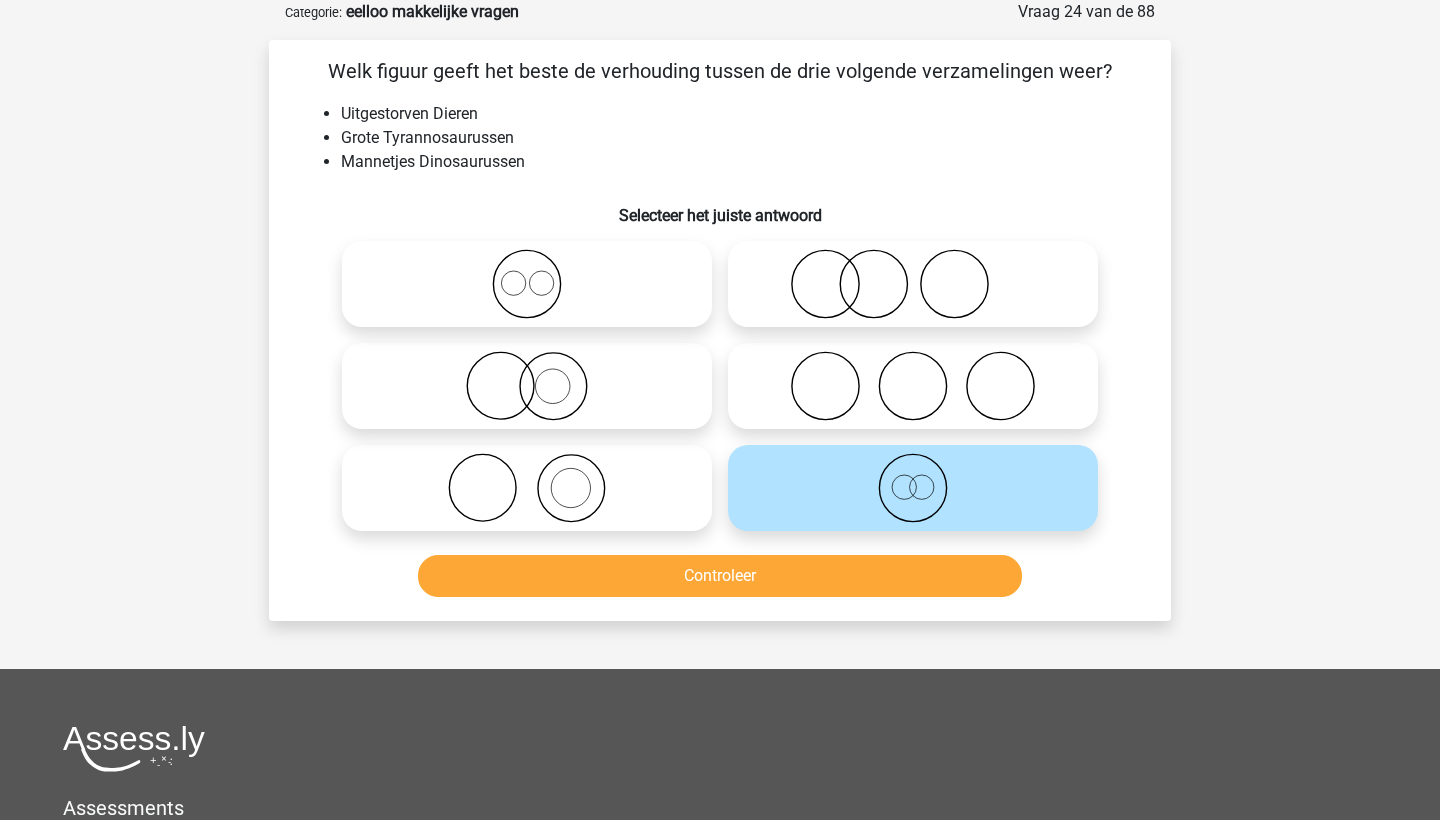 click on "Controleer" at bounding box center (720, 576) 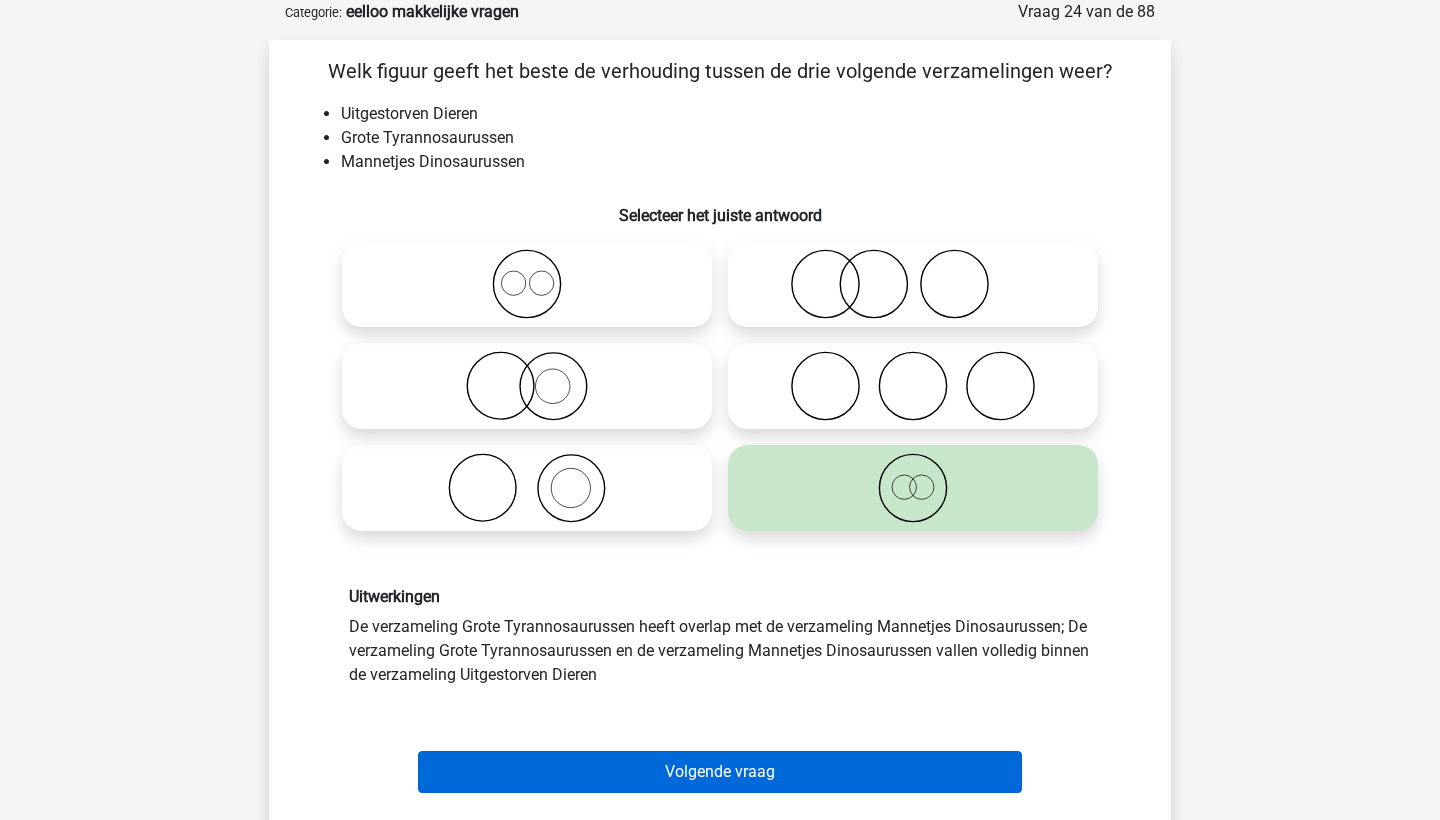 click on "Volgende vraag" at bounding box center (720, 772) 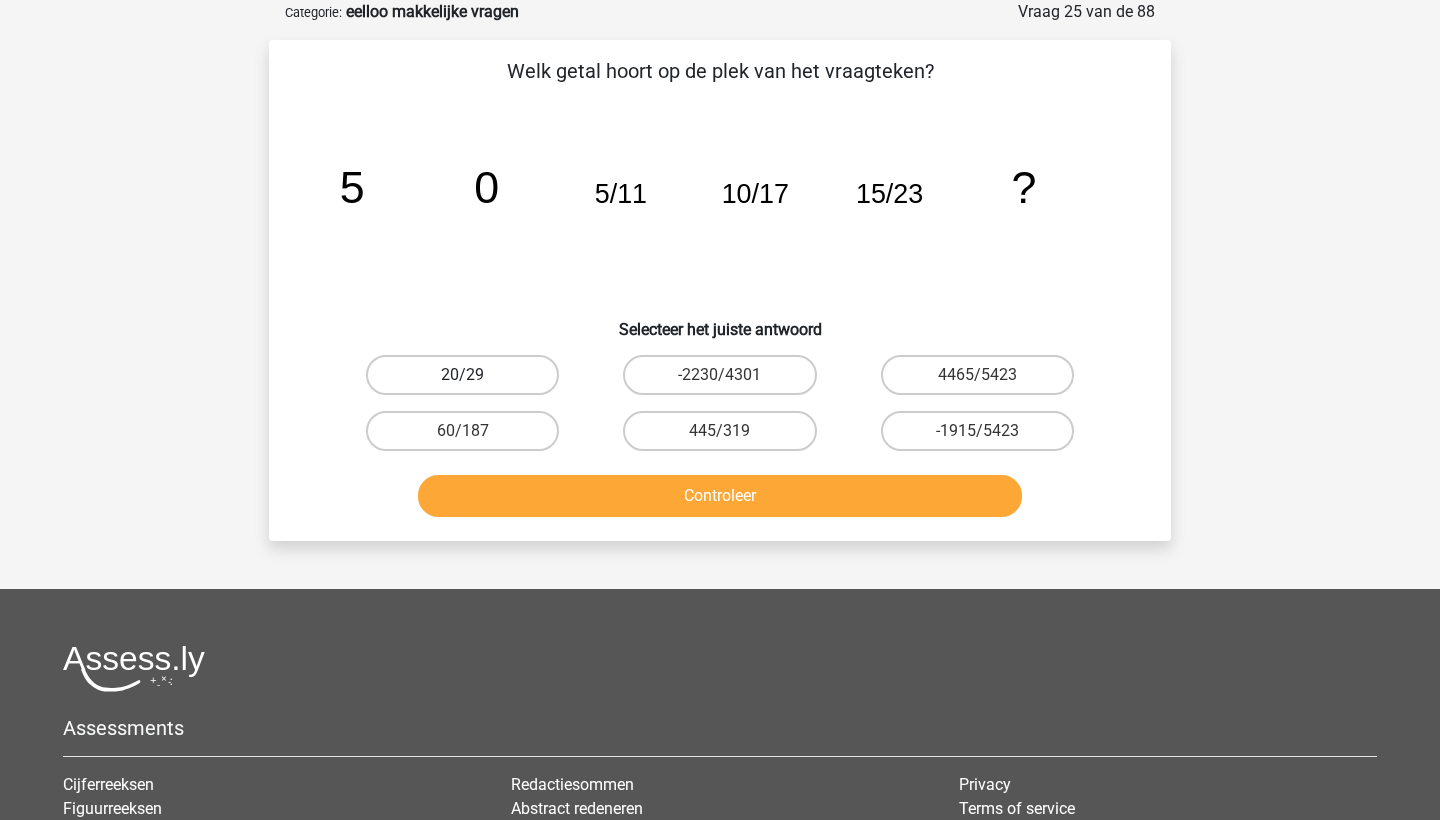 click on "20/29" at bounding box center [462, 375] 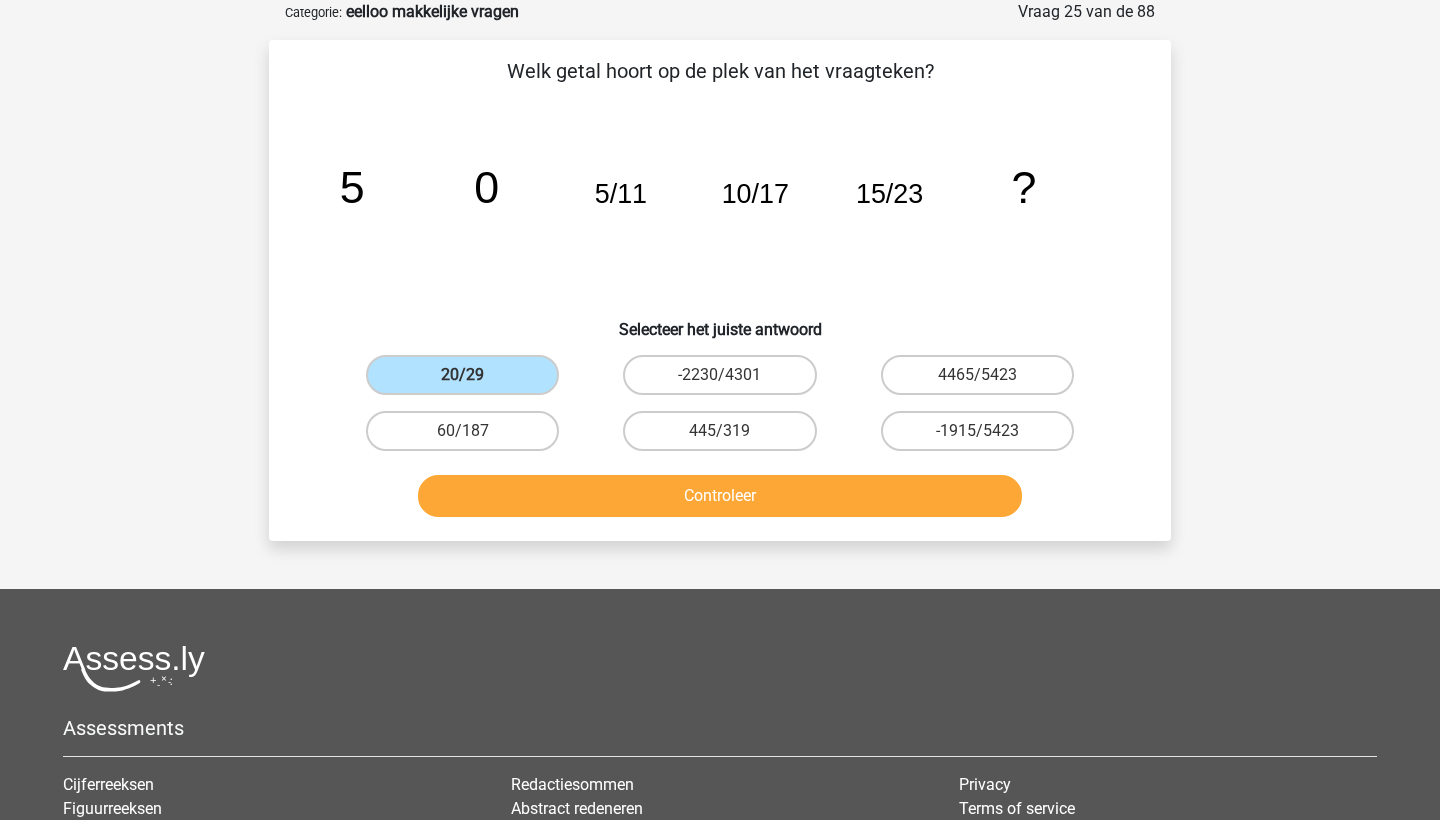 click on "[FIRST]
[EMAIL]" at bounding box center [720, 508] 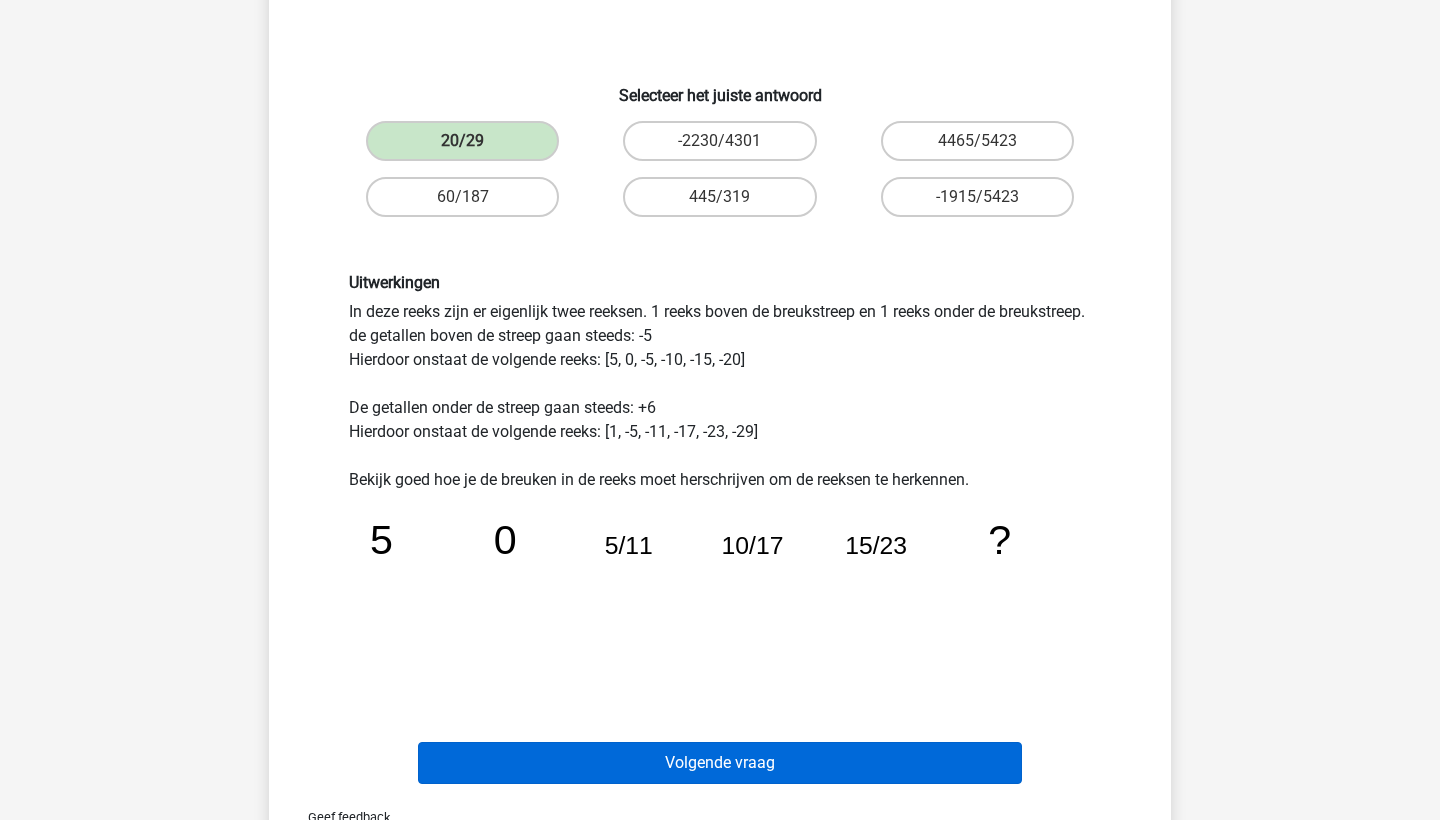 click on "Volgende vraag" at bounding box center (720, 763) 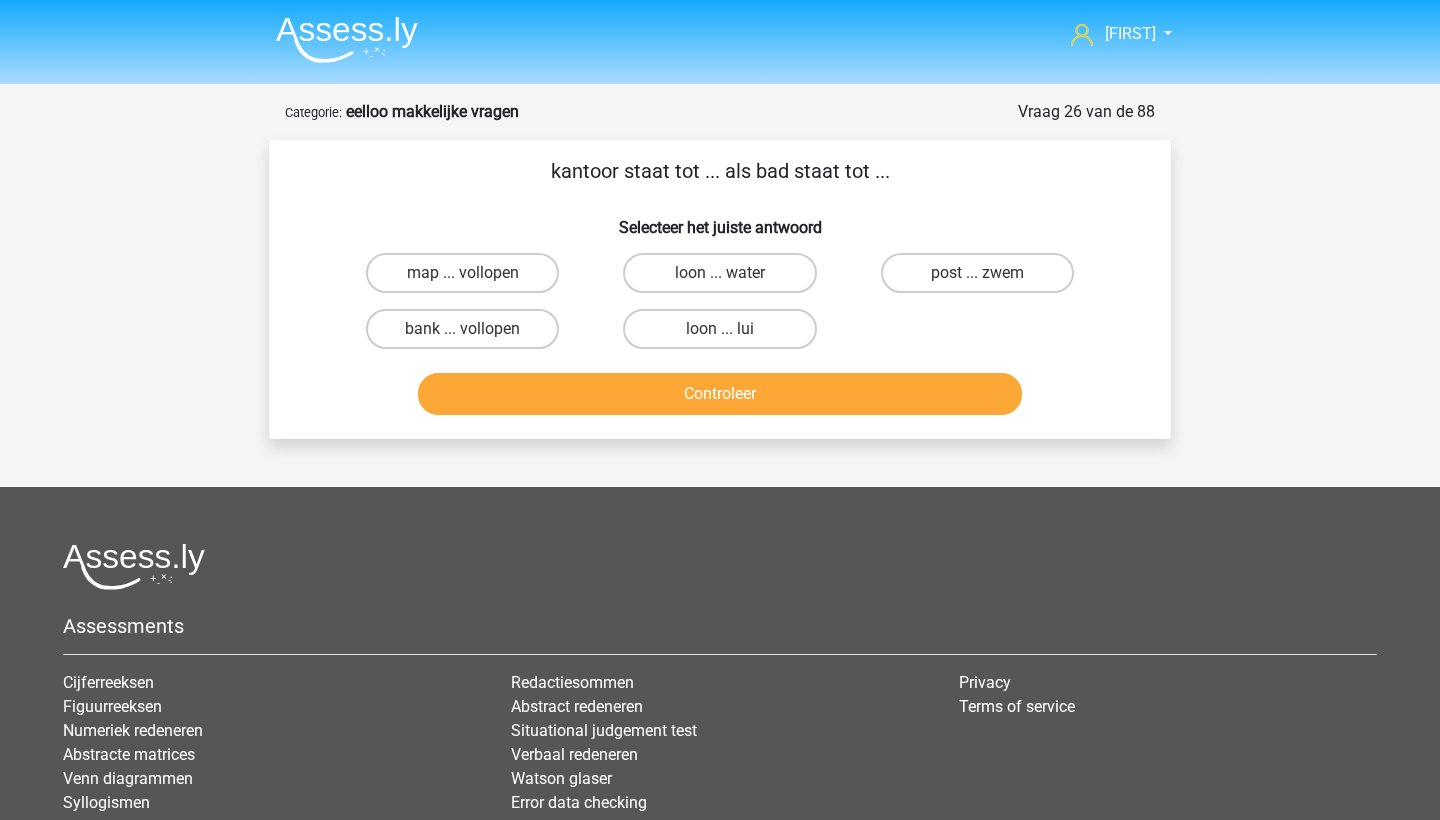 scroll, scrollTop: 0, scrollLeft: 0, axis: both 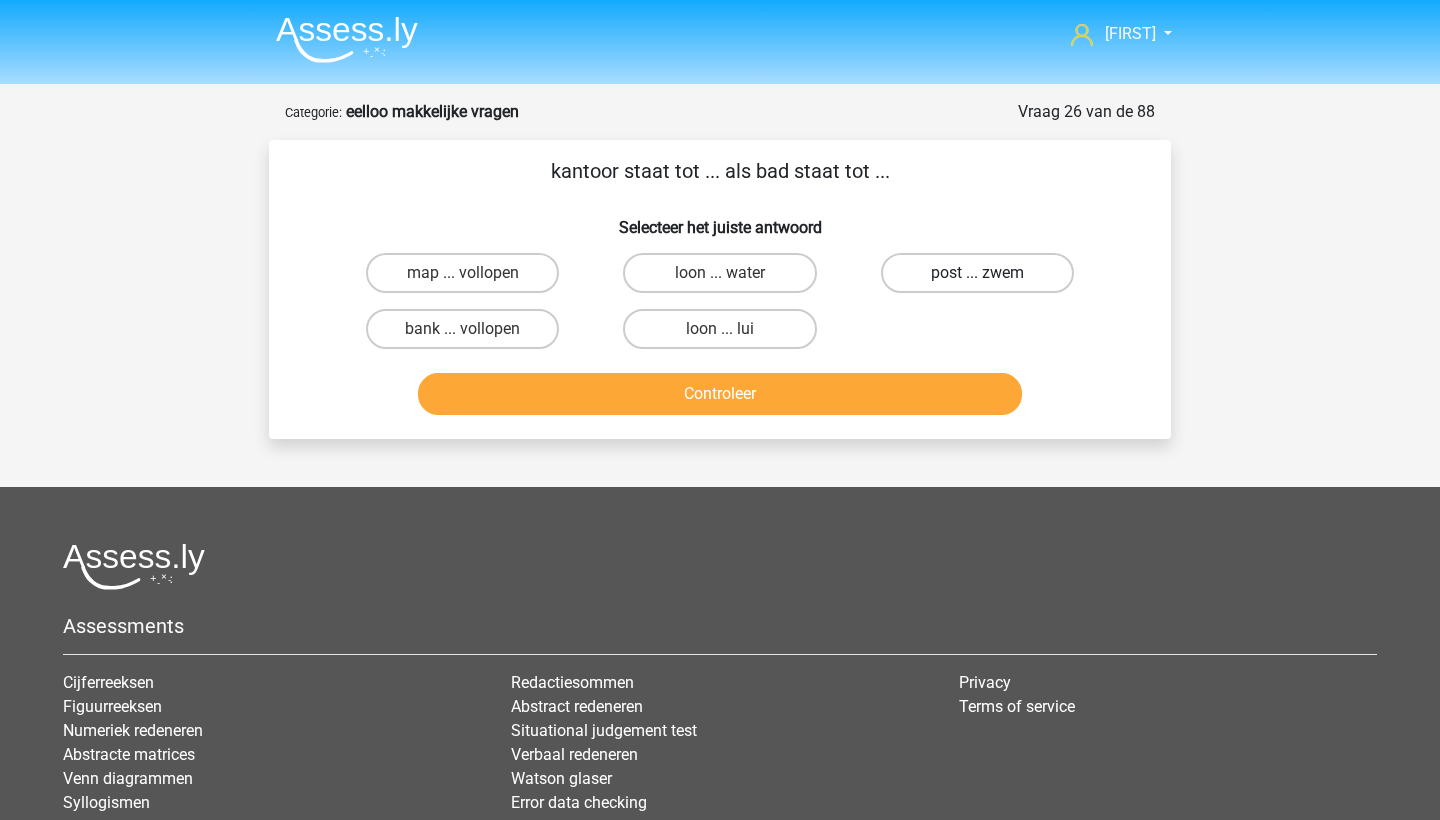 click on "post ... zwem" at bounding box center [977, 273] 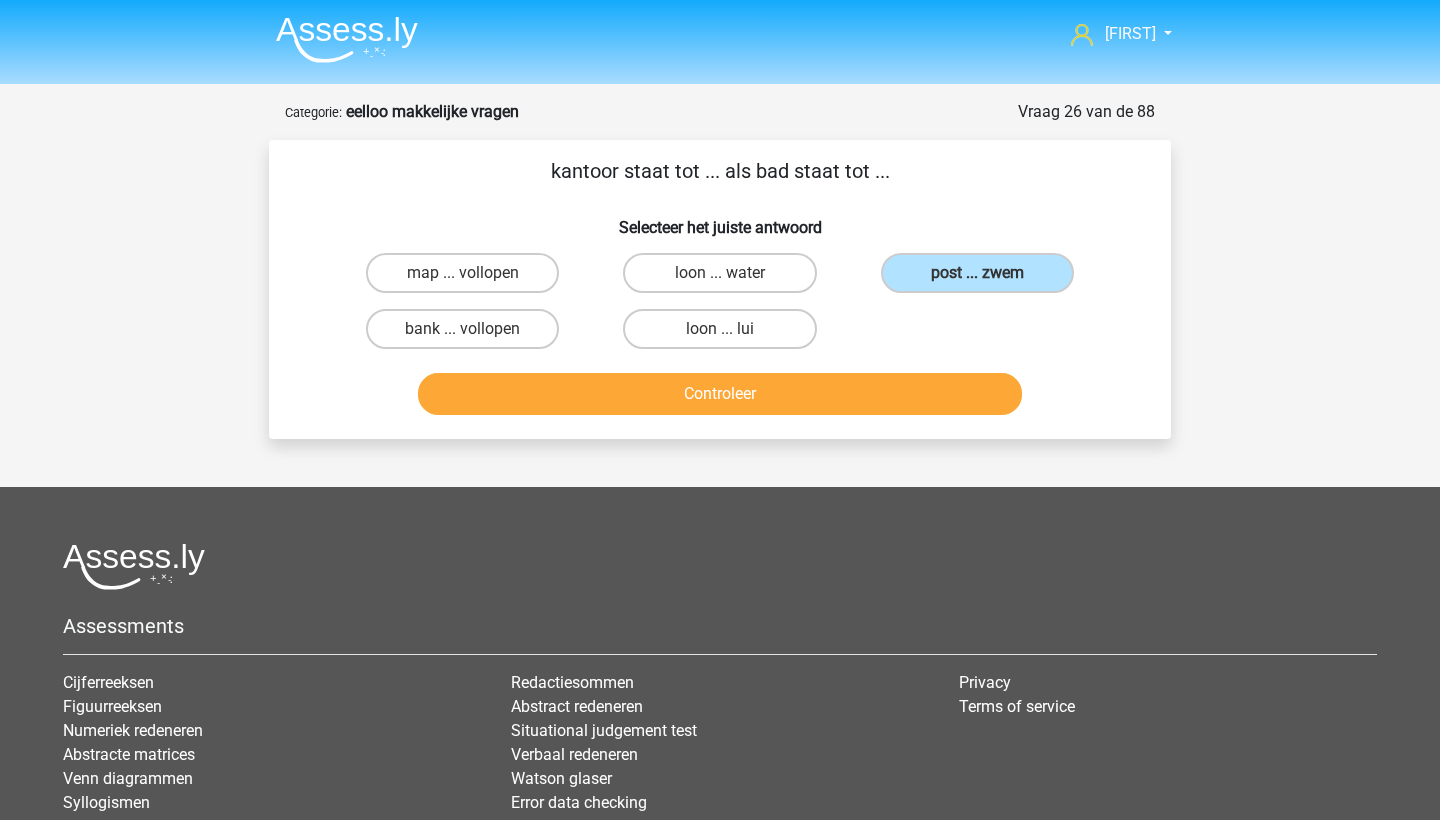 click on "Controleer" at bounding box center (720, 394) 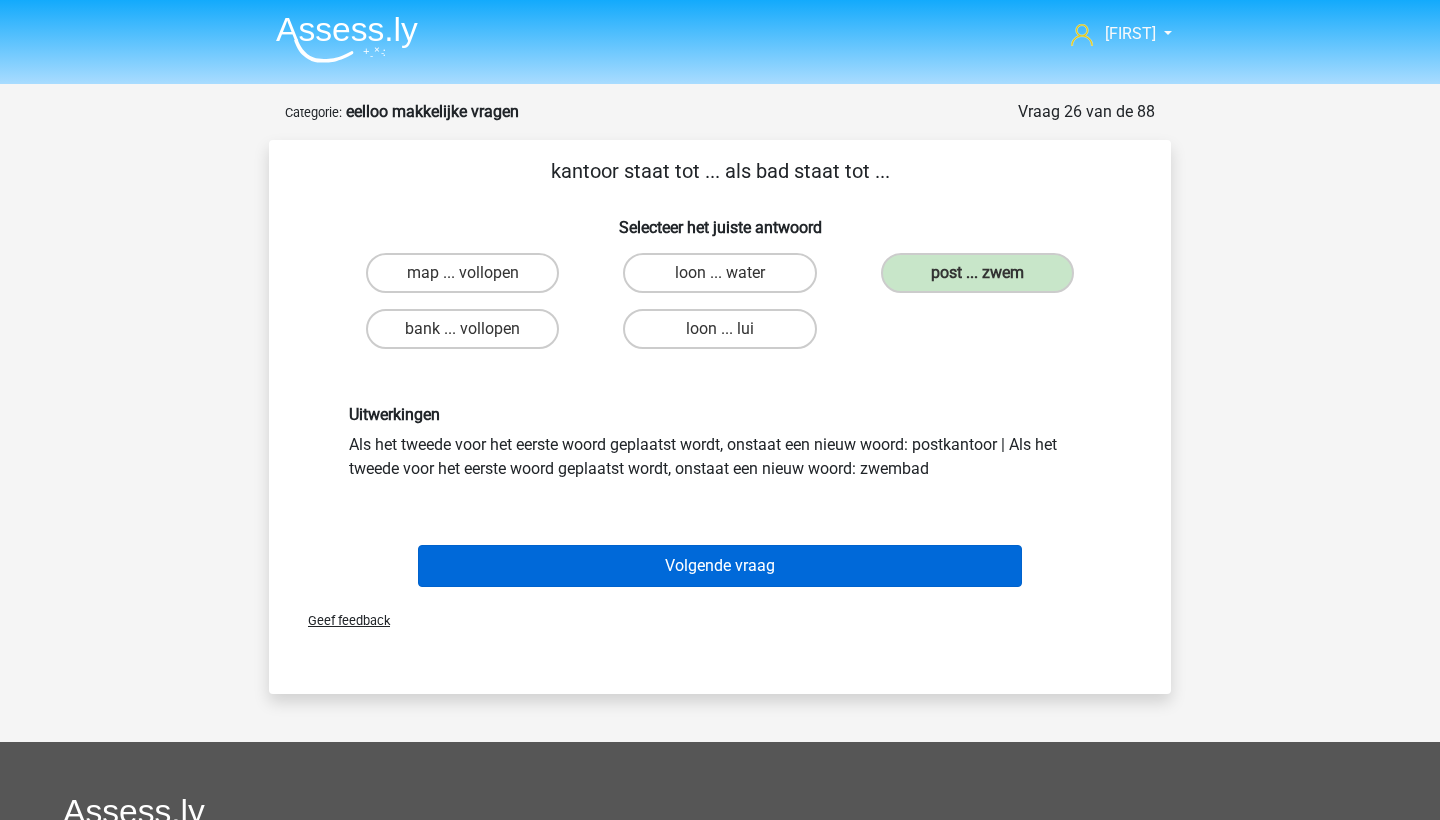 click on "Volgende vraag" at bounding box center [720, 566] 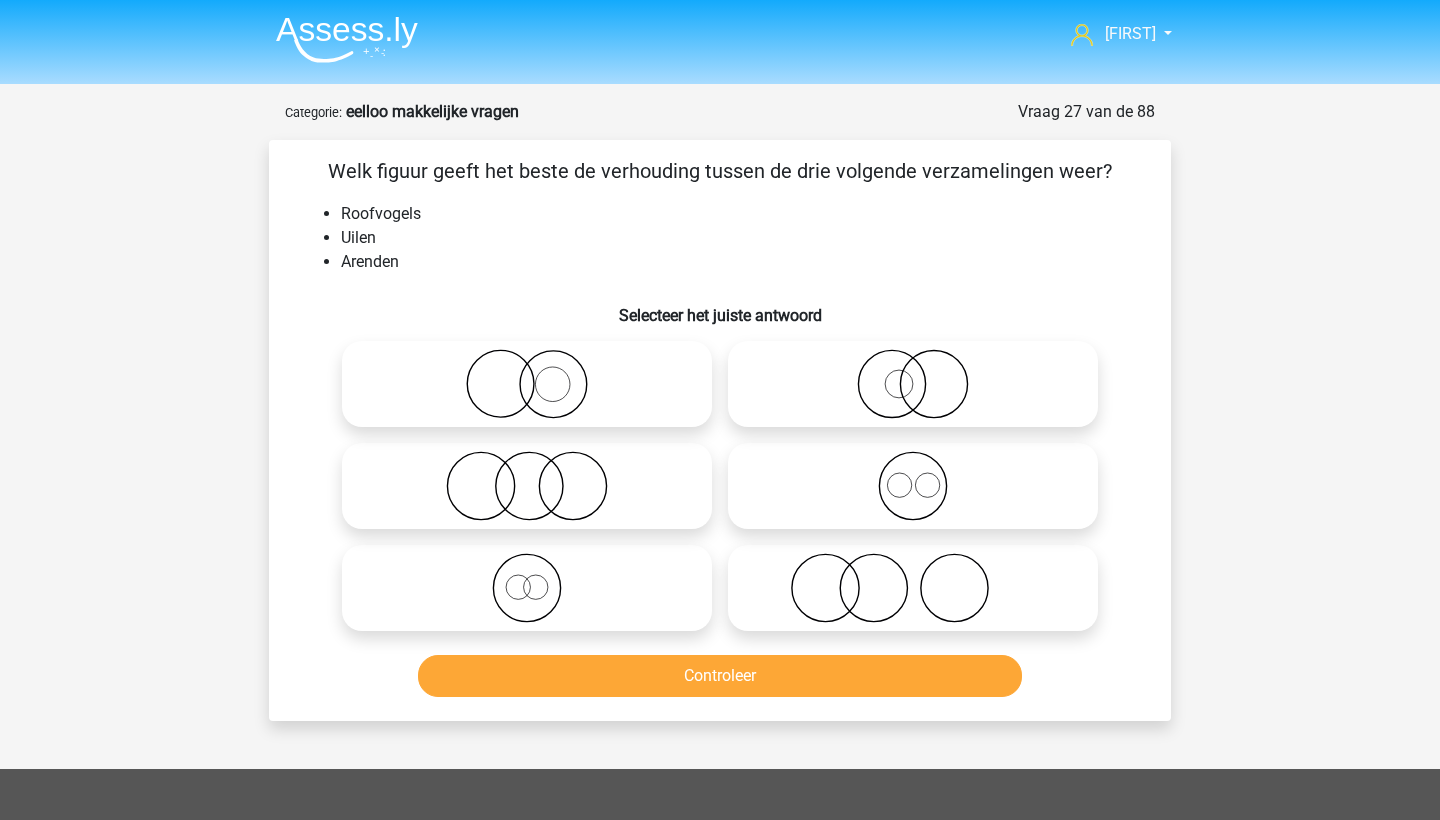 scroll, scrollTop: 100, scrollLeft: 0, axis: vertical 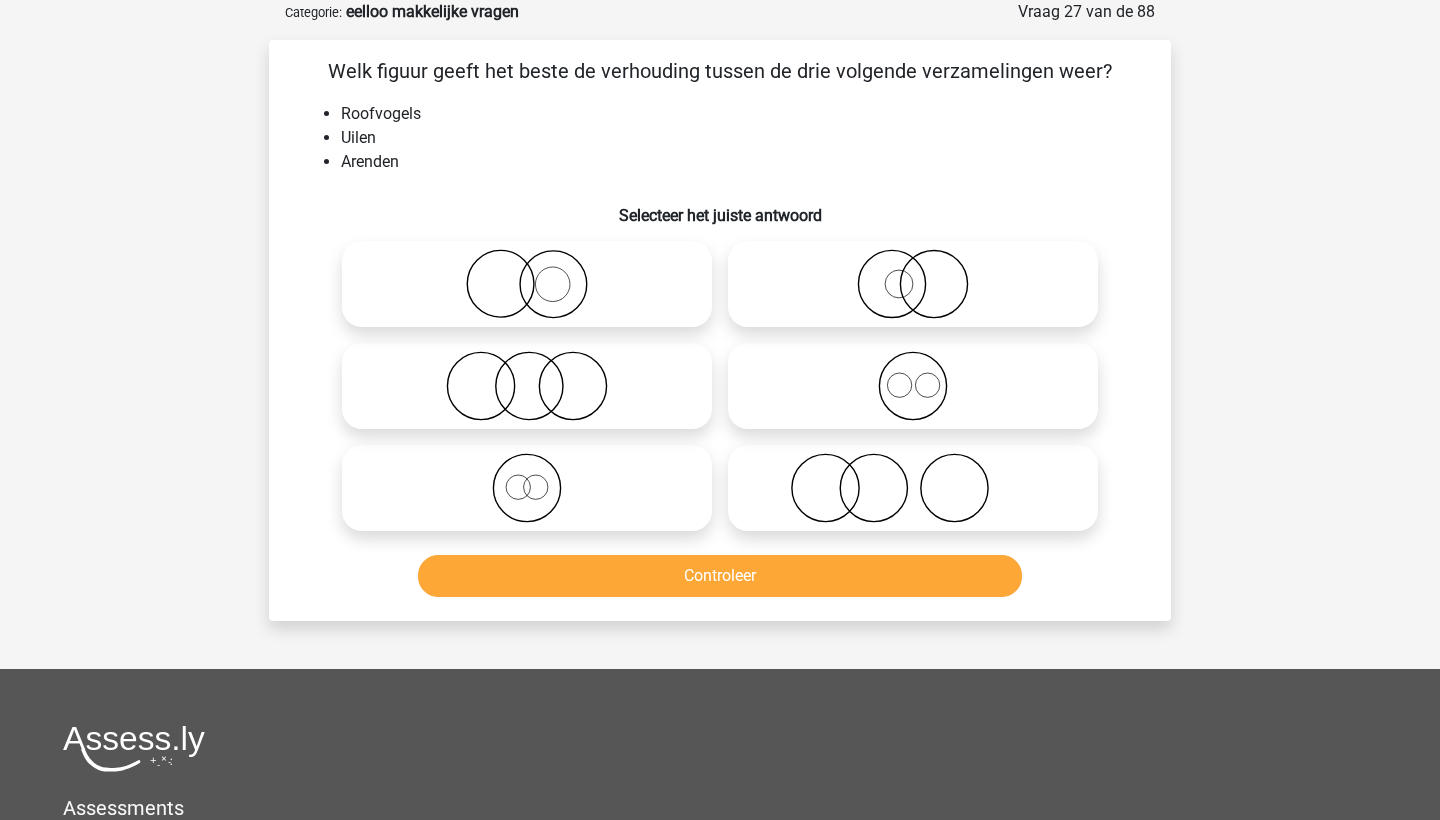 click 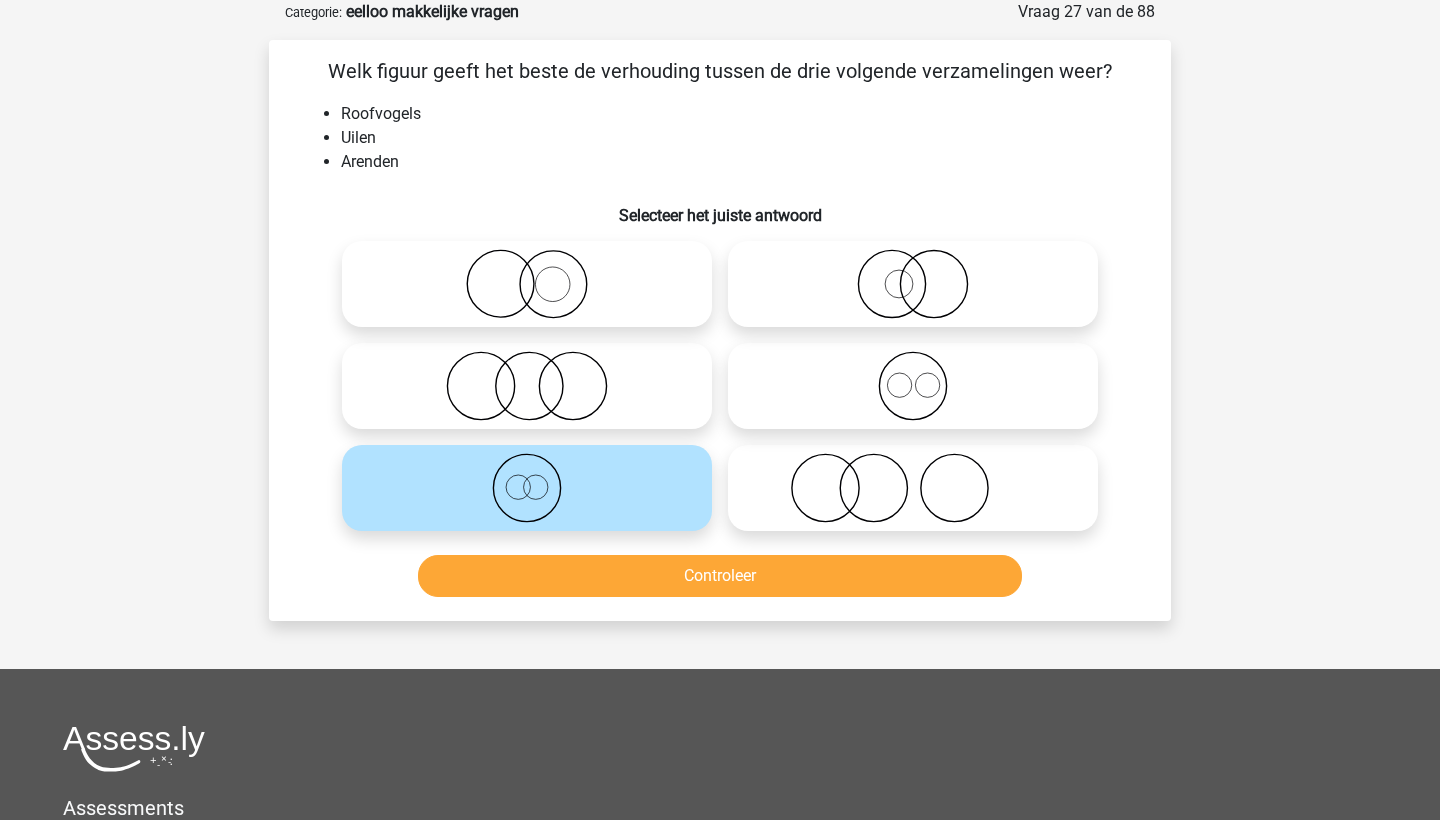 click on "Controleer" at bounding box center (720, 576) 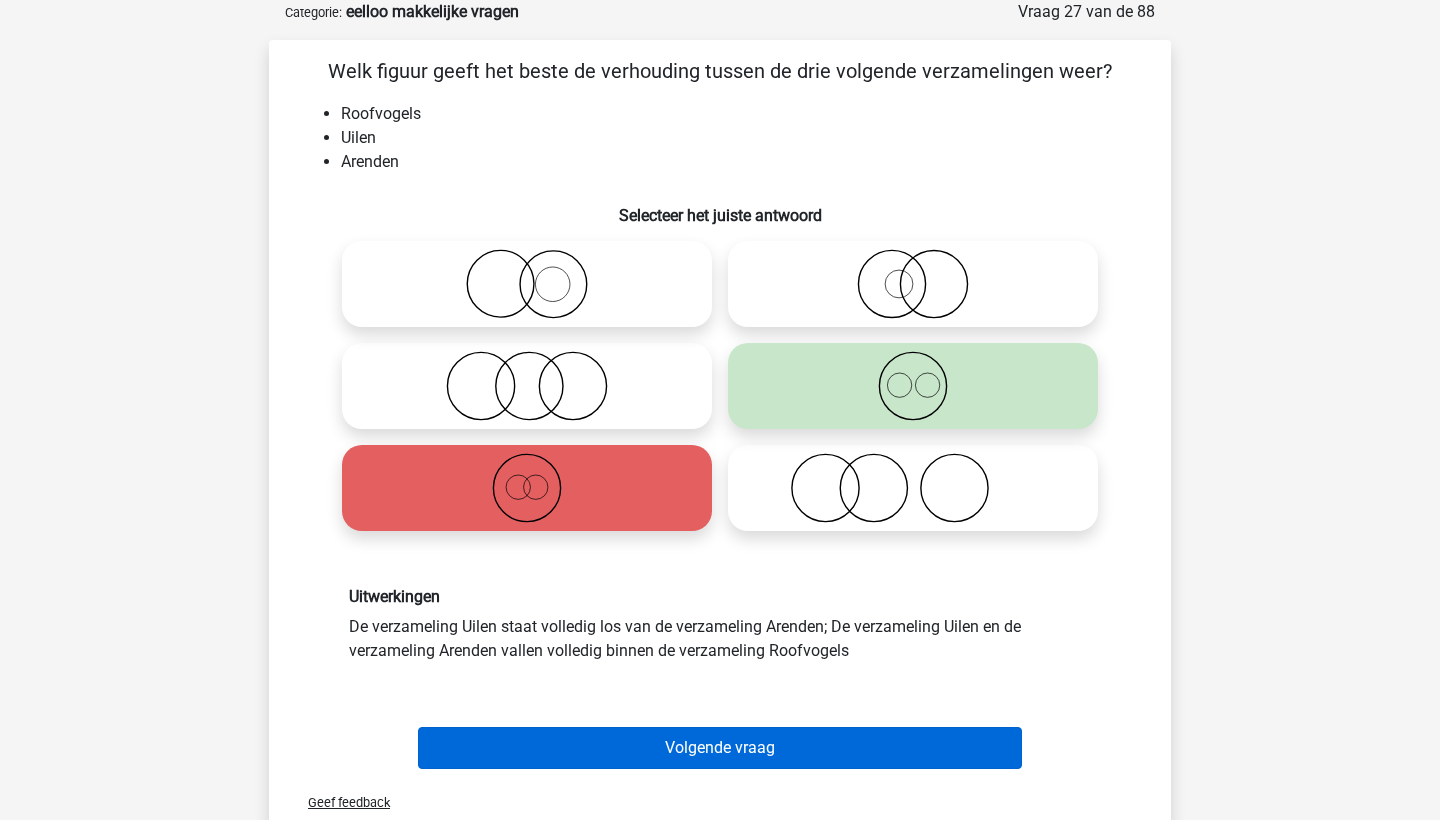 click on "Volgende vraag" at bounding box center [720, 748] 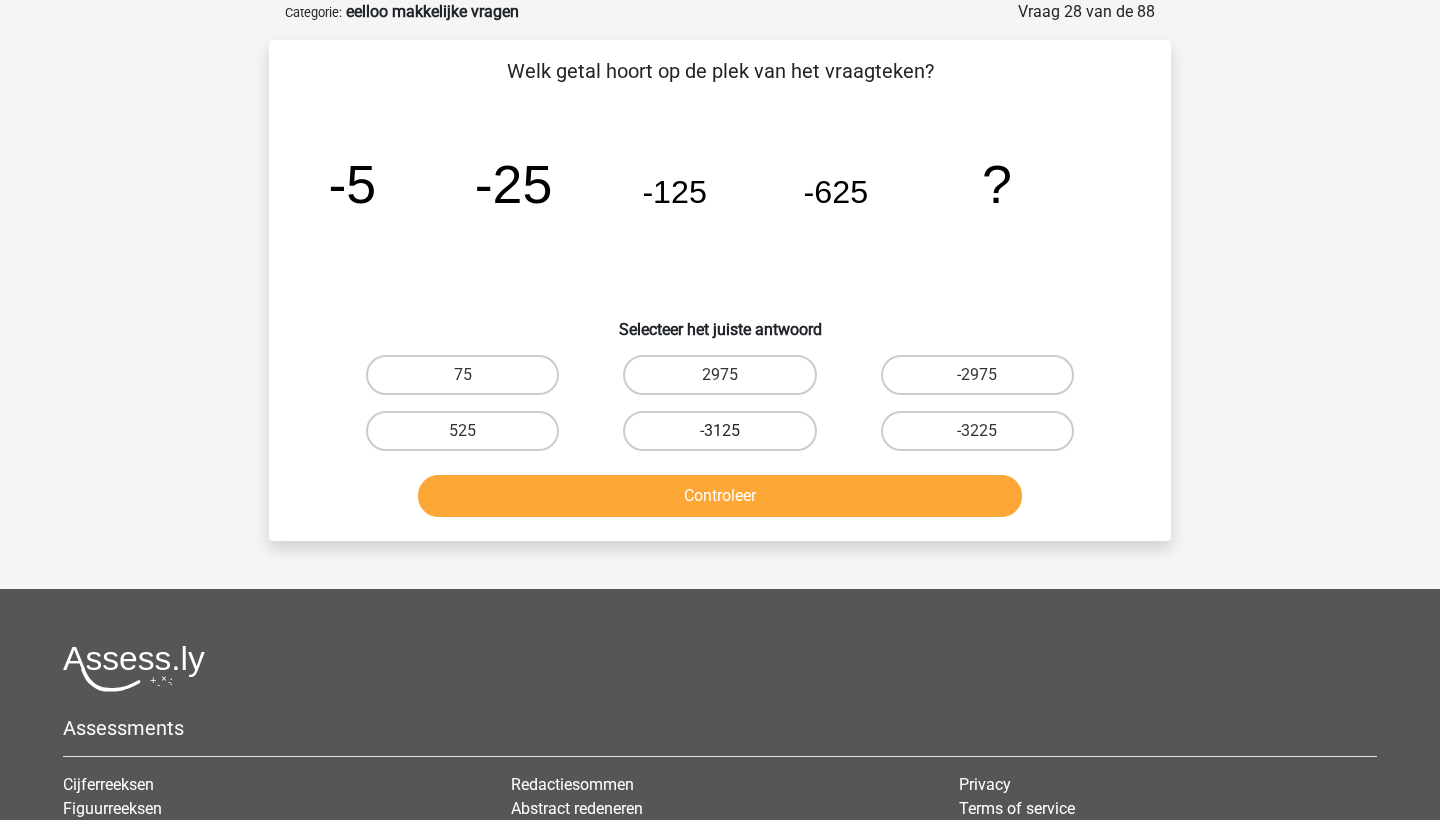 click on "-3125" at bounding box center [719, 431] 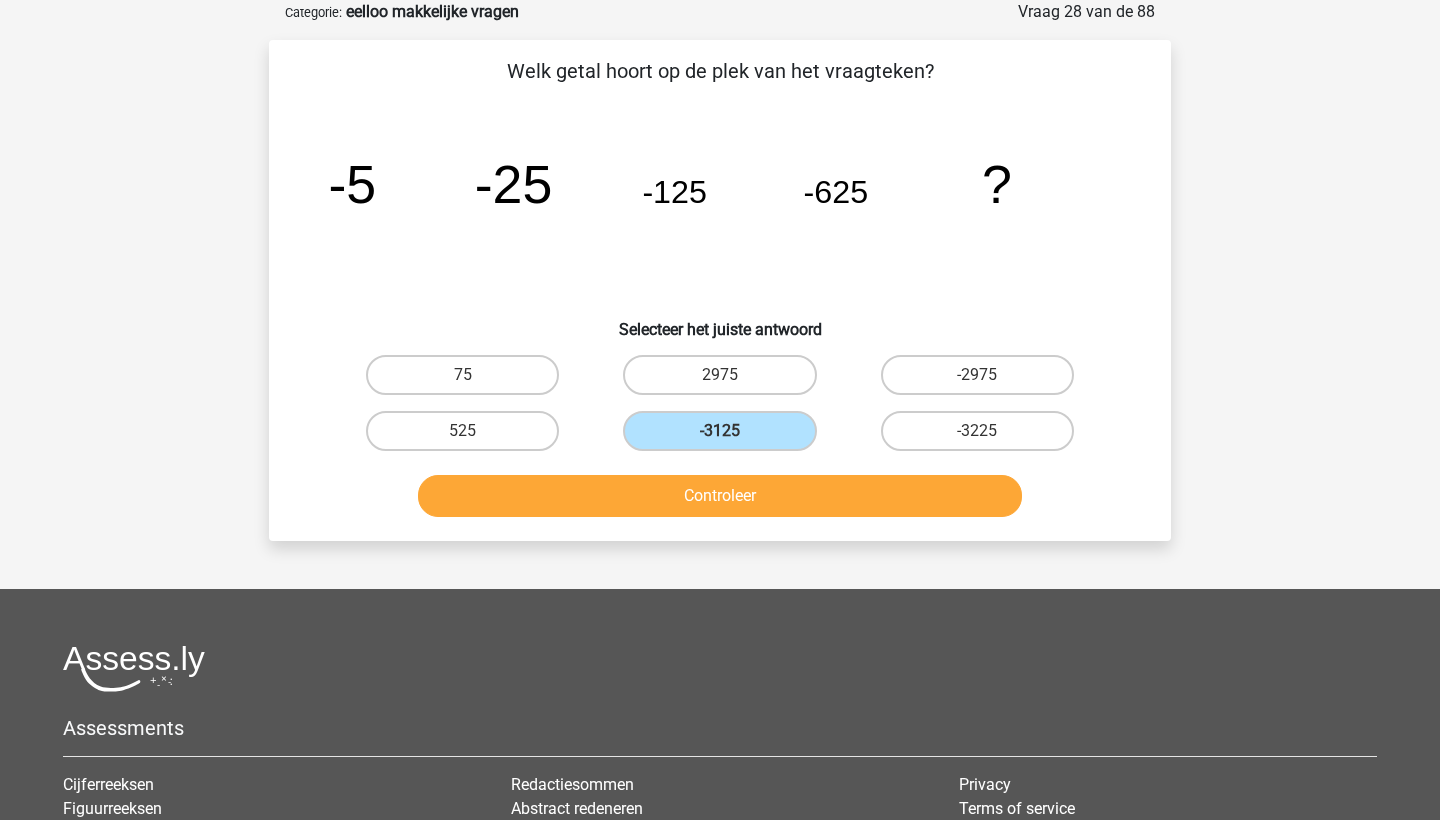 click on "Controleer" at bounding box center (720, 496) 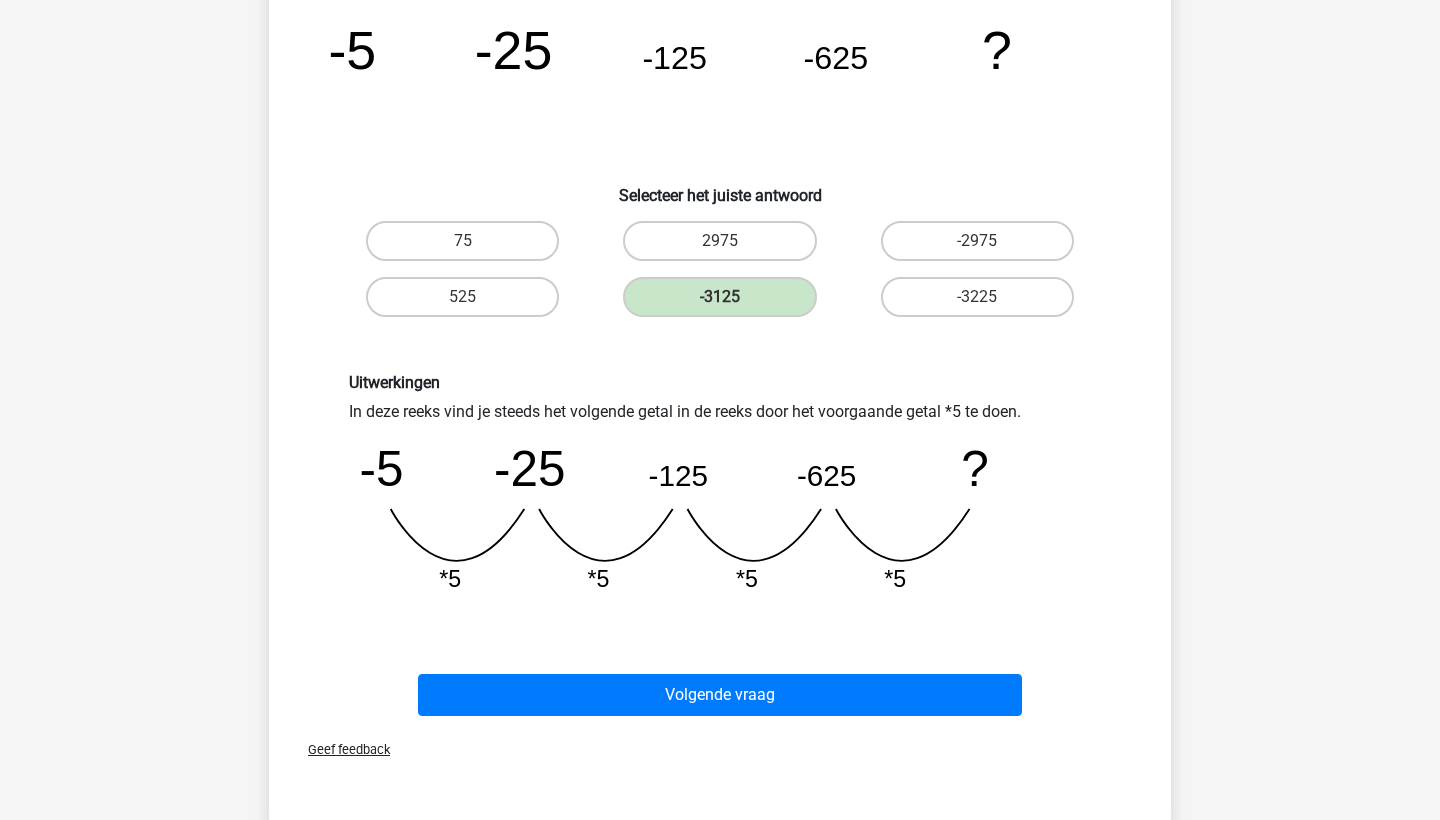 scroll, scrollTop: 238, scrollLeft: 0, axis: vertical 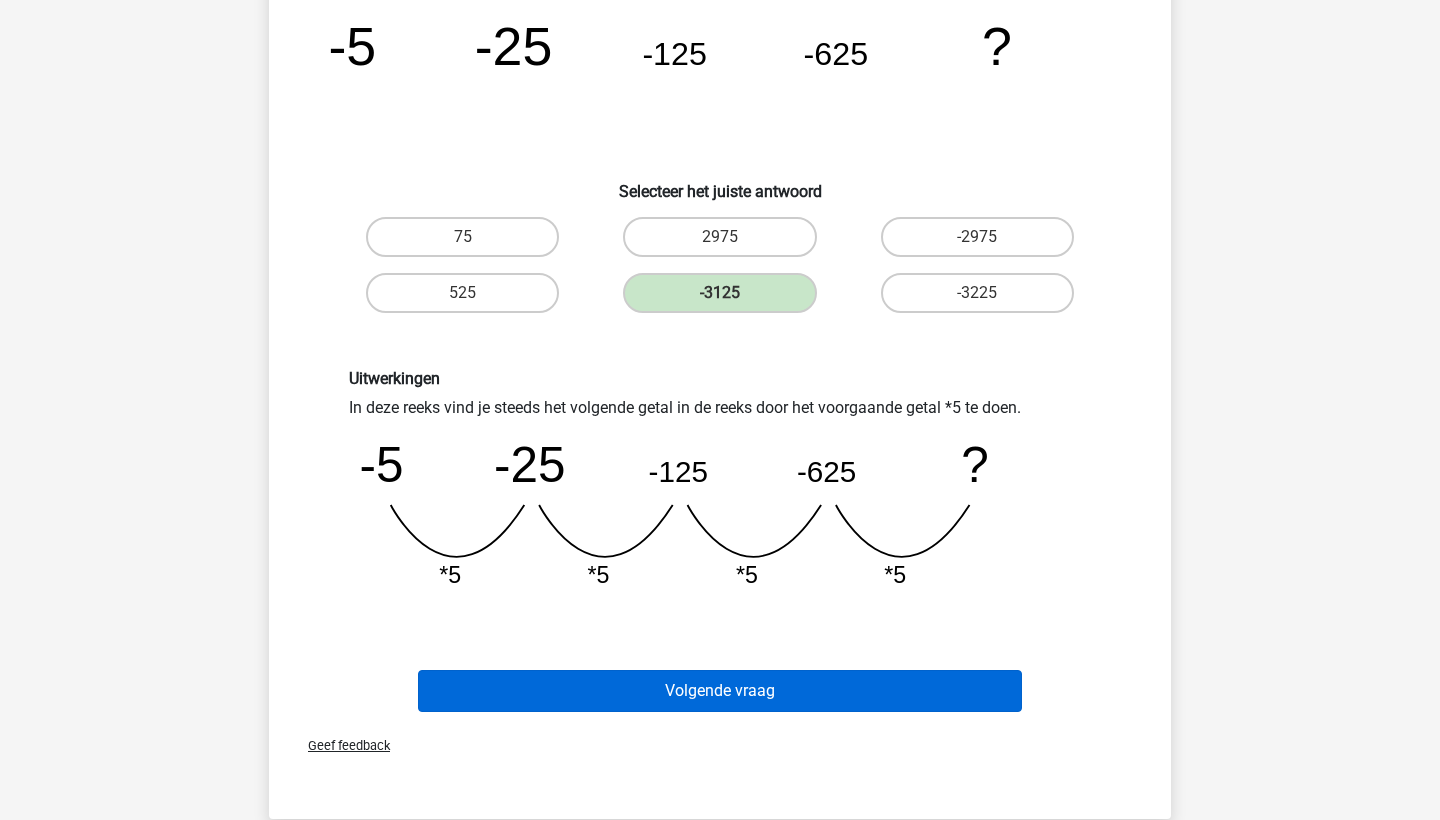 click on "Volgende vraag" at bounding box center [720, 691] 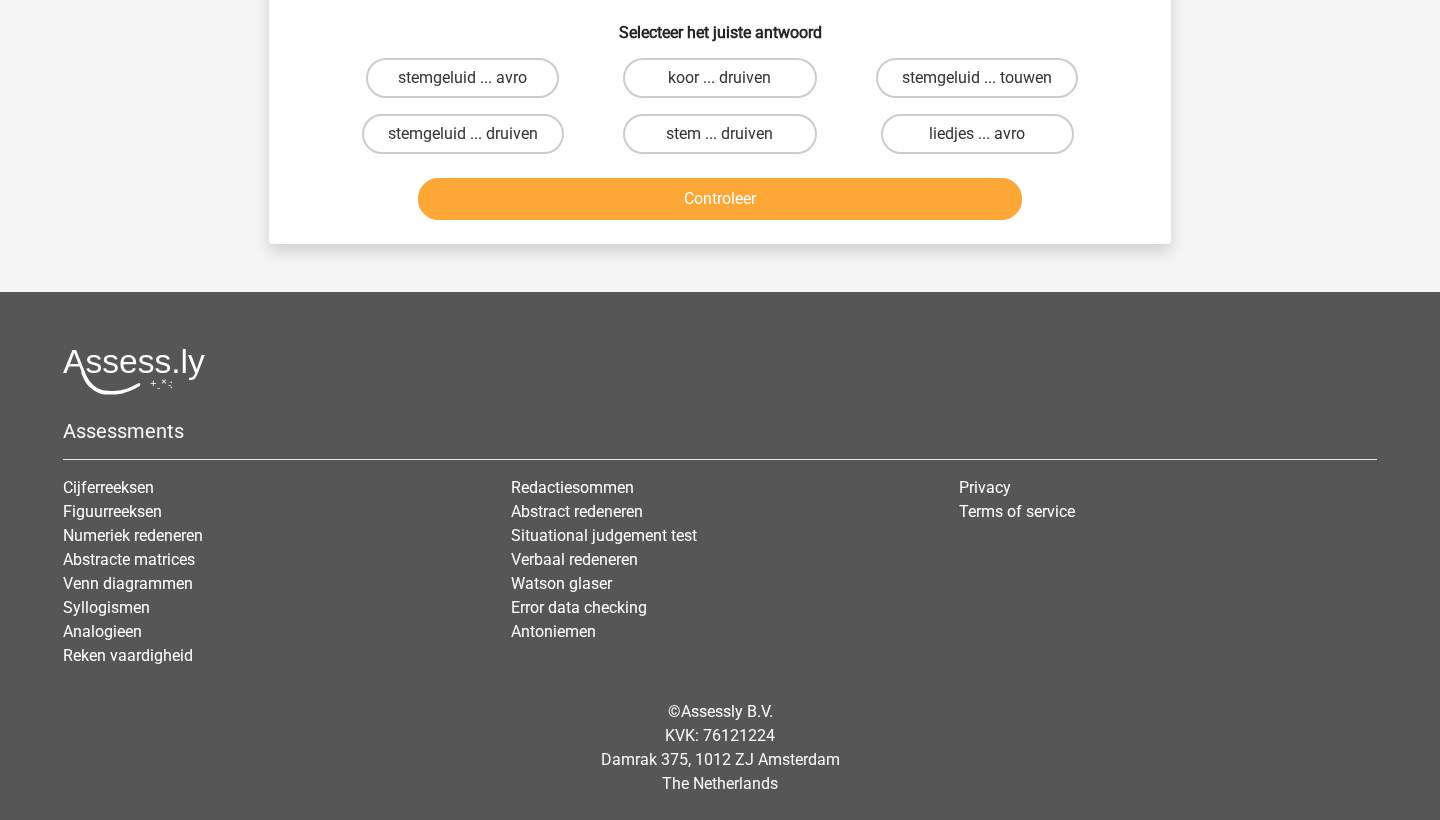 scroll, scrollTop: 100, scrollLeft: 0, axis: vertical 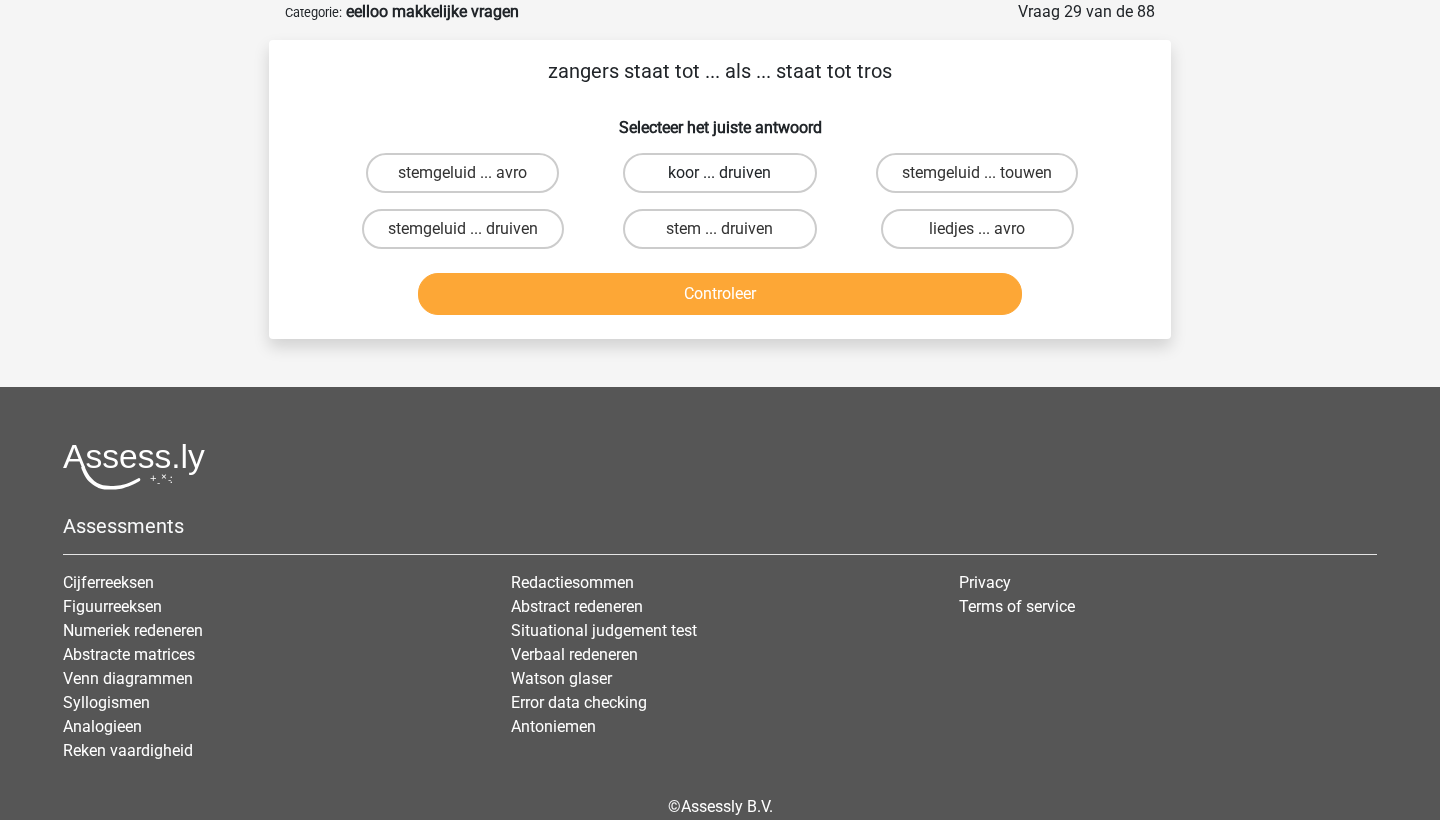 click on "koor ... druiven" at bounding box center (719, 173) 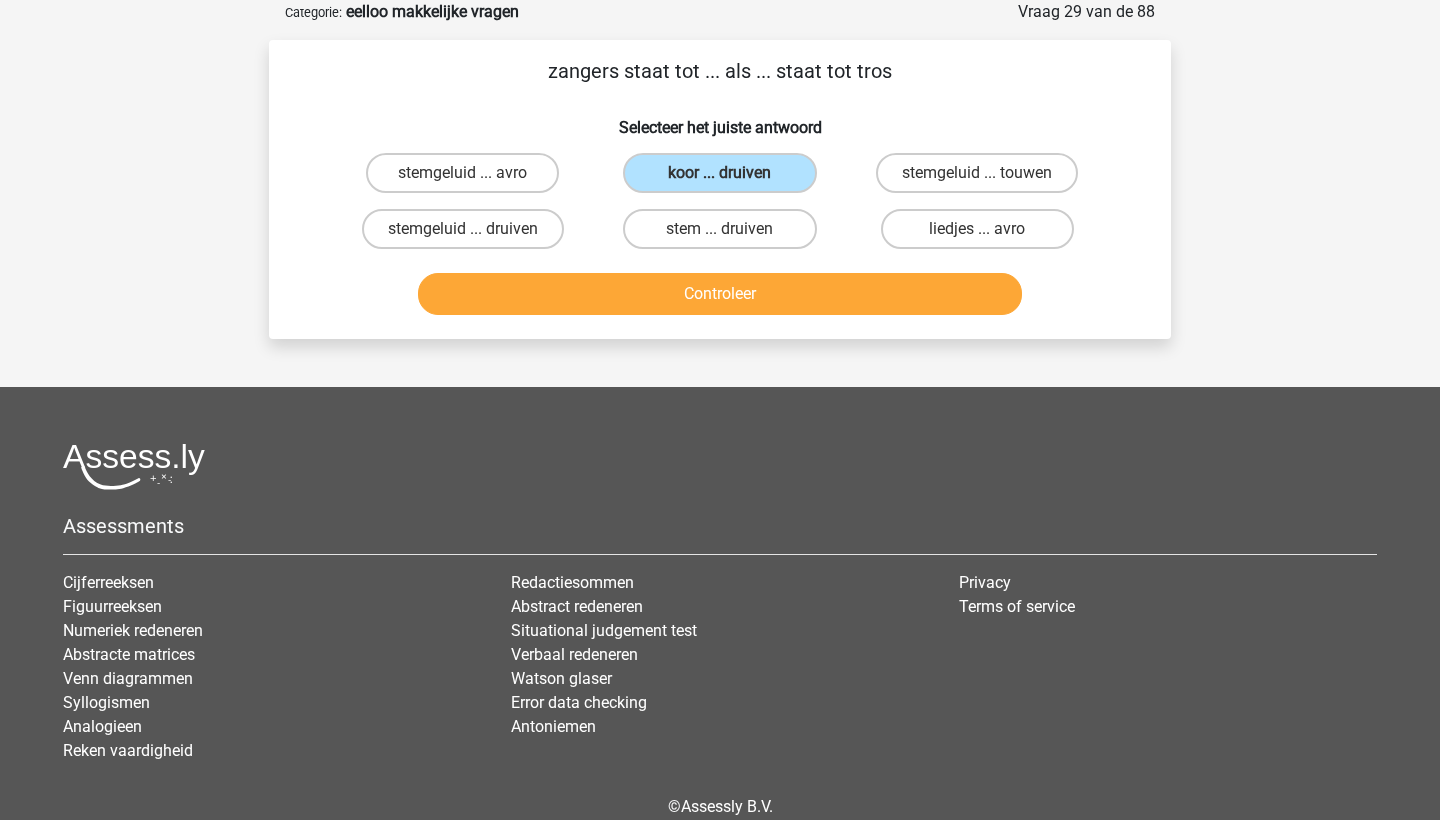 click on "Controleer" at bounding box center (720, 298) 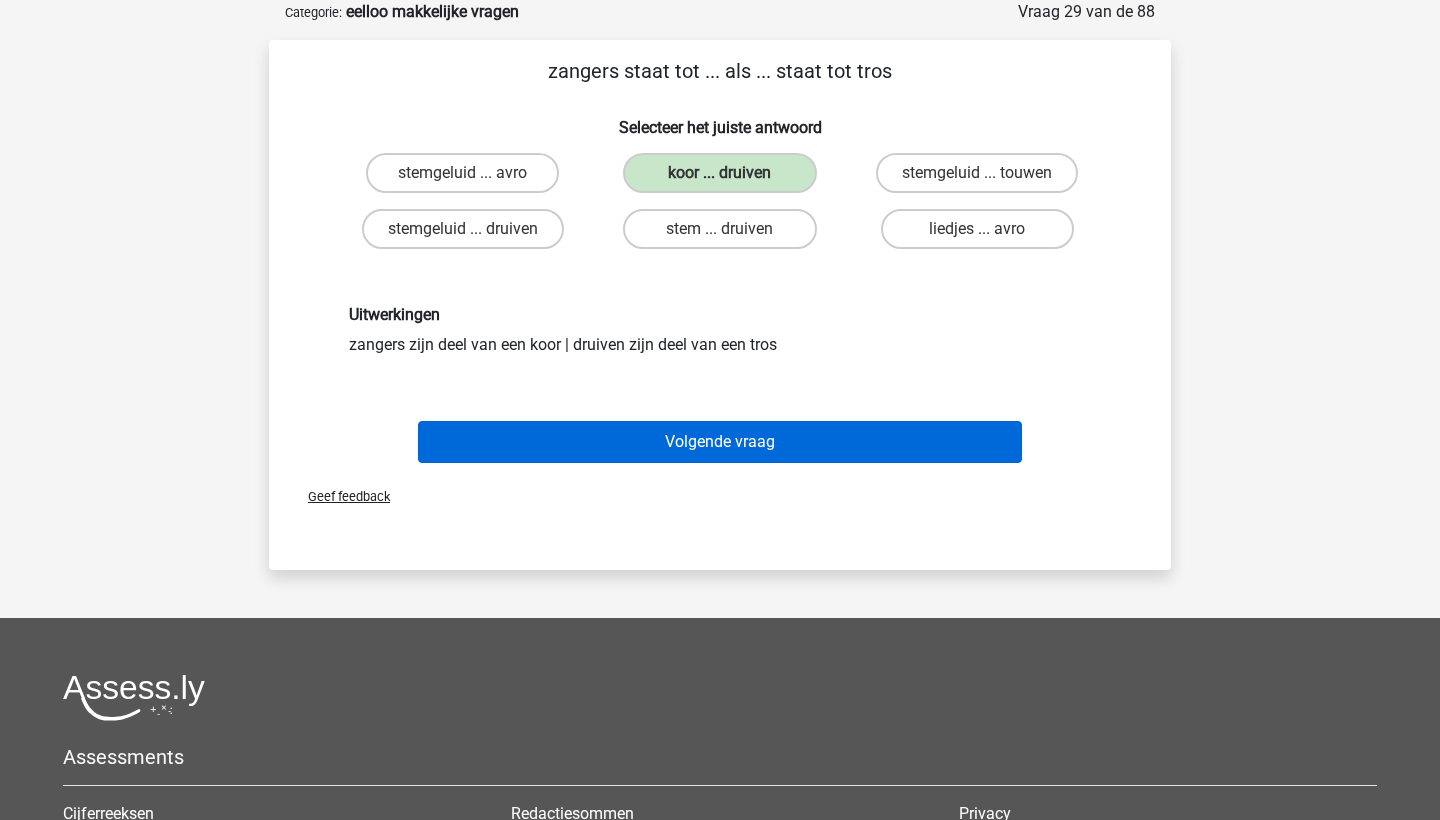 click on "Volgende vraag" at bounding box center [720, 442] 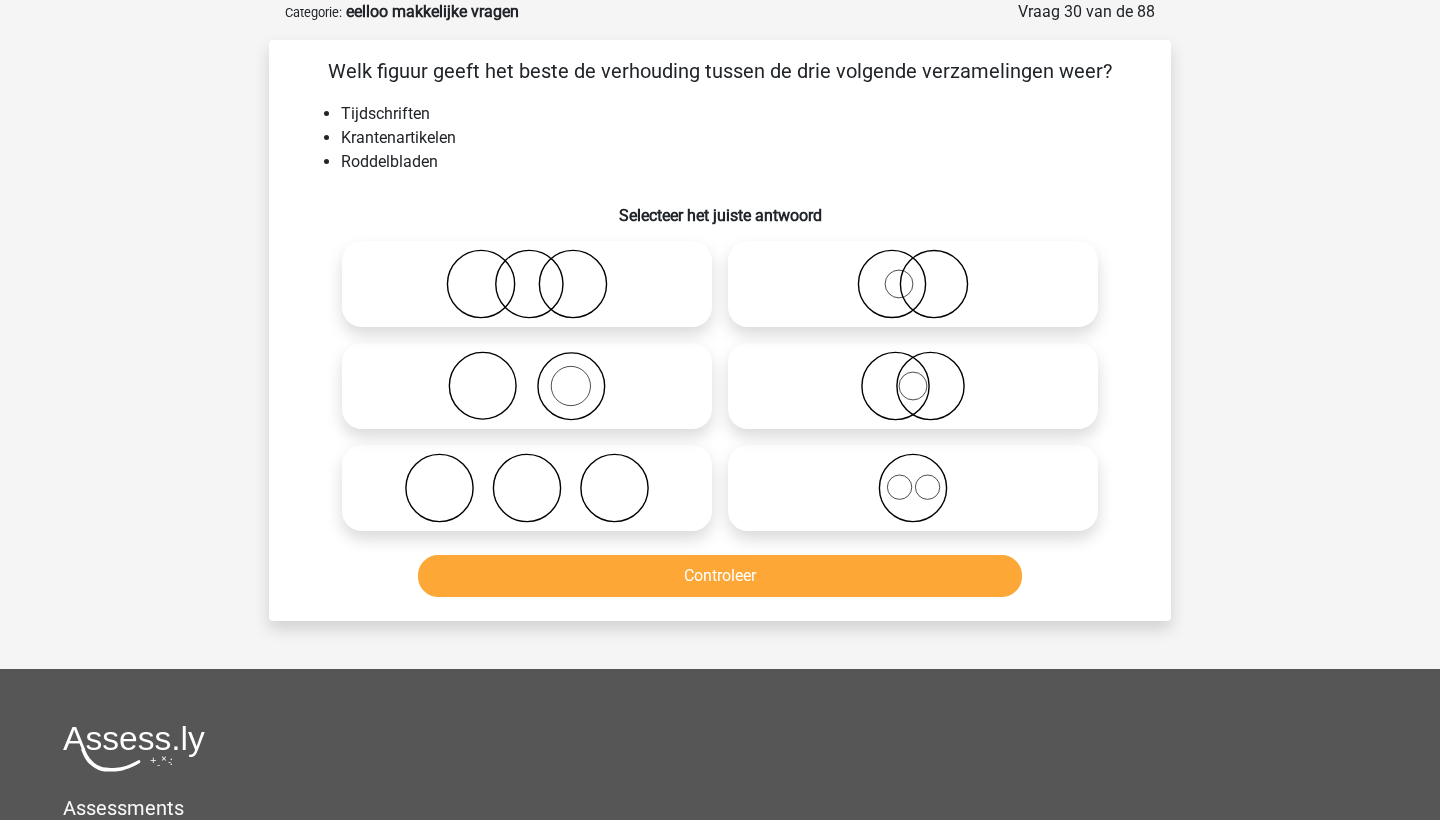 click 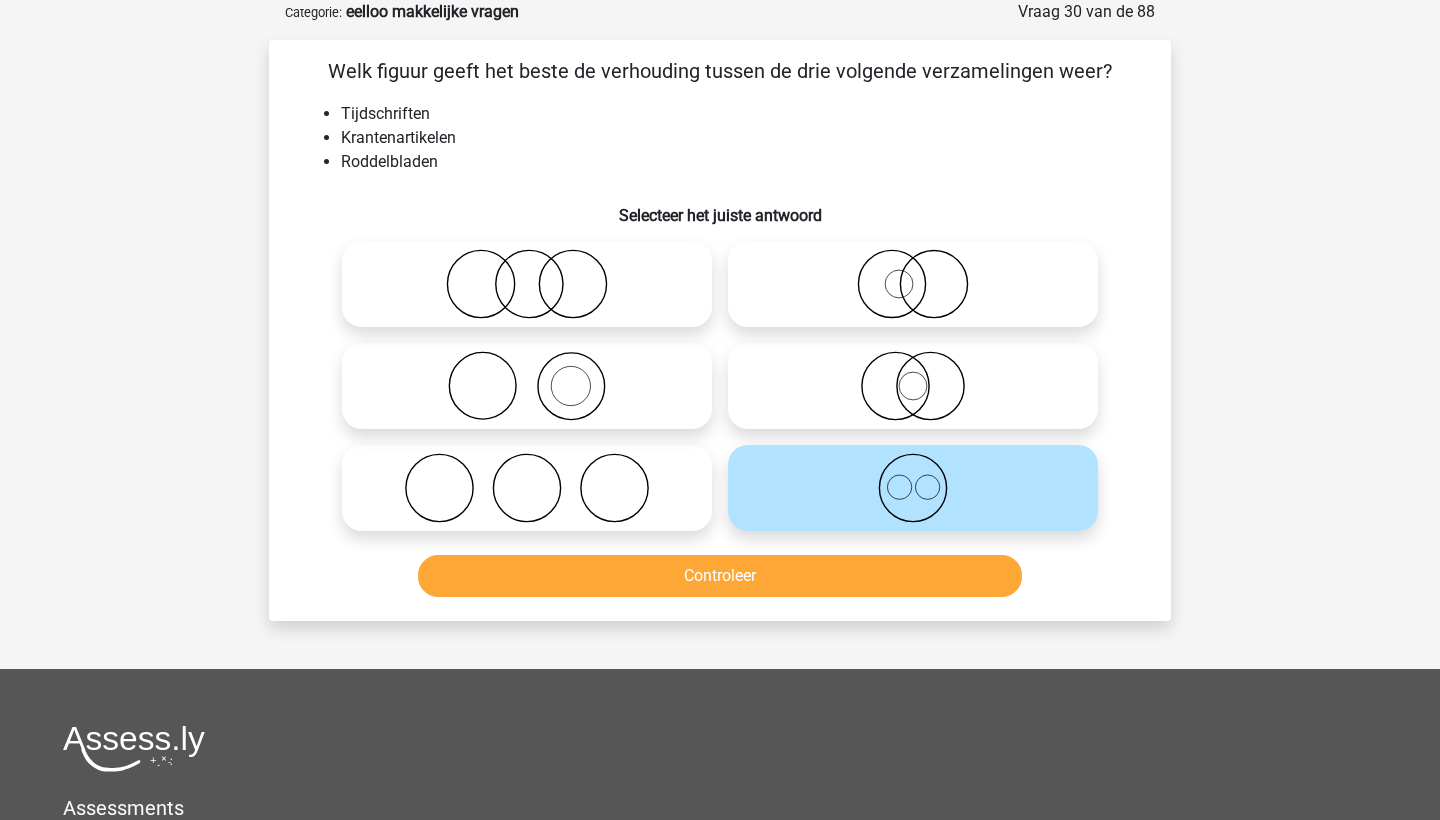 click on "Controleer" at bounding box center [720, 576] 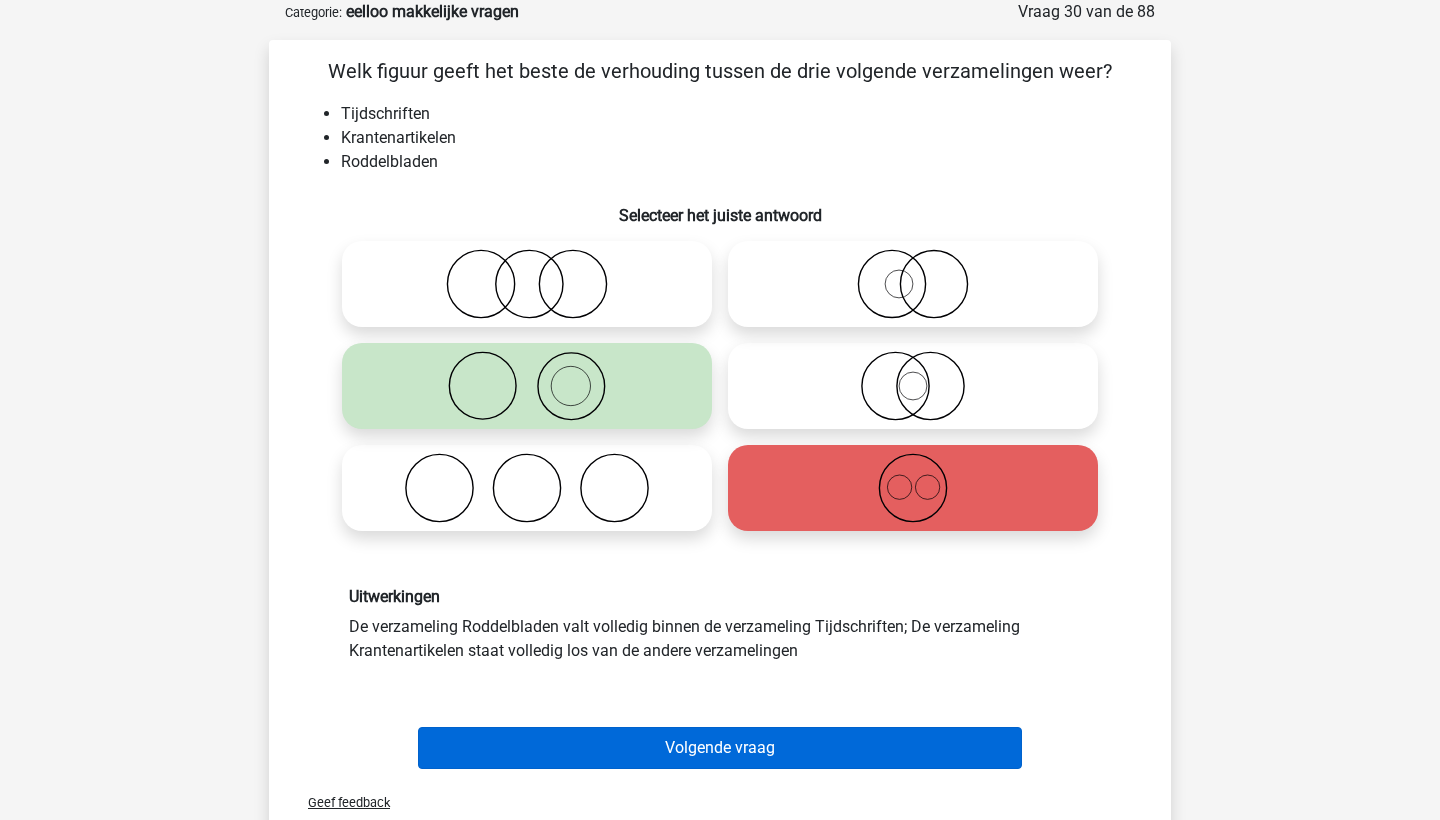 click on "Volgende vraag" at bounding box center (720, 748) 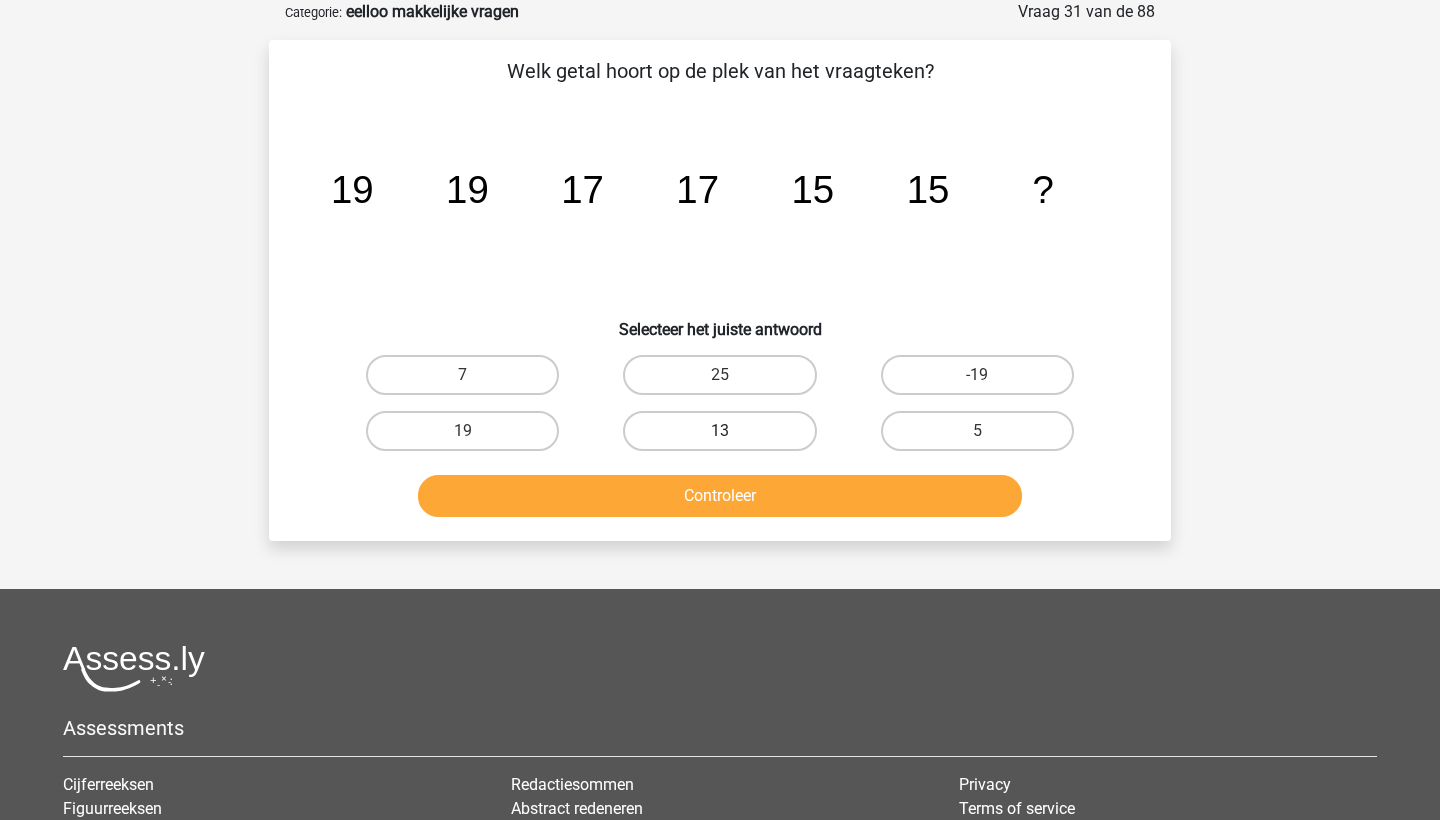 click on "13" at bounding box center (719, 431) 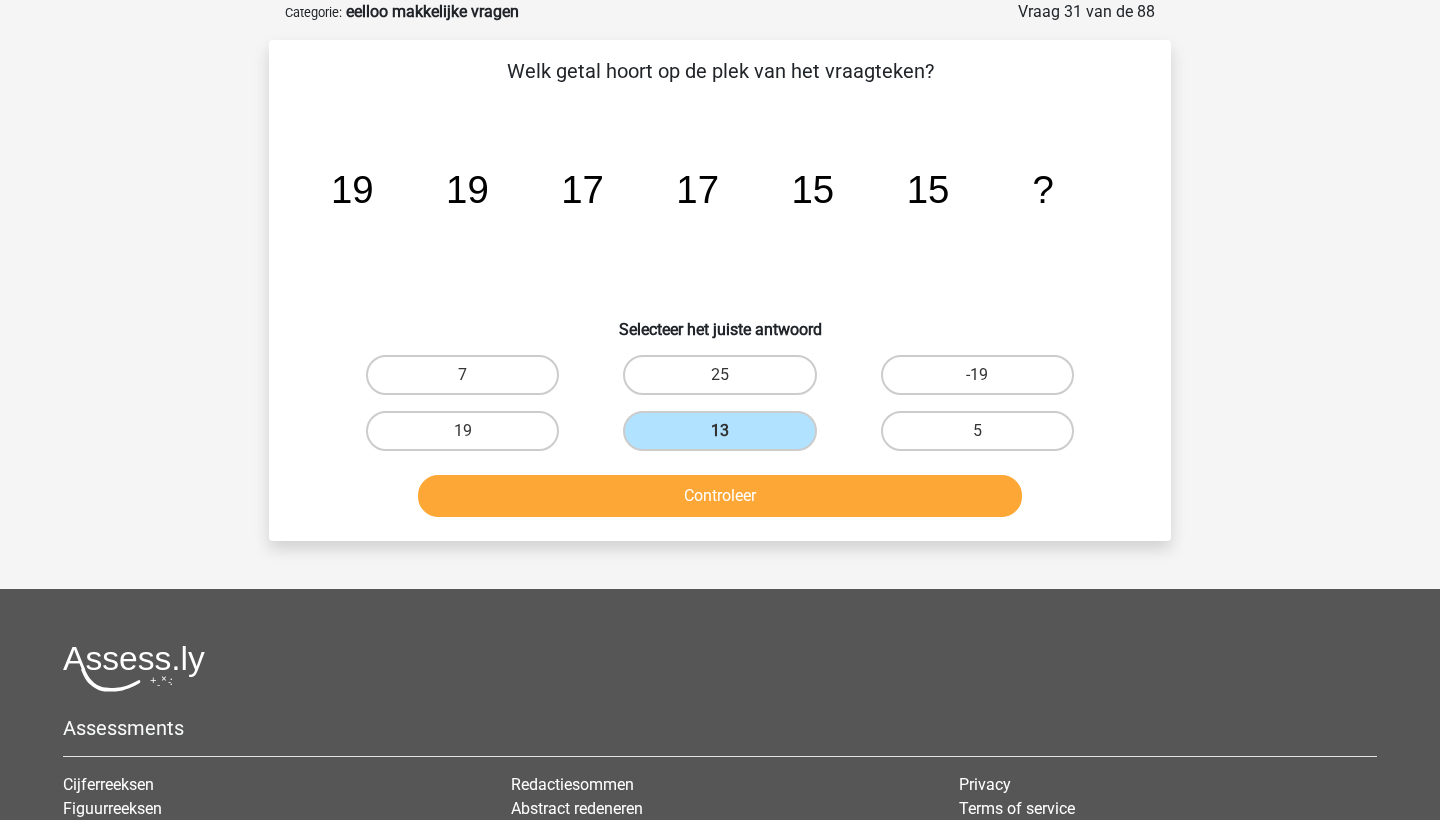 click on "Controleer" at bounding box center [720, 496] 